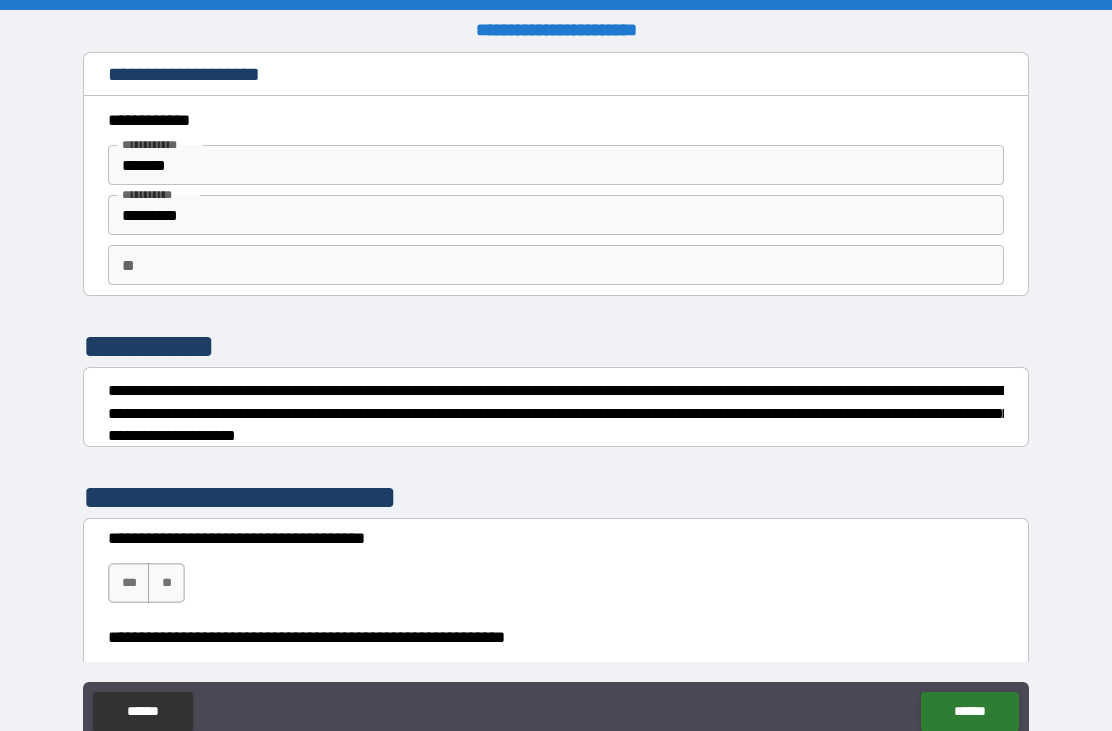 scroll, scrollTop: 15, scrollLeft: 0, axis: vertical 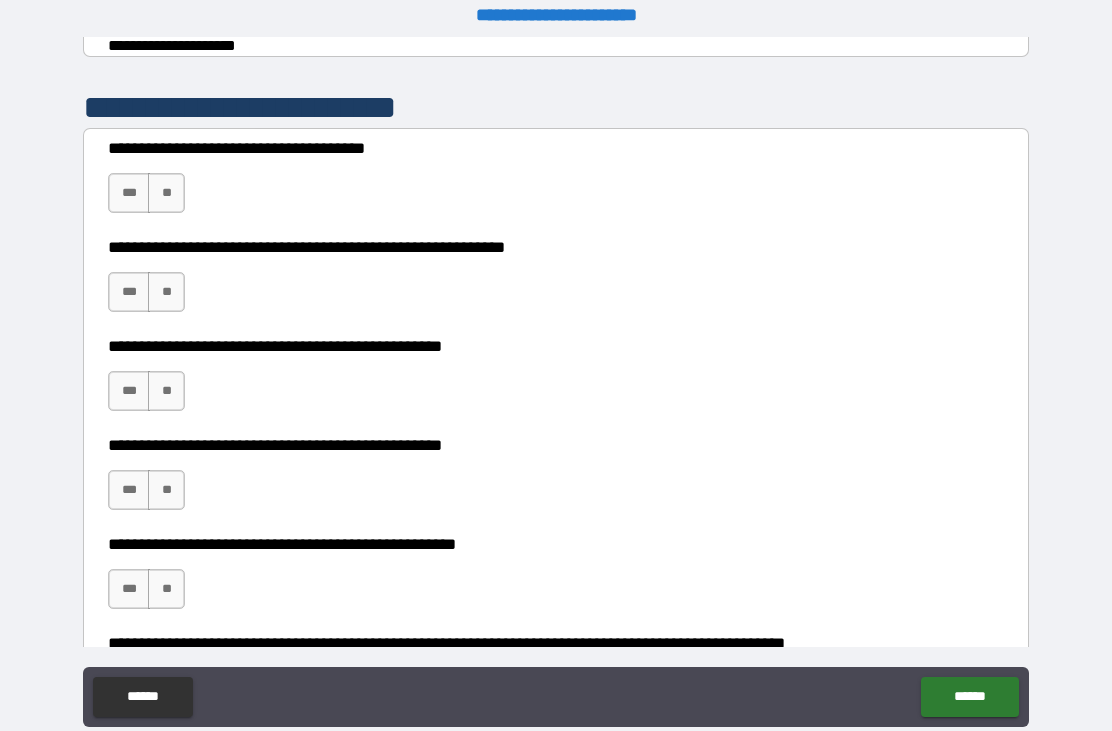 click on "**" at bounding box center (166, 193) 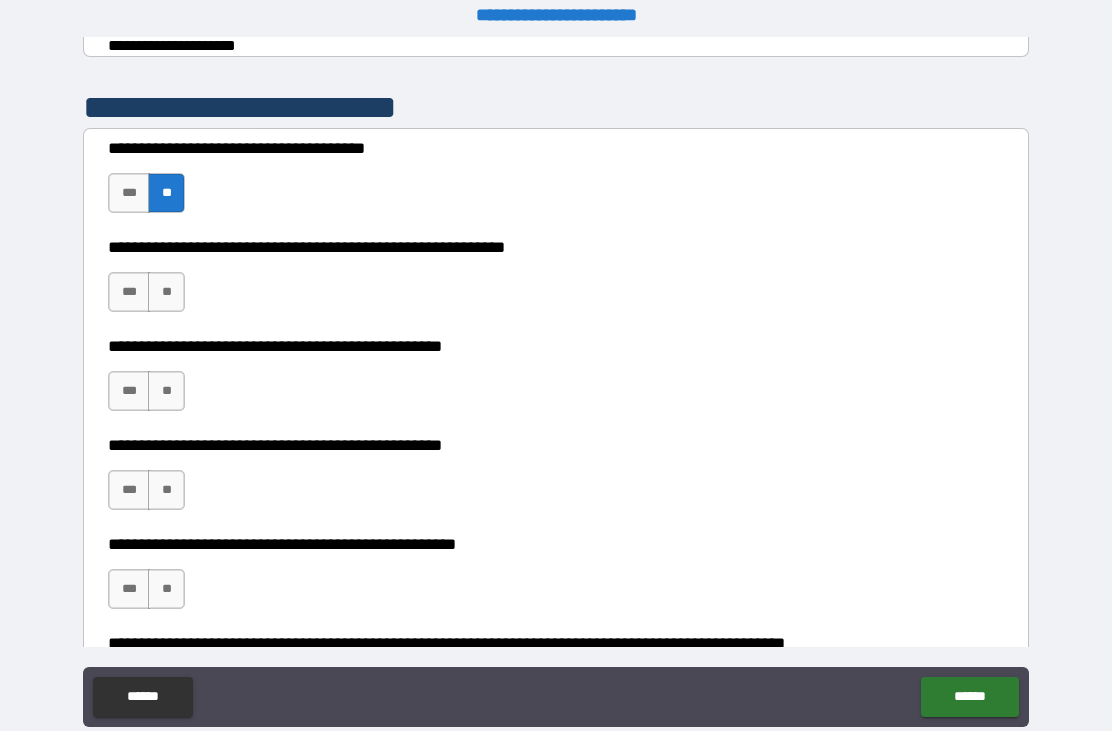 click on "**" at bounding box center [166, 292] 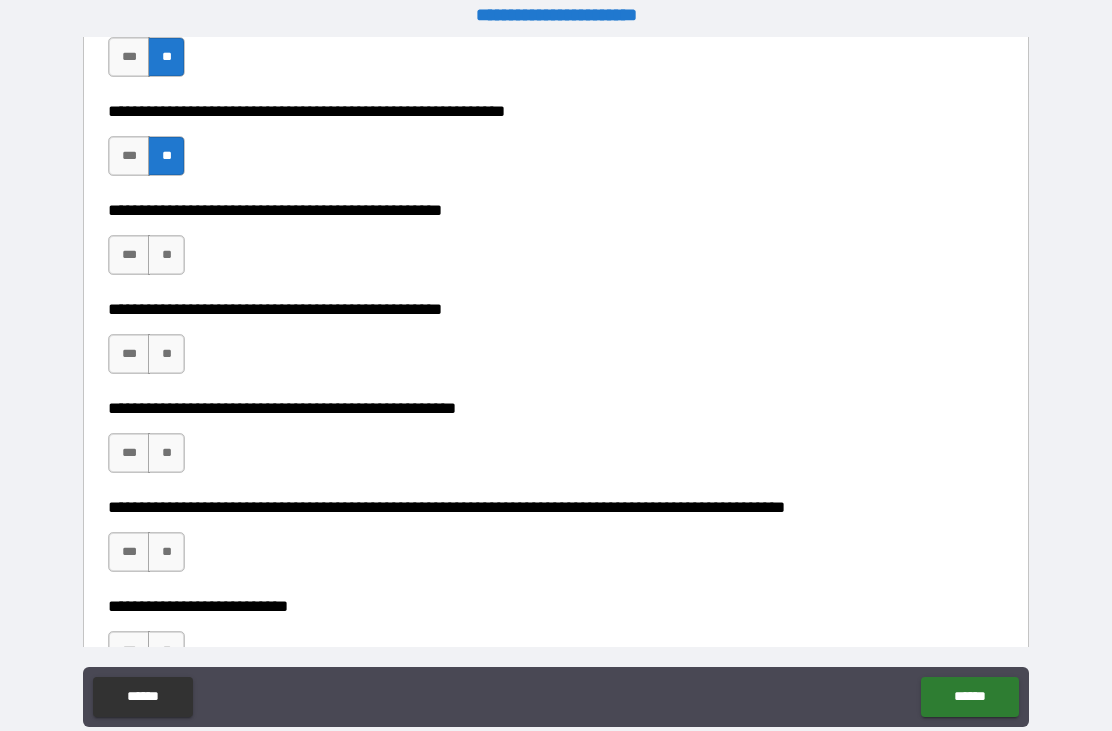 scroll, scrollTop: 512, scrollLeft: 0, axis: vertical 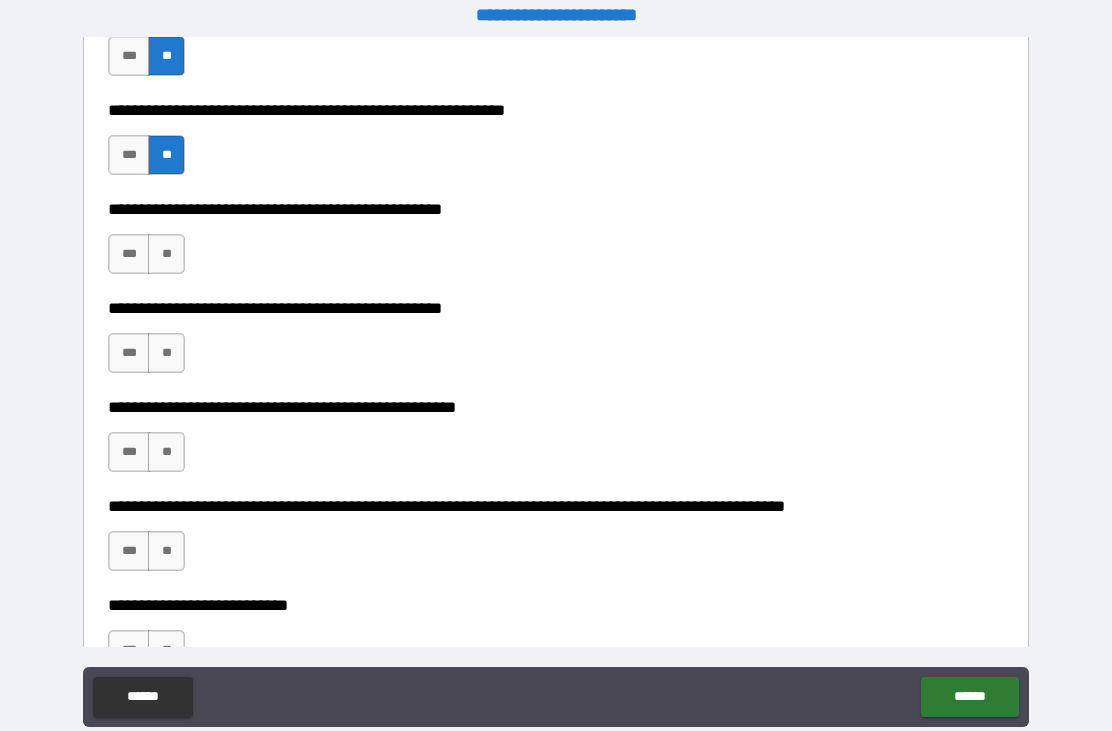 click on "**********" at bounding box center (556, 244) 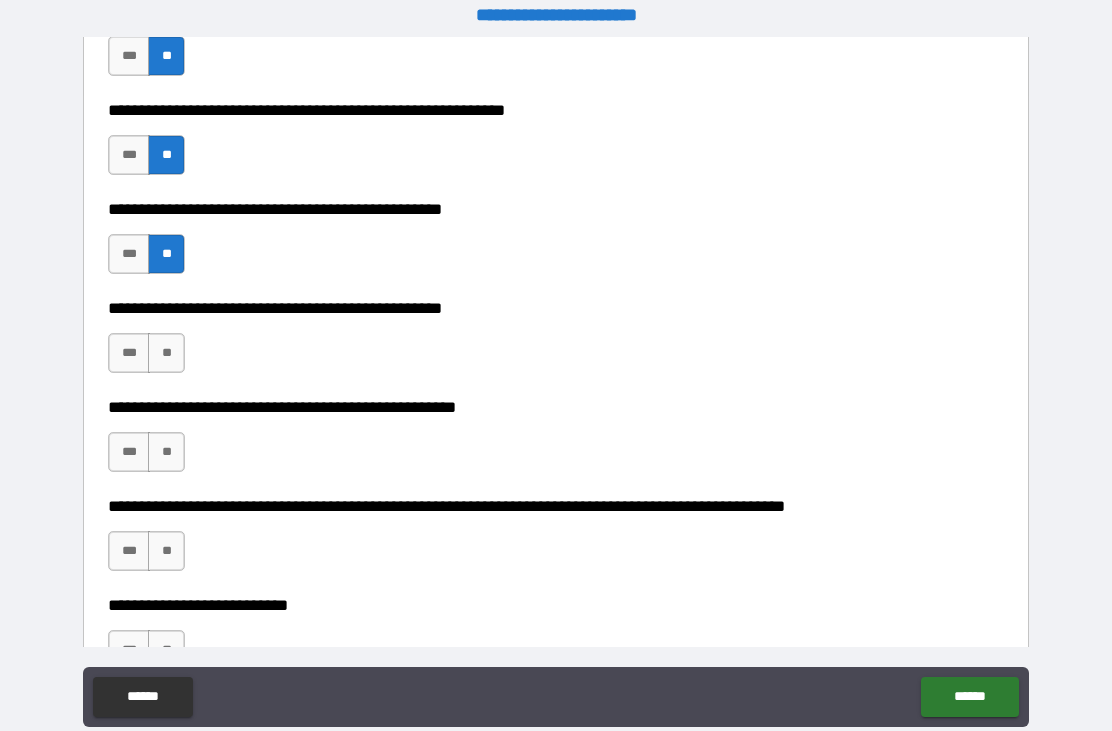 click on "***" at bounding box center [129, 353] 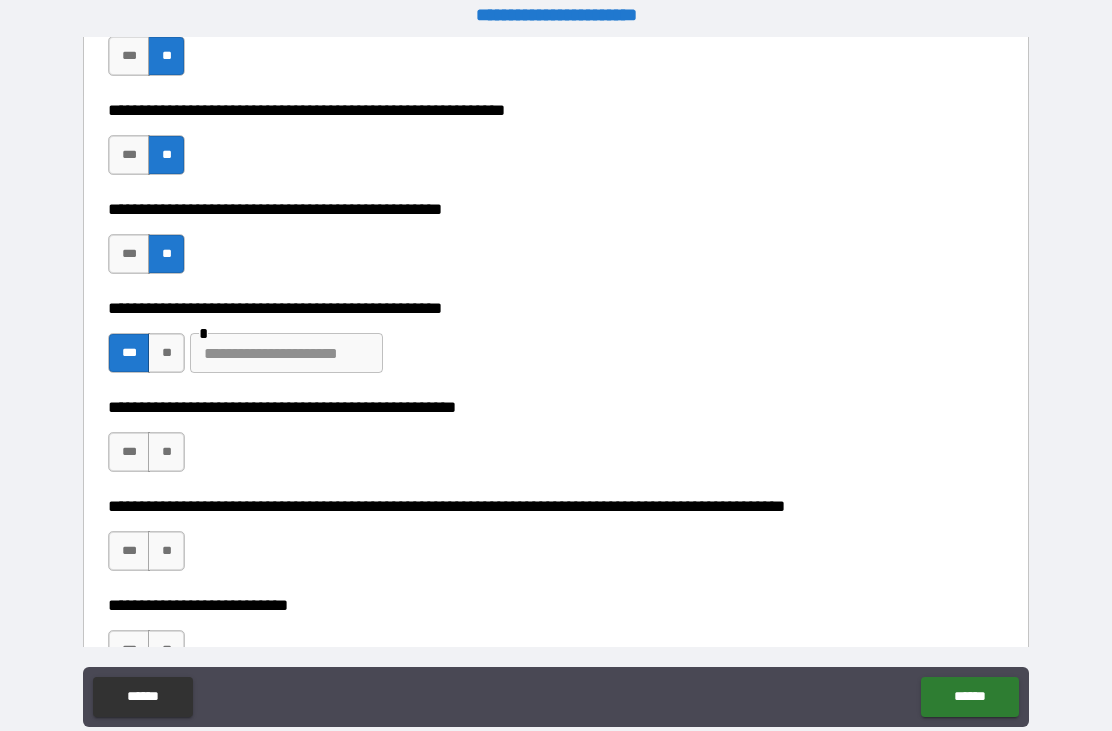 click at bounding box center (286, 353) 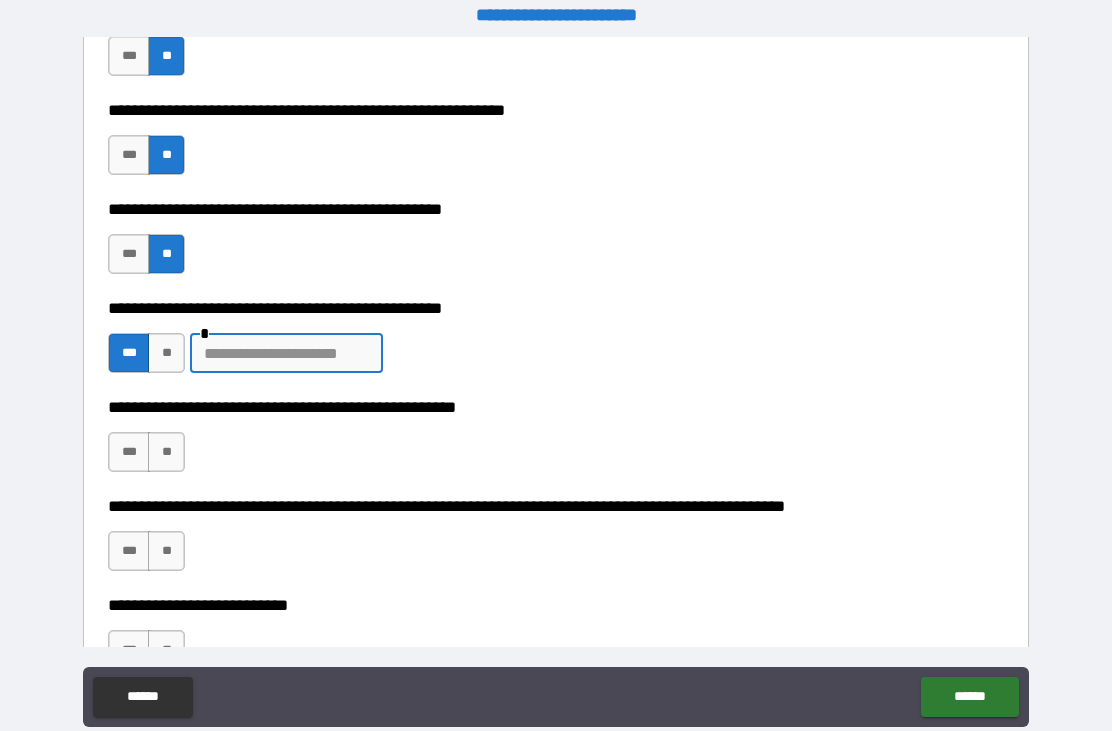 scroll, scrollTop: 14, scrollLeft: 0, axis: vertical 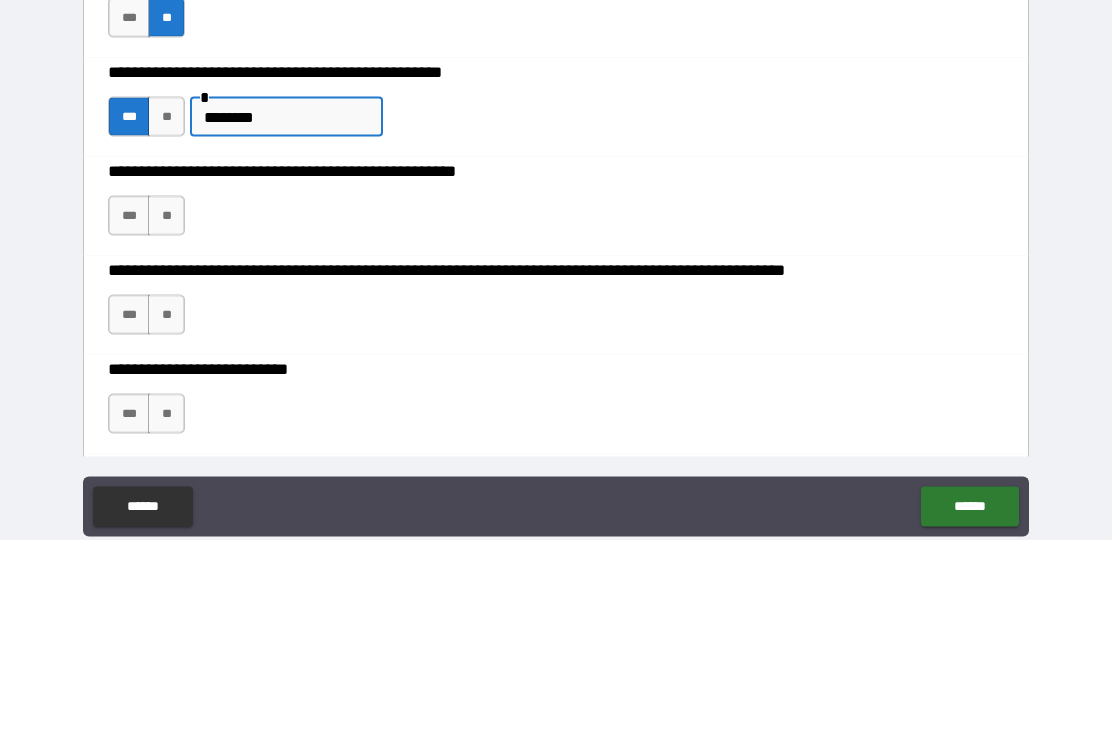 type on "*******" 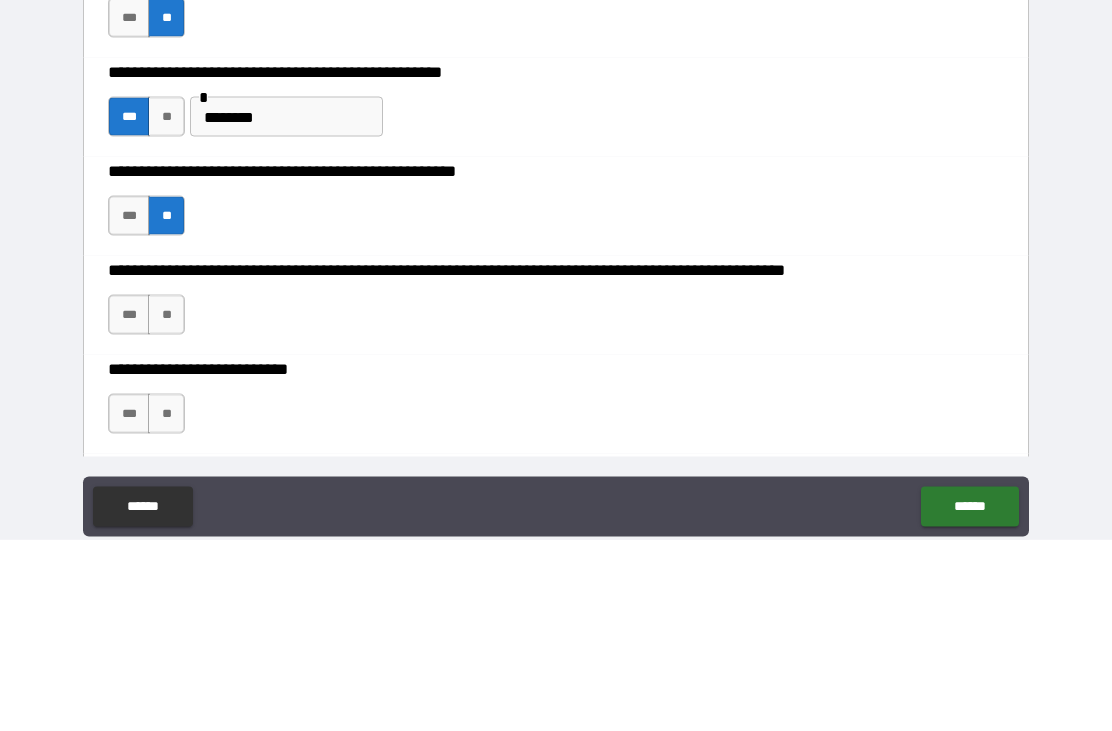 scroll, scrollTop: 64, scrollLeft: 0, axis: vertical 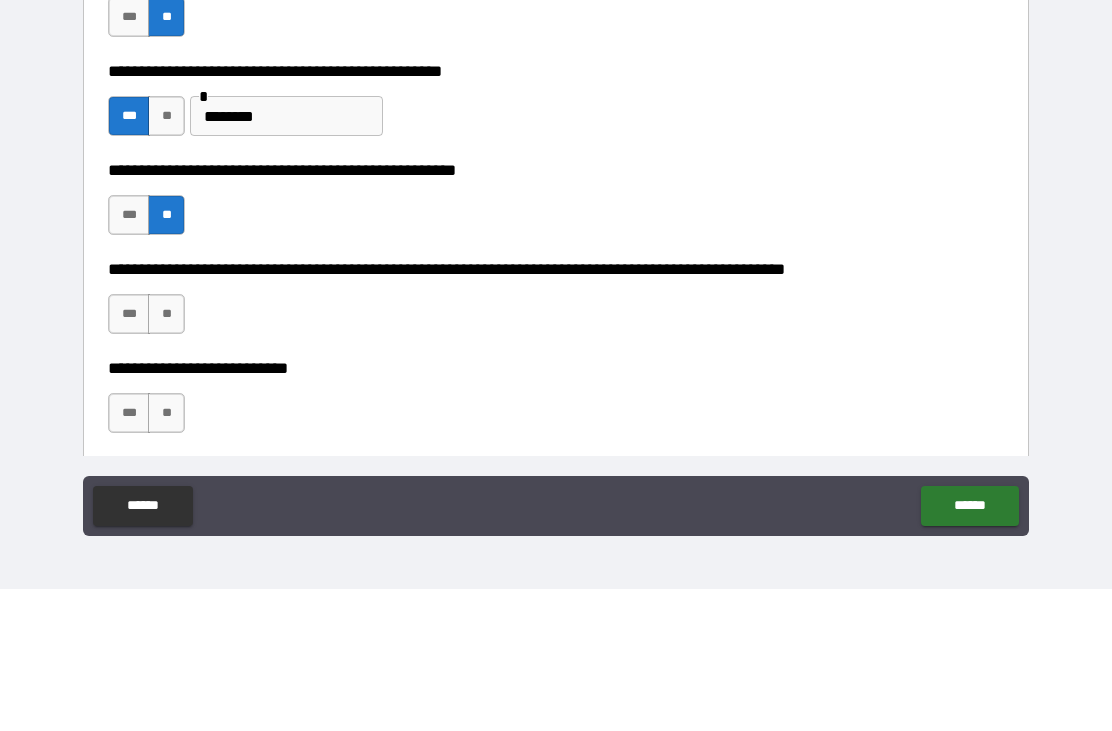 click on "**" at bounding box center [166, 456] 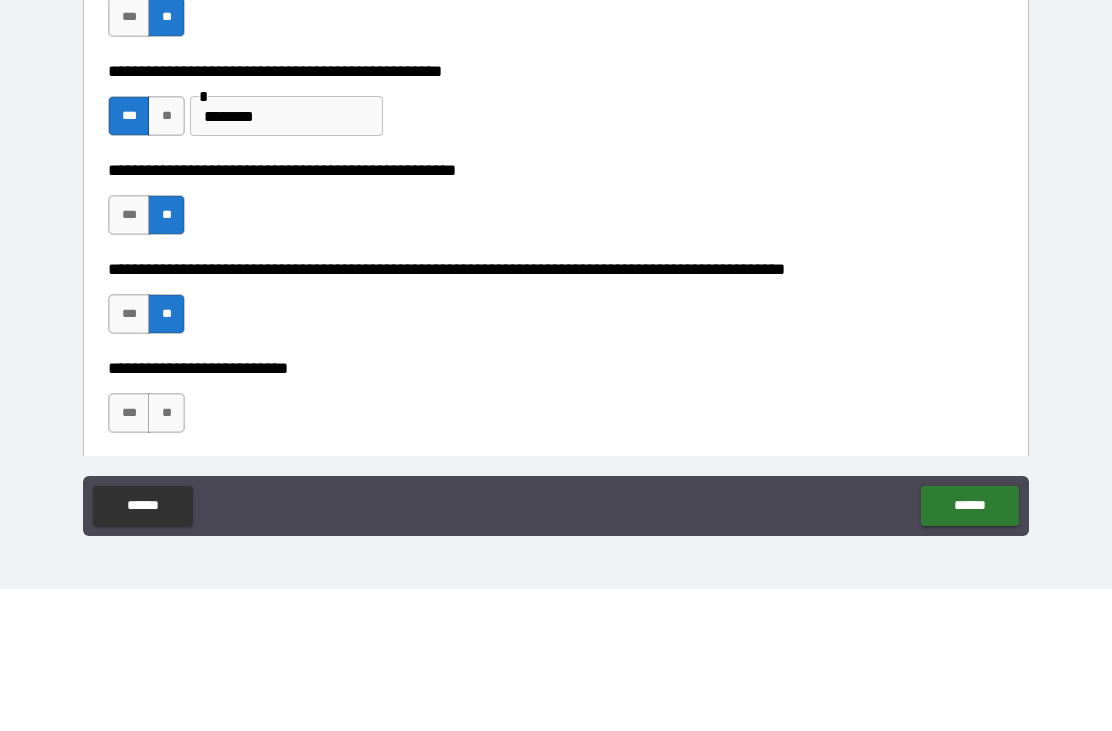 click on "**" at bounding box center (166, 555) 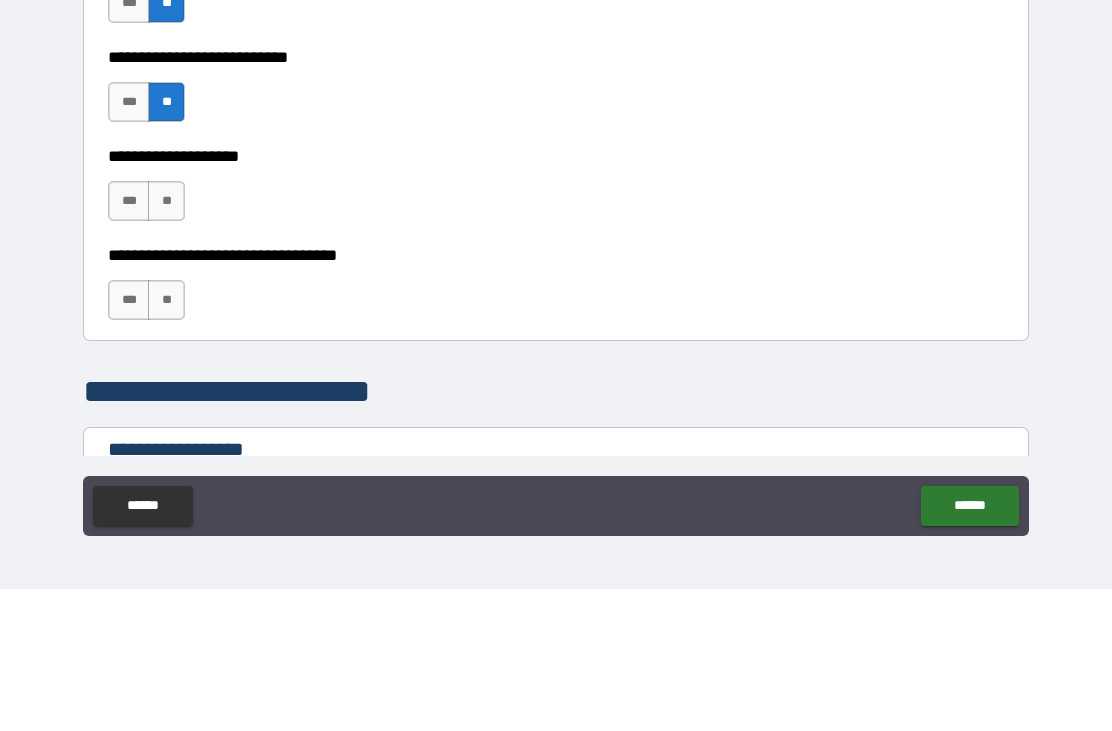scroll, scrollTop: 924, scrollLeft: 0, axis: vertical 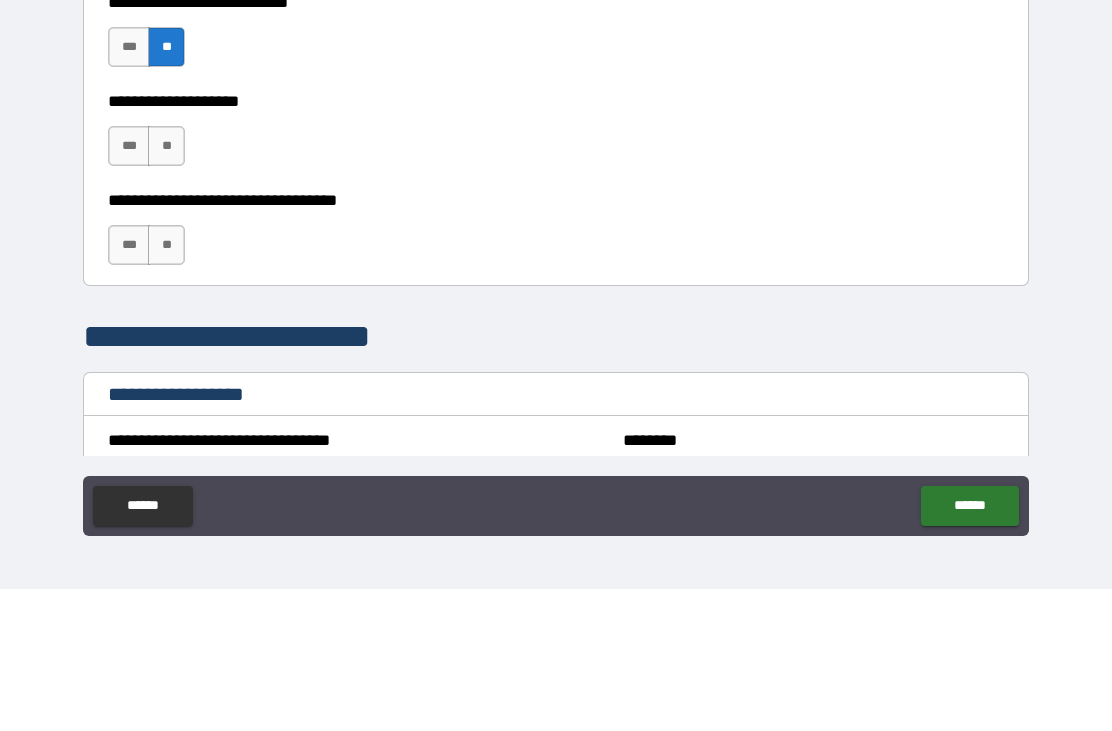 click on "**" at bounding box center [166, 288] 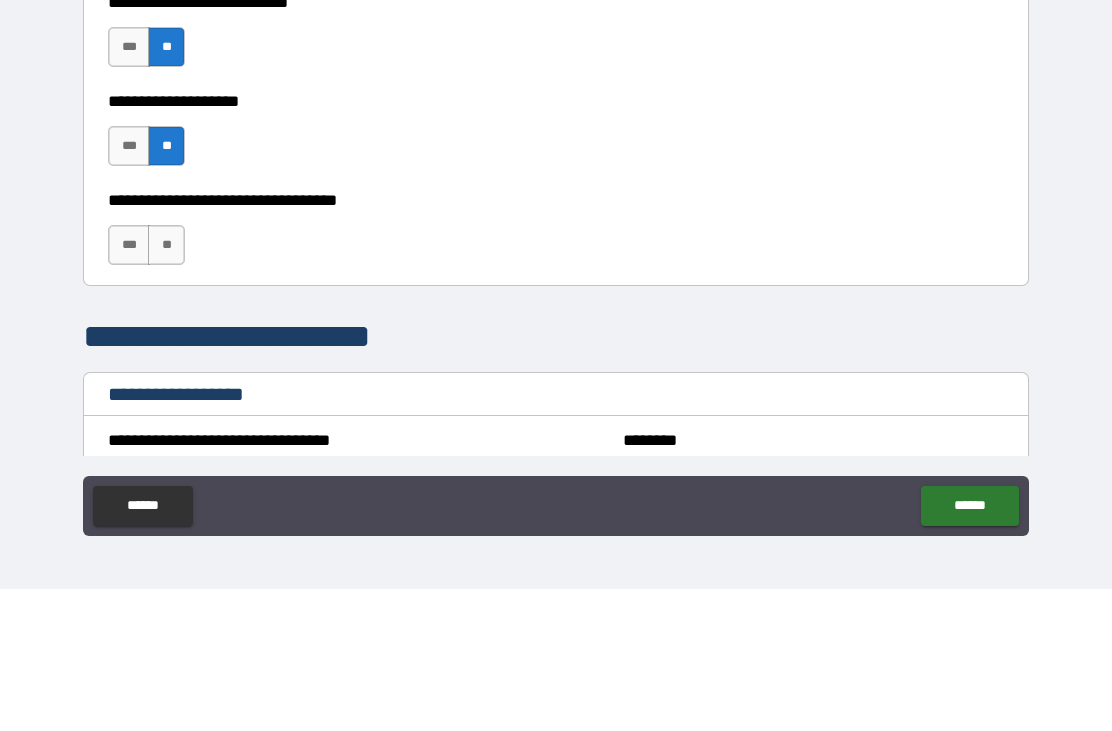 click on "**" at bounding box center [166, 387] 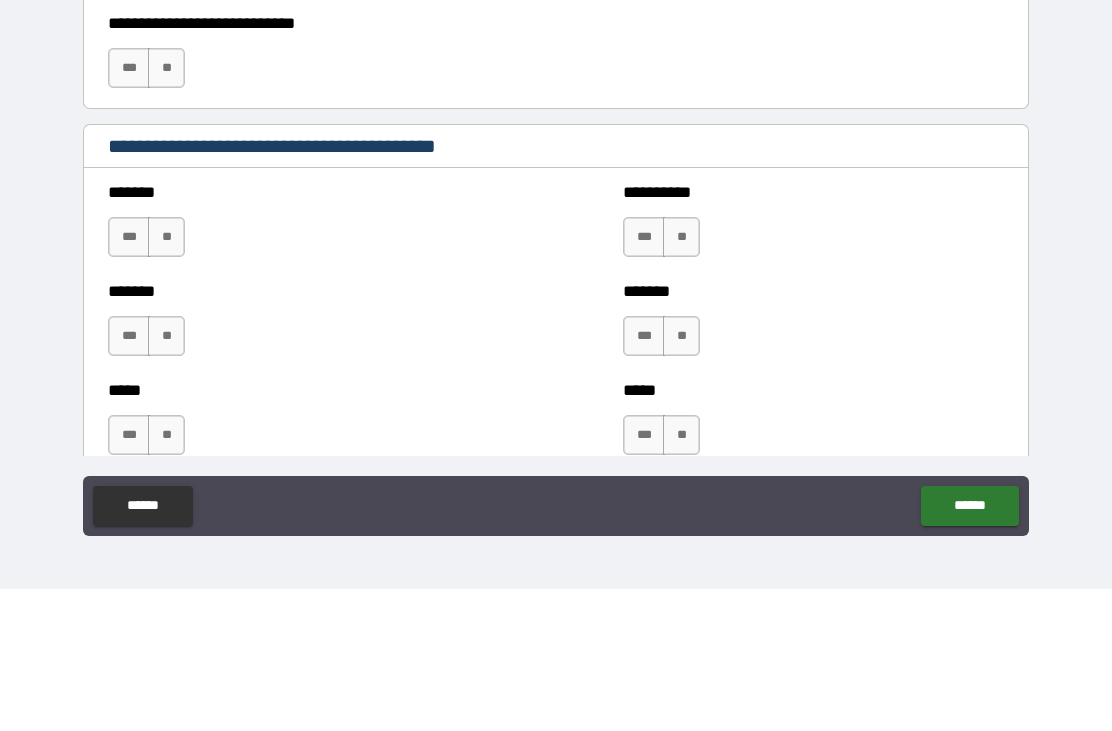 scroll, scrollTop: 1483, scrollLeft: 0, axis: vertical 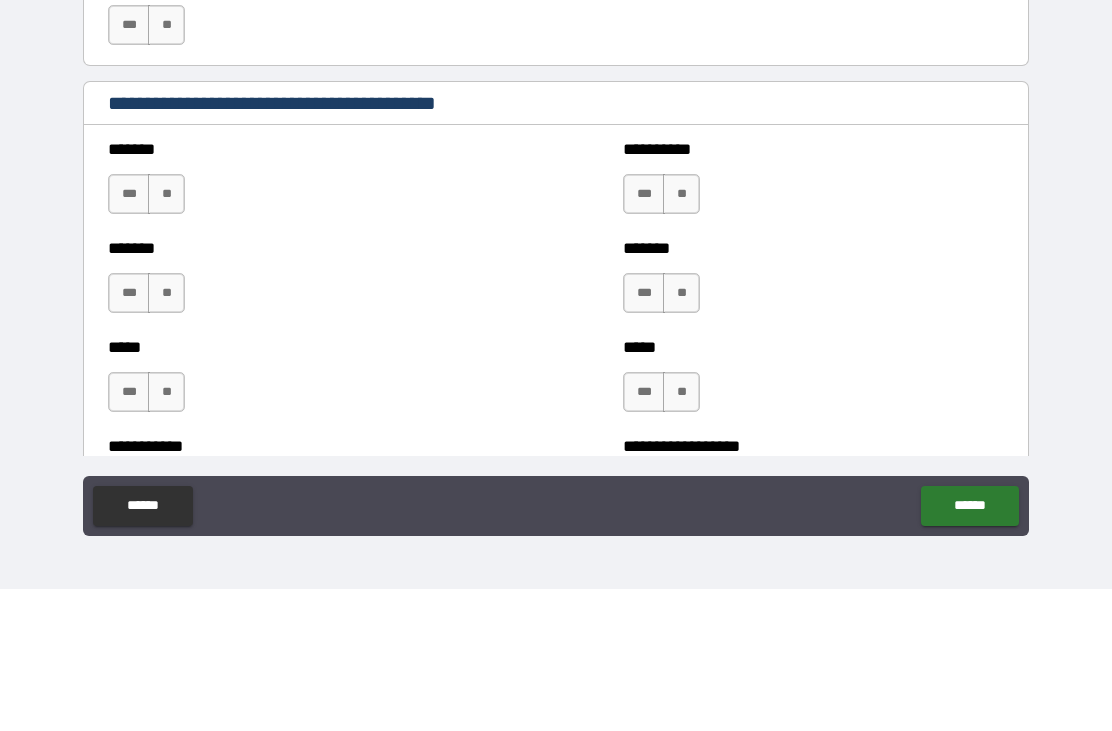 click on "**" at bounding box center [681, 336] 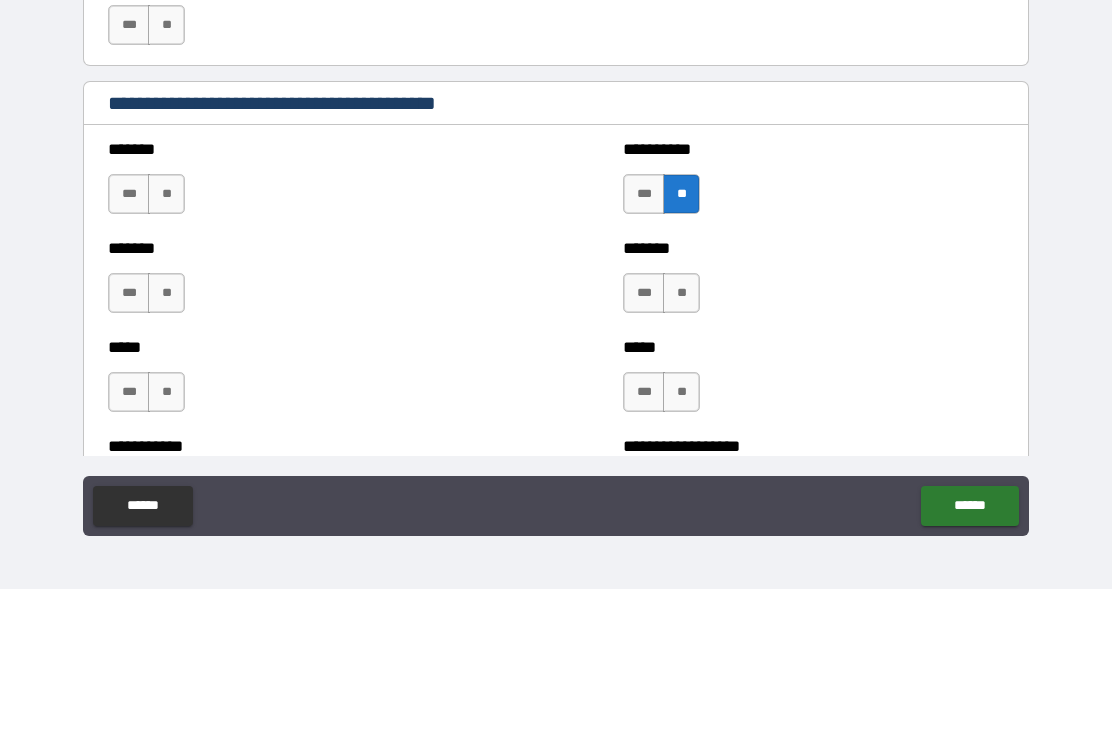 click on "**" at bounding box center (681, 435) 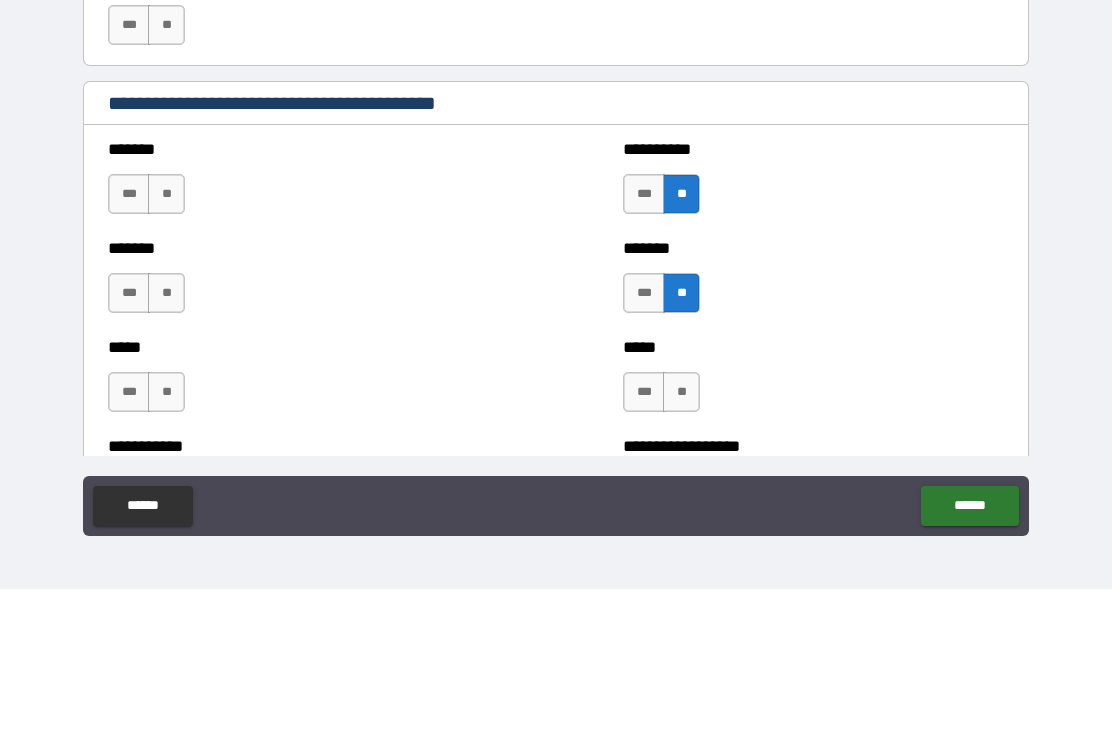 click on "**" at bounding box center (681, 534) 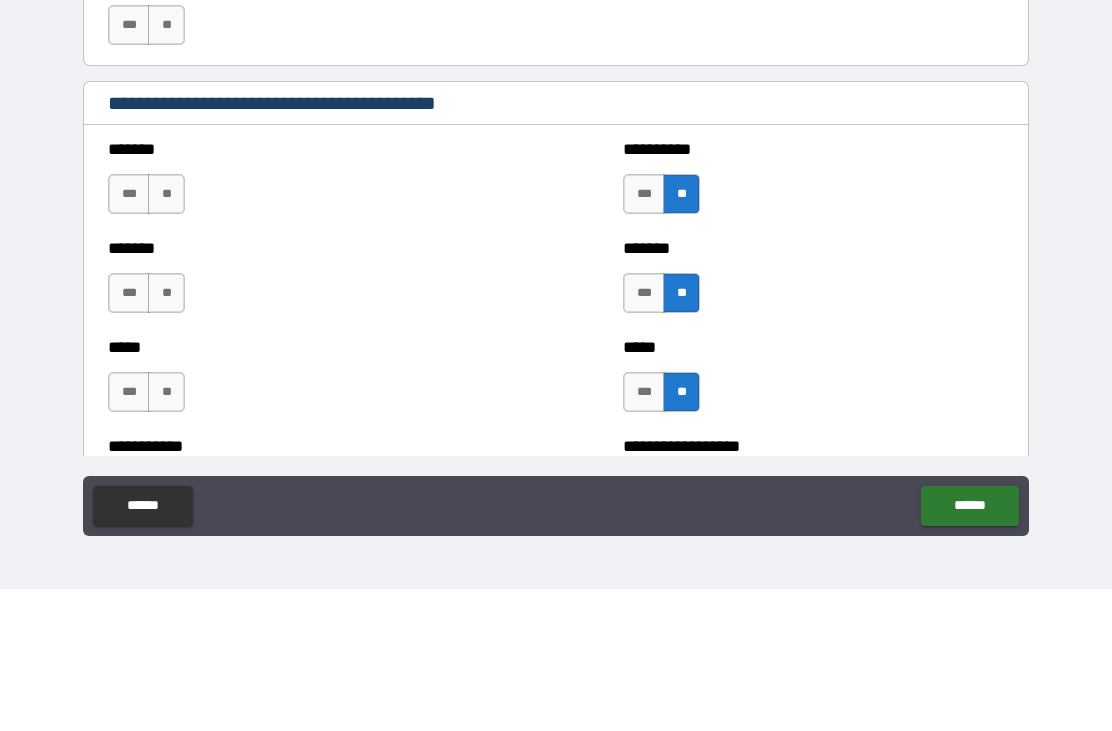 click on "**" at bounding box center (166, 336) 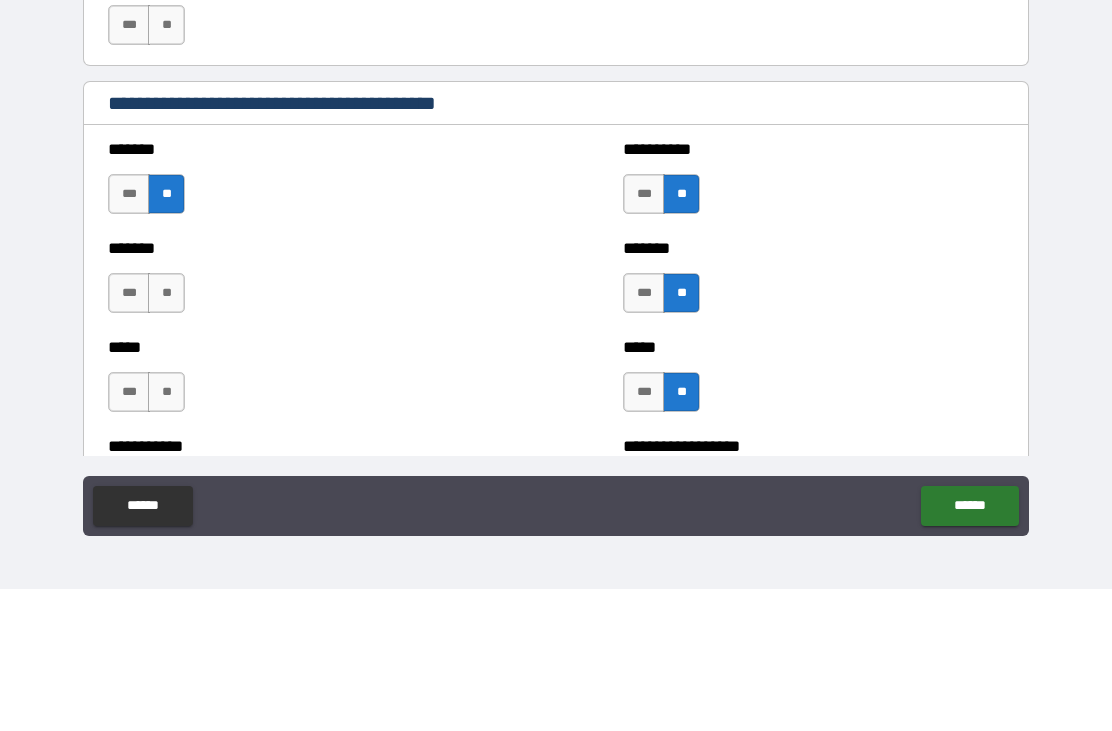 click on "**" at bounding box center [166, 435] 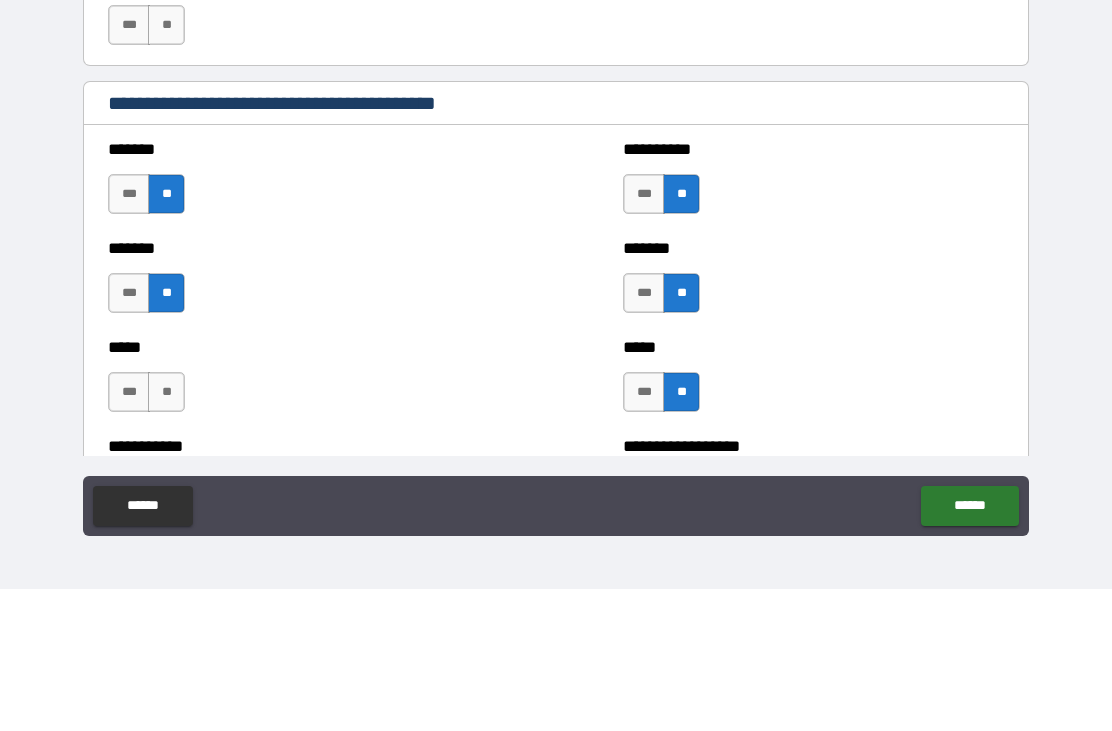 click on "***** *** **" at bounding box center (298, 524) 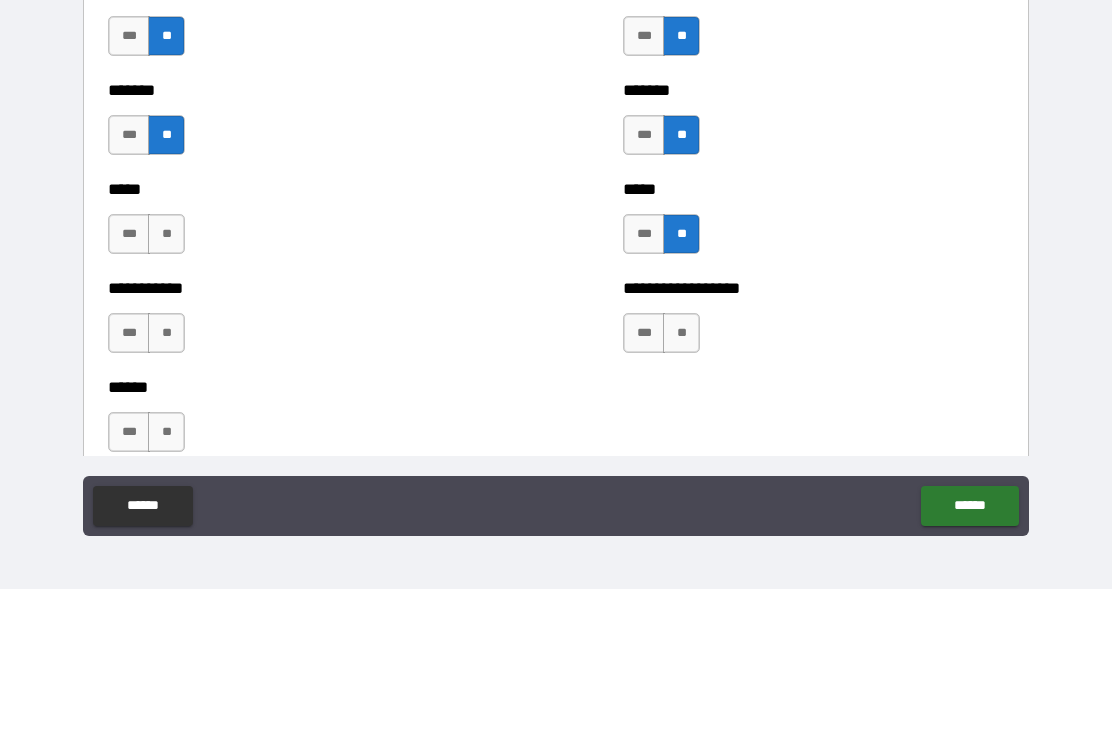 scroll, scrollTop: 1661, scrollLeft: 0, axis: vertical 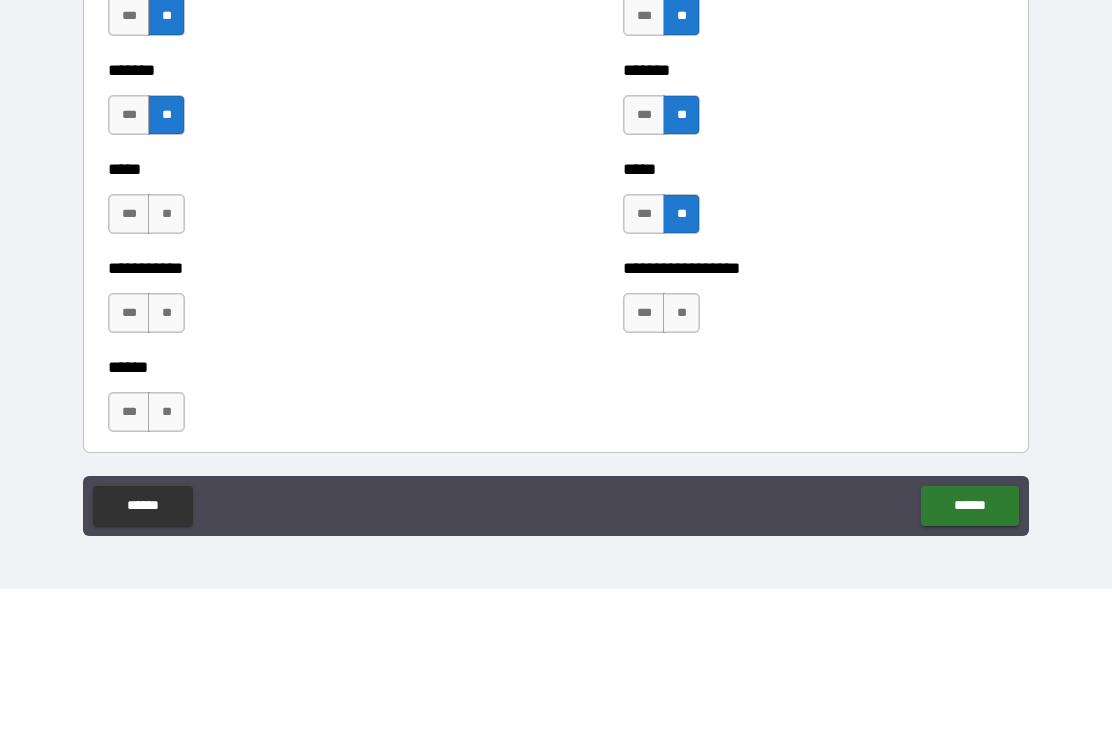 click on "**" at bounding box center (166, 356) 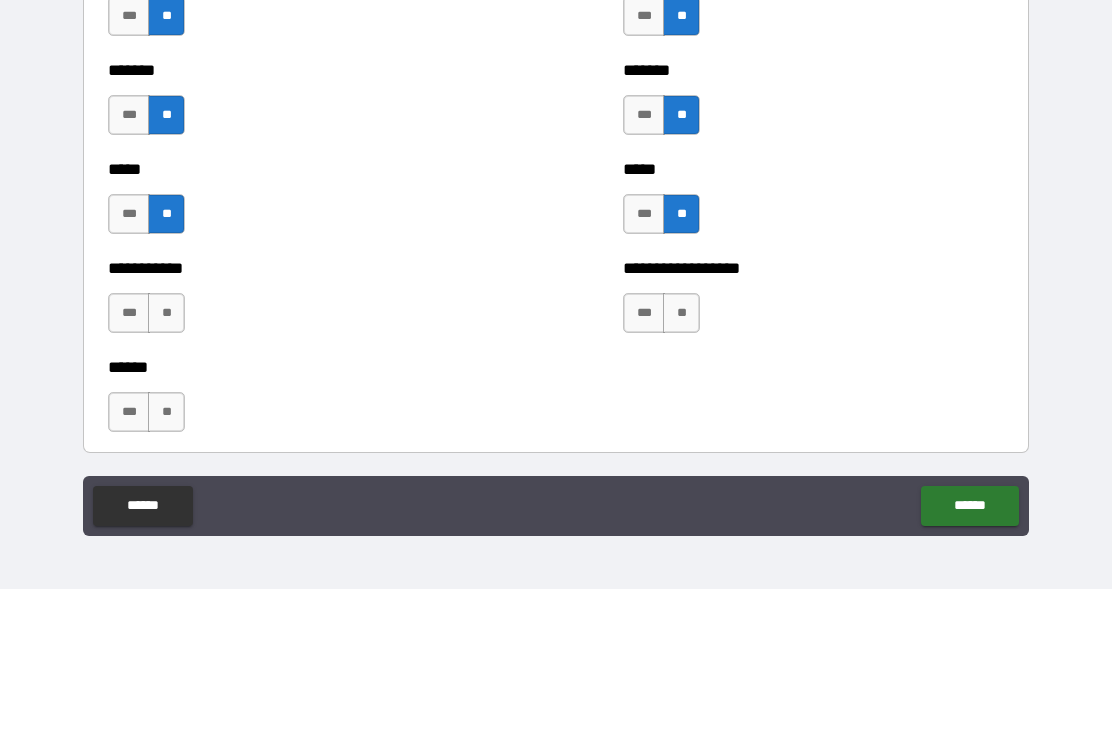 click on "**" at bounding box center [166, 455] 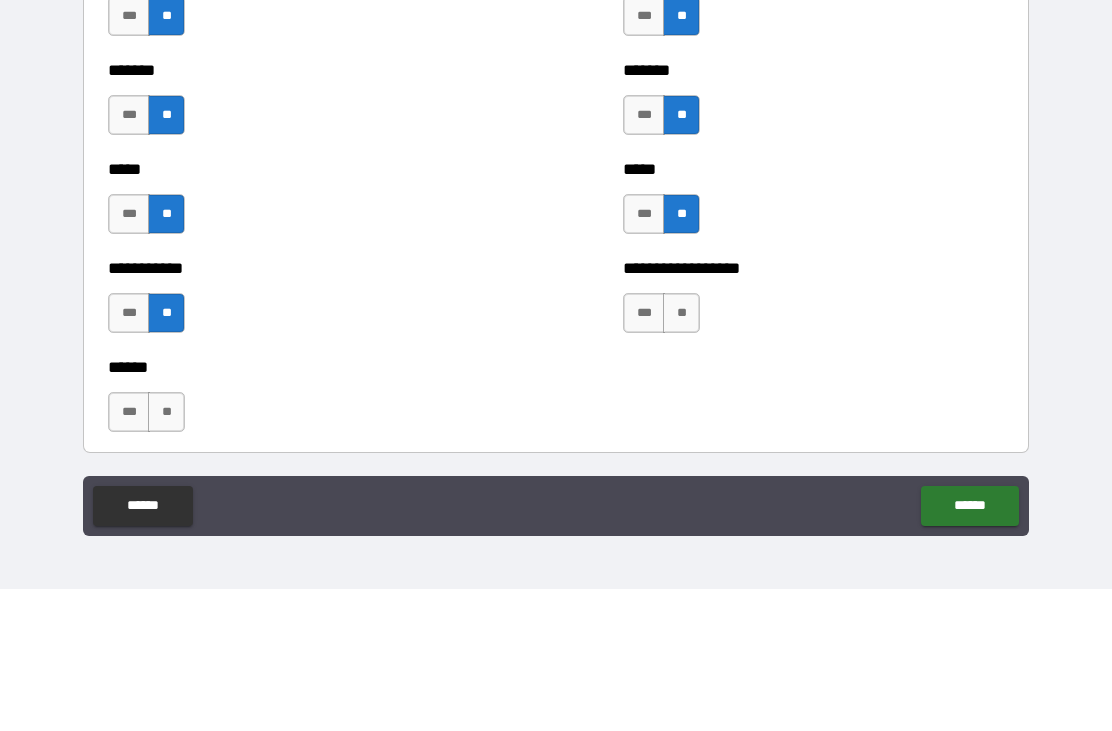 click on "****** *** **" at bounding box center (556, 544) 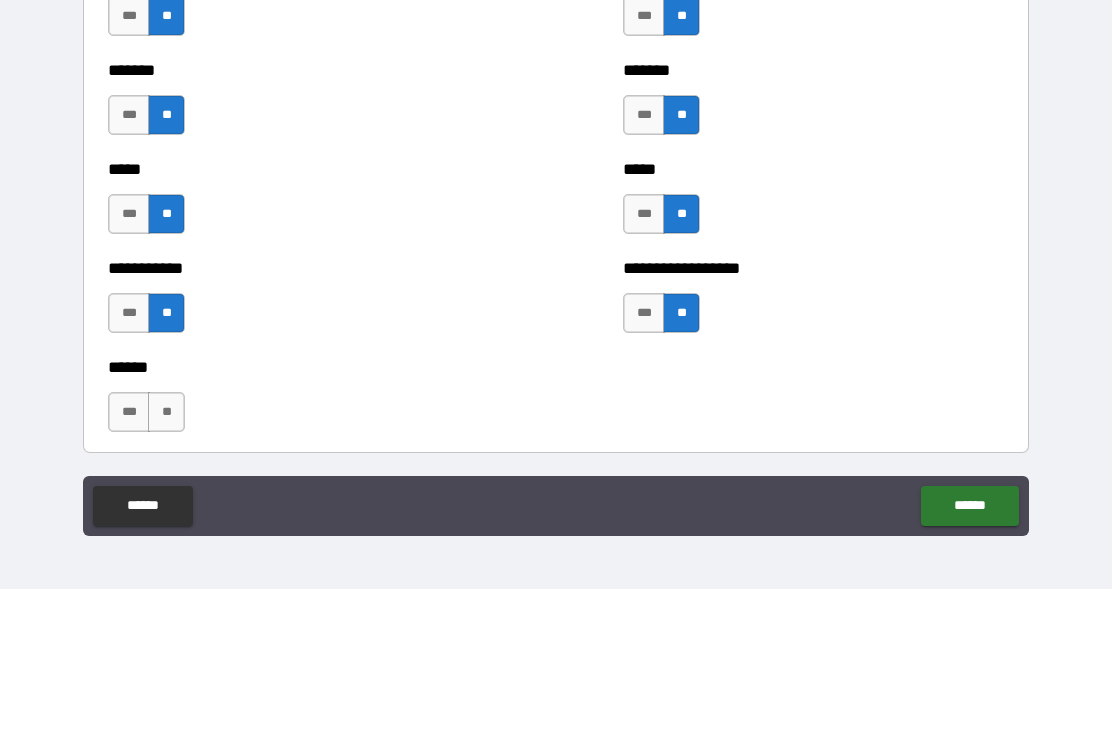 click on "**" at bounding box center [166, 554] 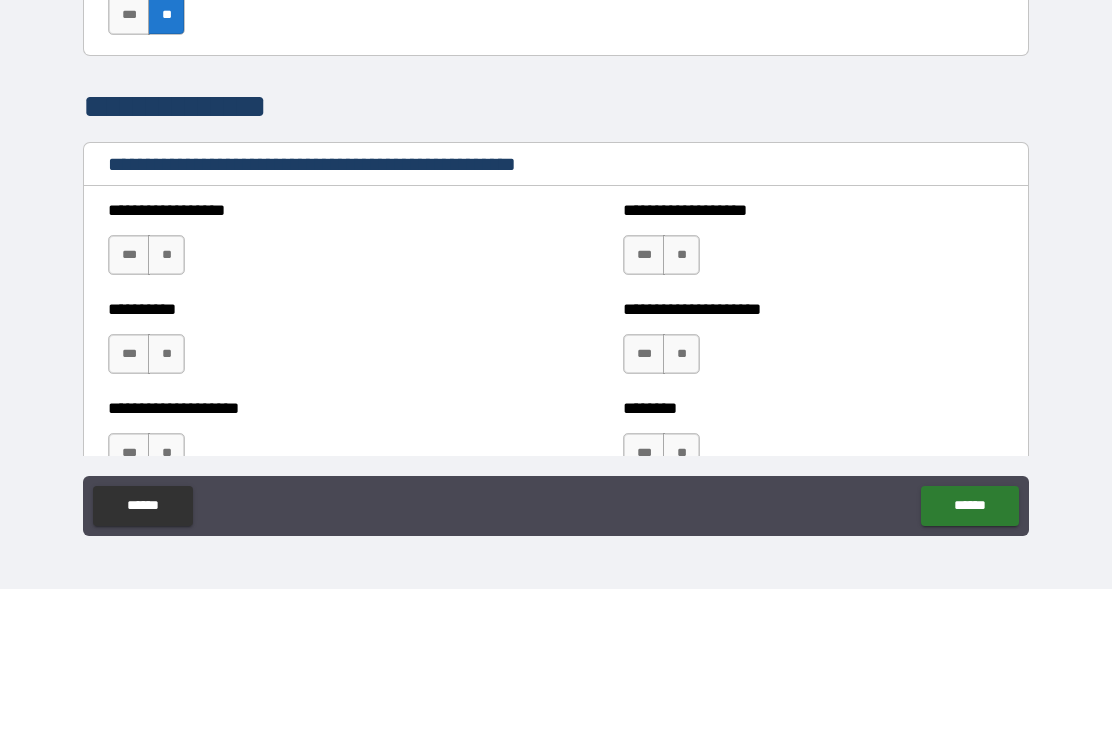 scroll, scrollTop: 2161, scrollLeft: 0, axis: vertical 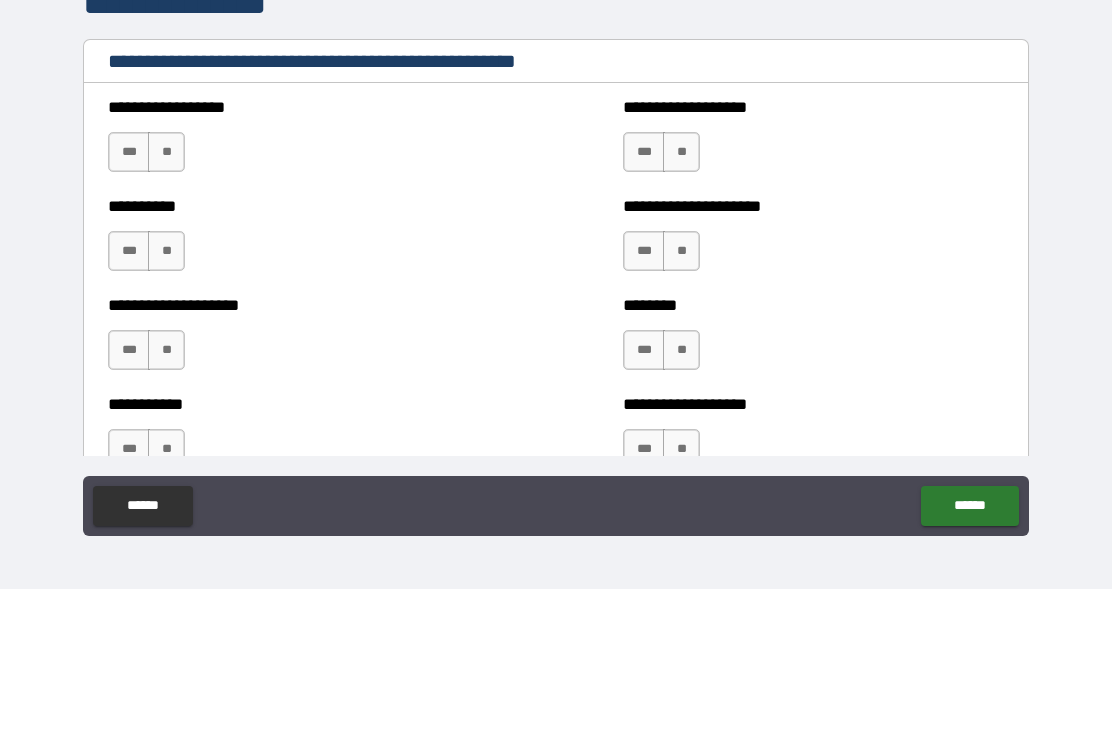 click on "**" at bounding box center [681, 294] 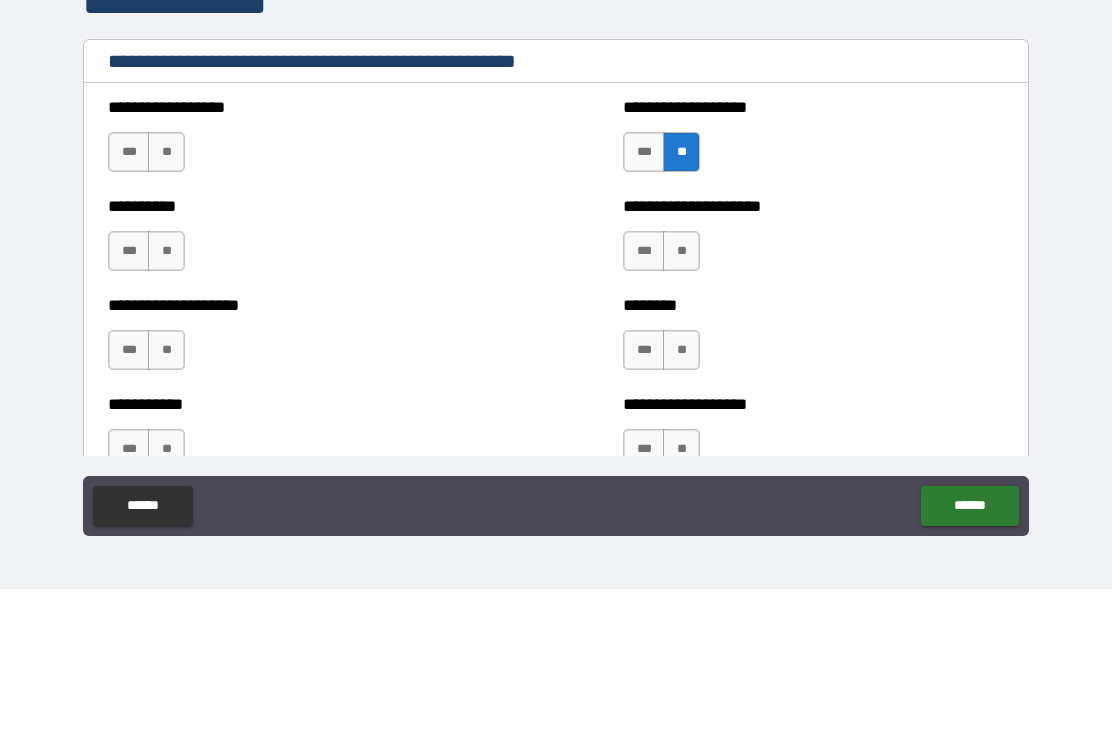 click on "**" at bounding box center [681, 393] 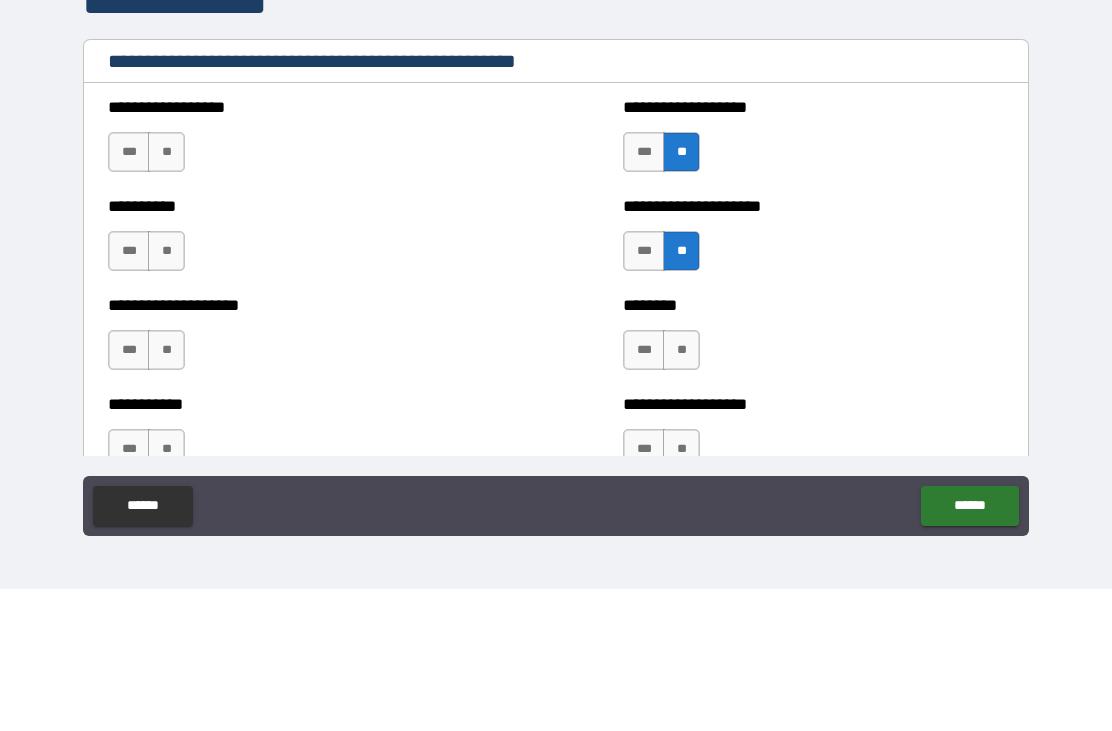 click on "**" at bounding box center [681, 492] 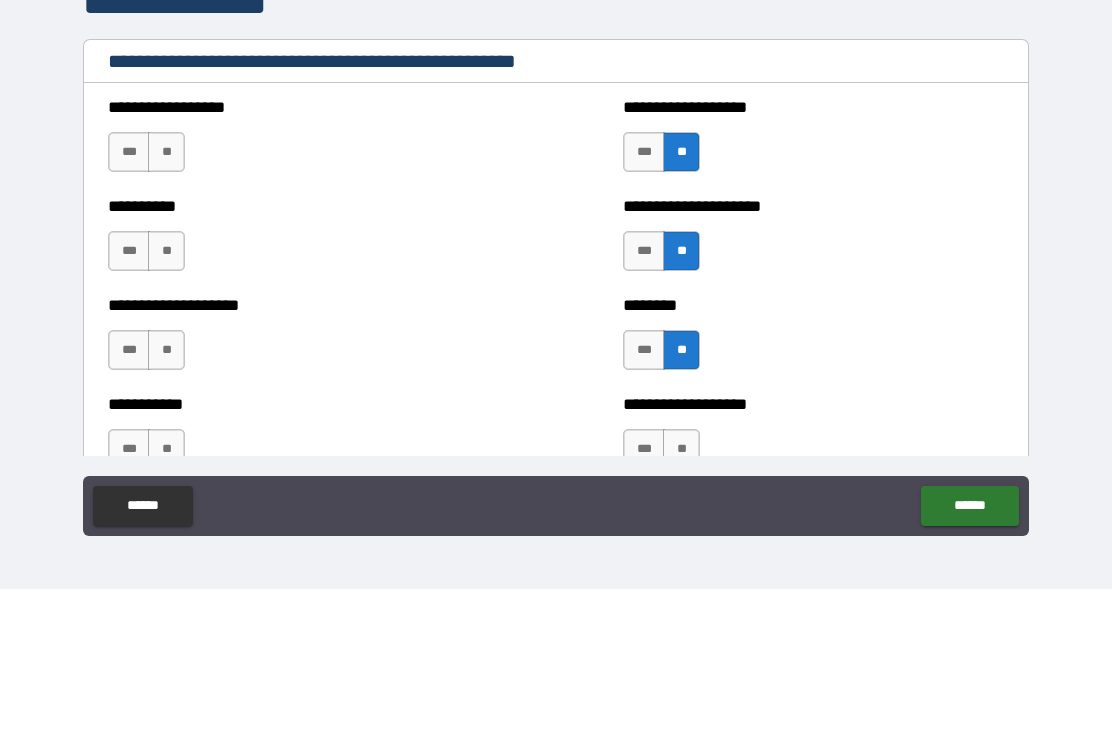 click on "**" at bounding box center (166, 492) 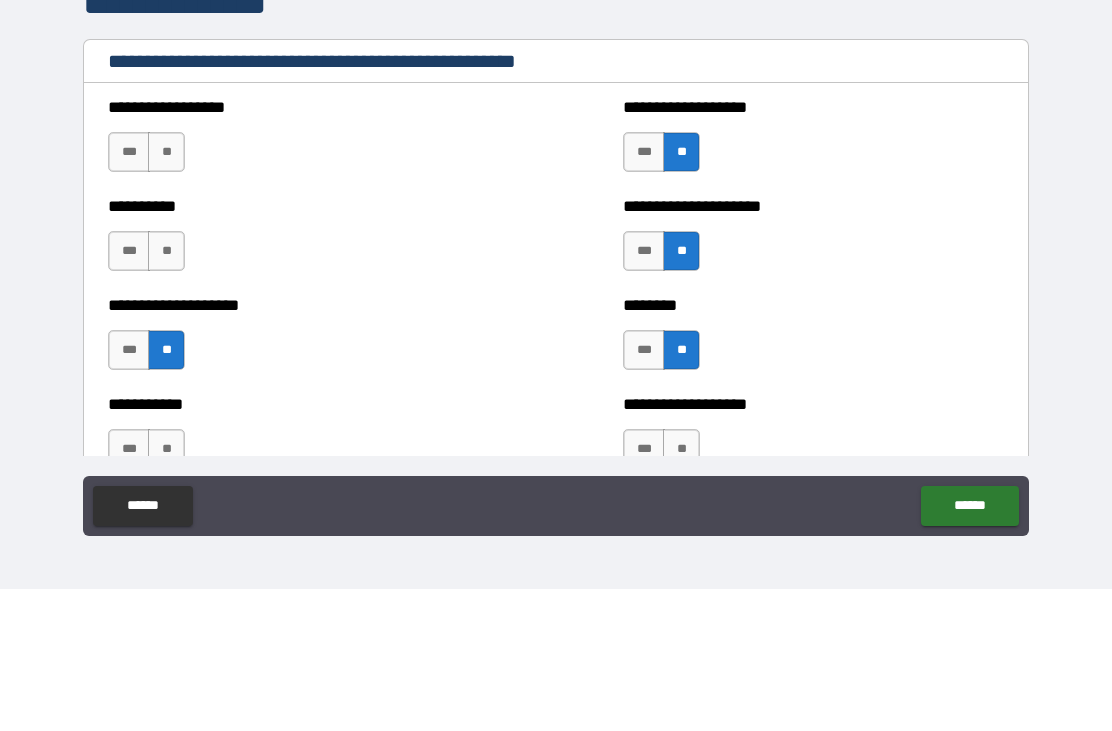 click on "**" at bounding box center (166, 393) 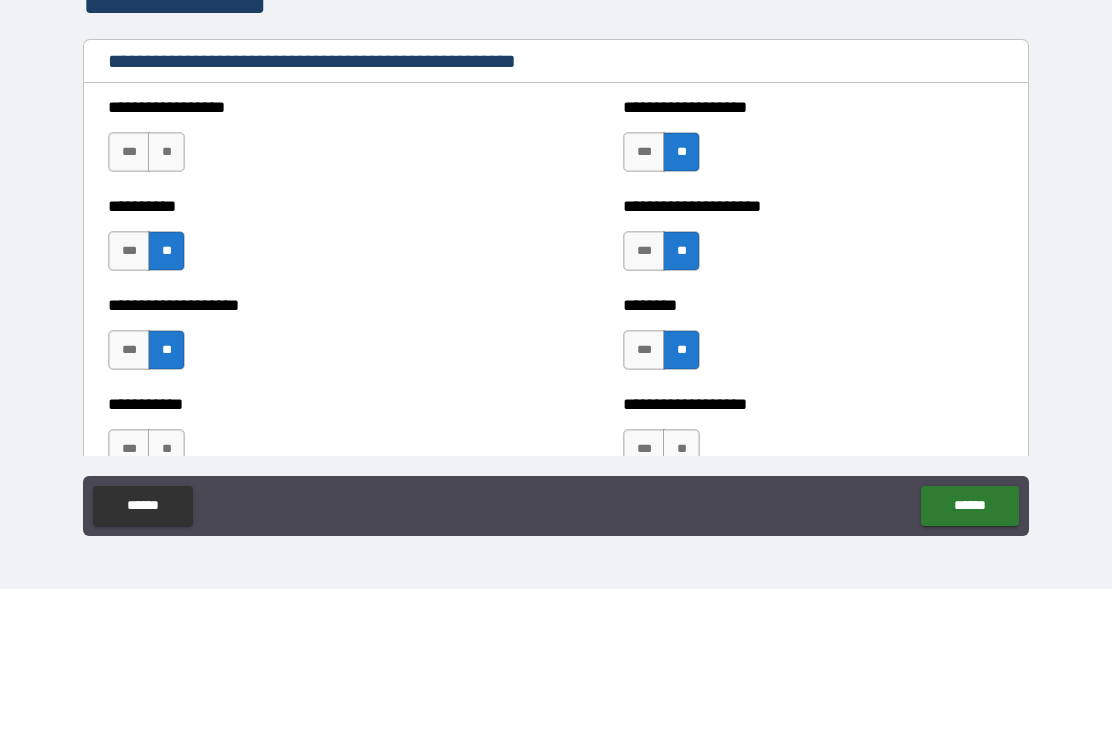 click on "*** **" at bounding box center (149, 299) 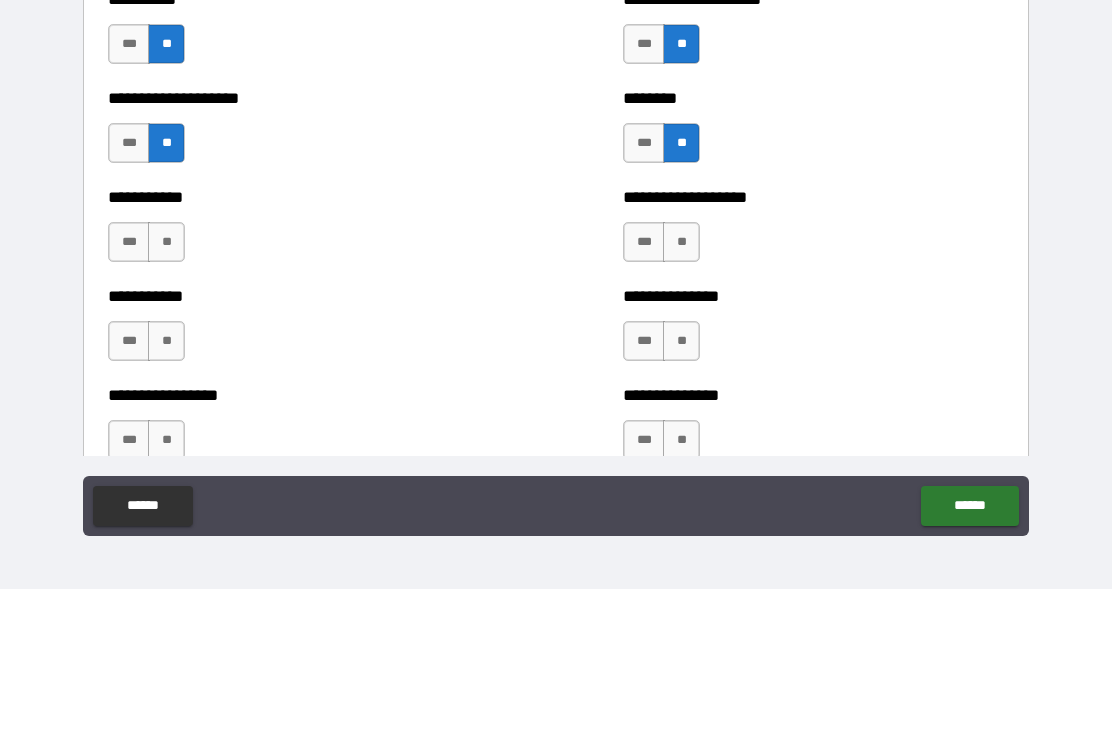 scroll, scrollTop: 2370, scrollLeft: 0, axis: vertical 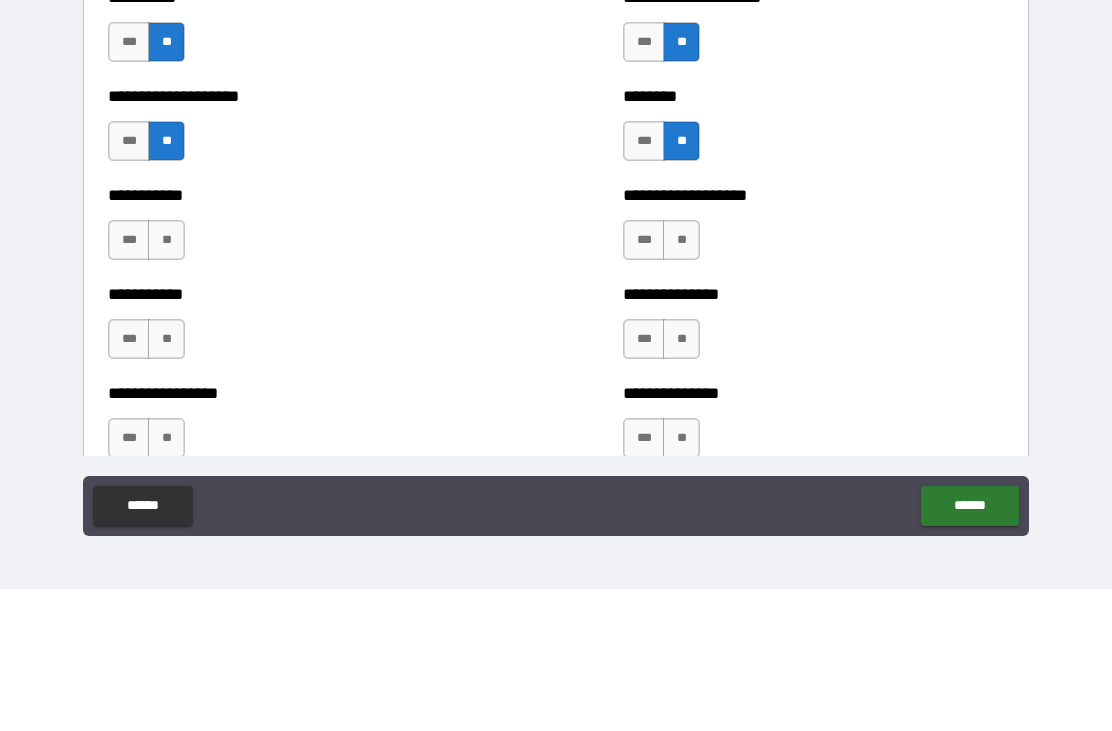 click on "**" at bounding box center [681, 382] 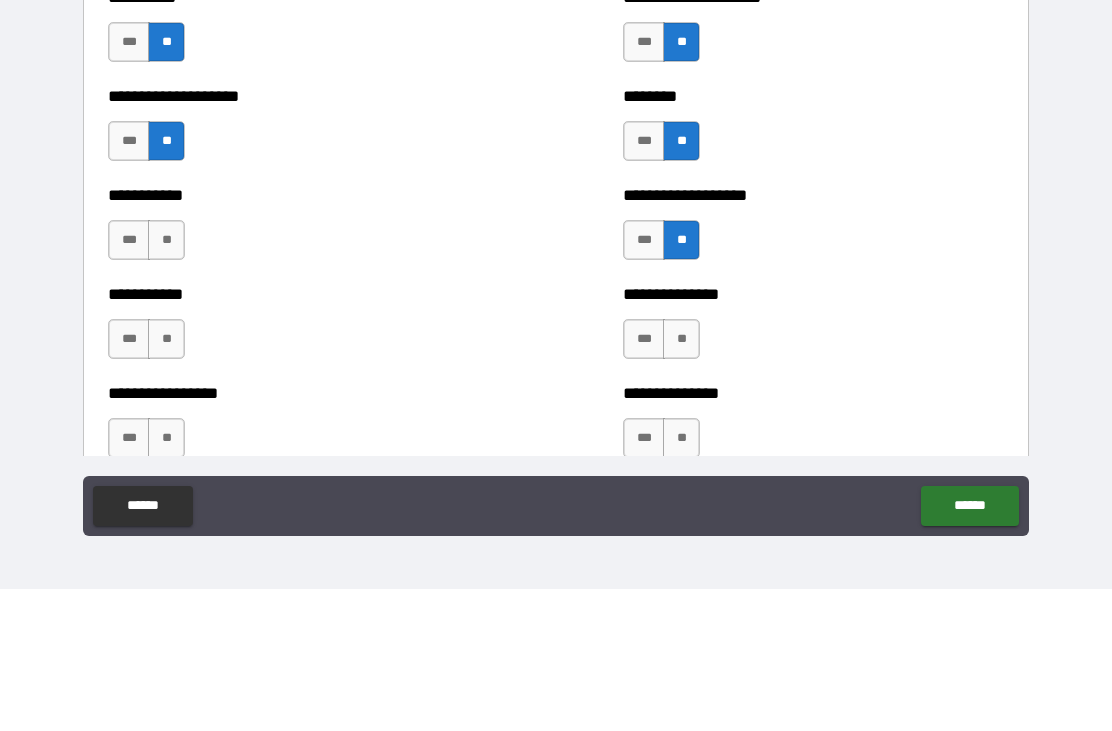click on "**" at bounding box center [681, 481] 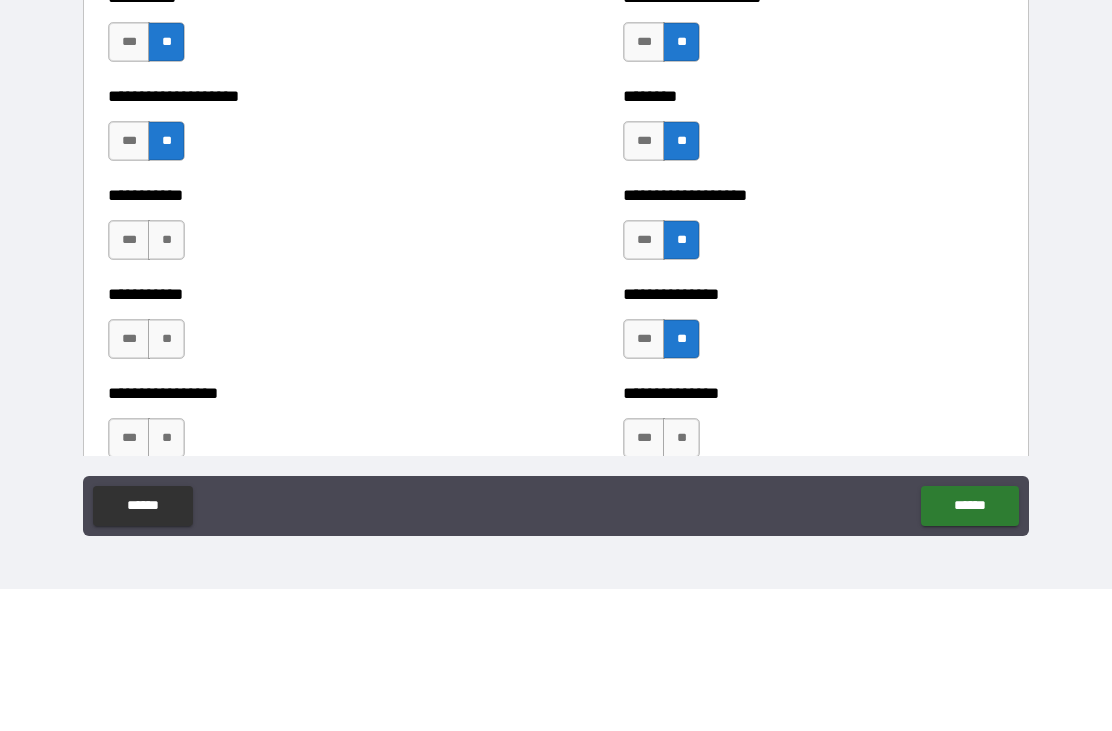 click on "**" at bounding box center (681, 580) 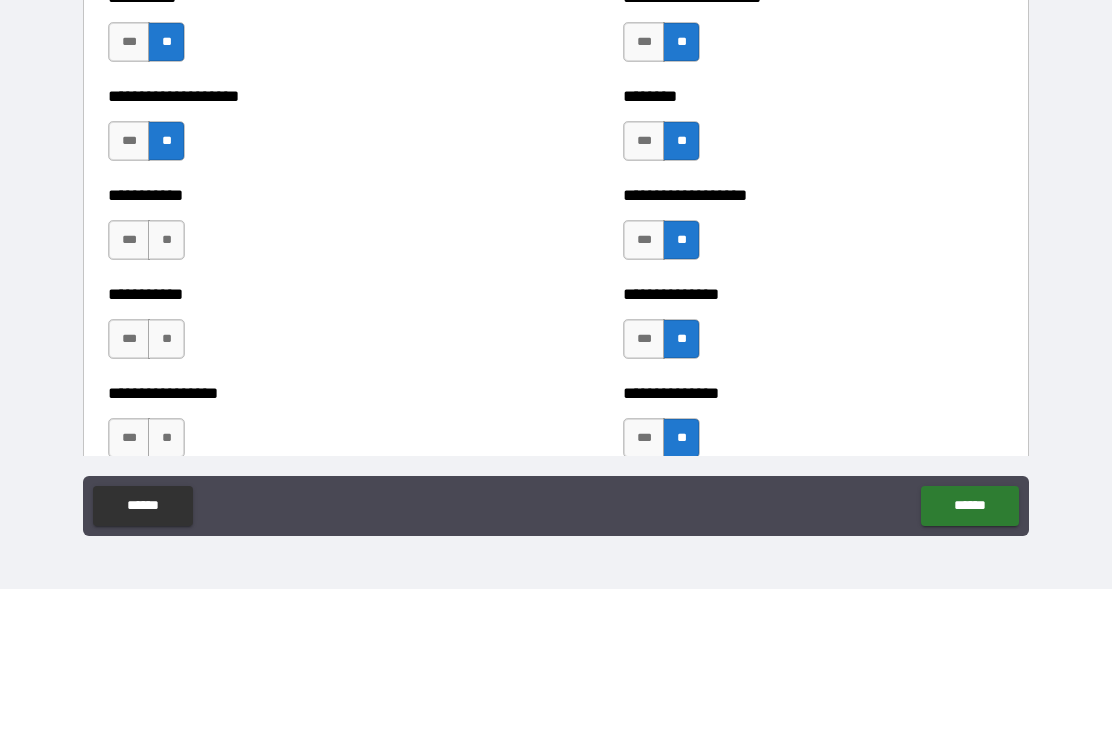 click on "**" at bounding box center [166, 382] 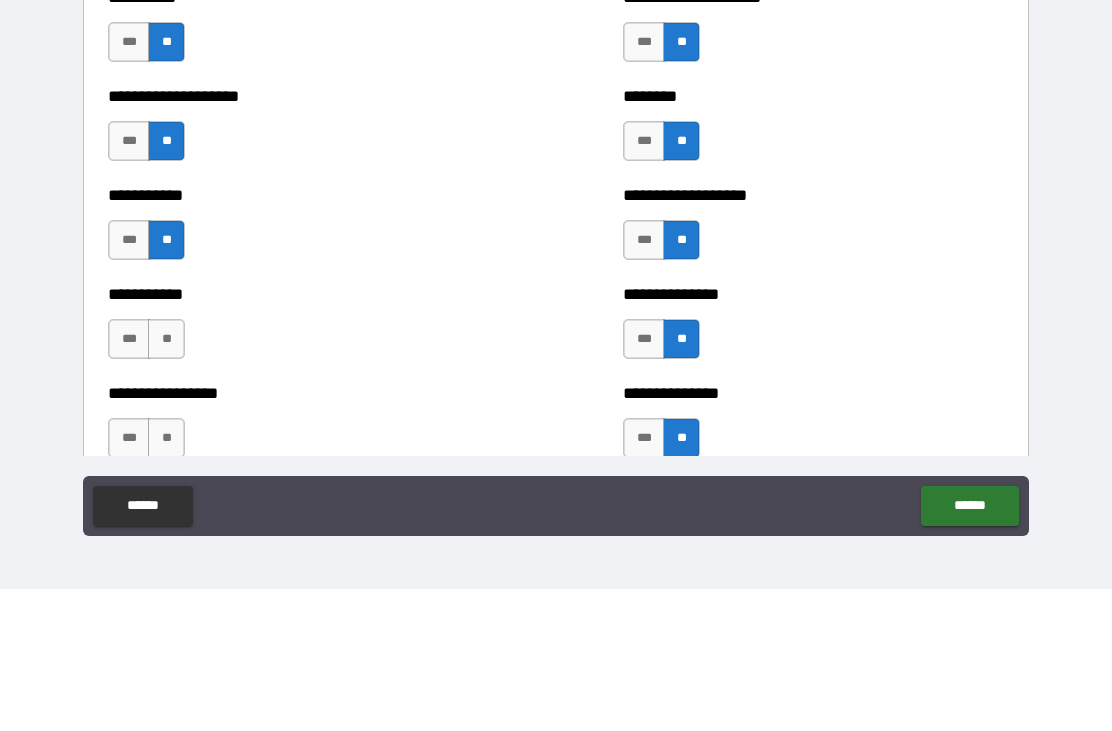 click on "**********" at bounding box center [298, 471] 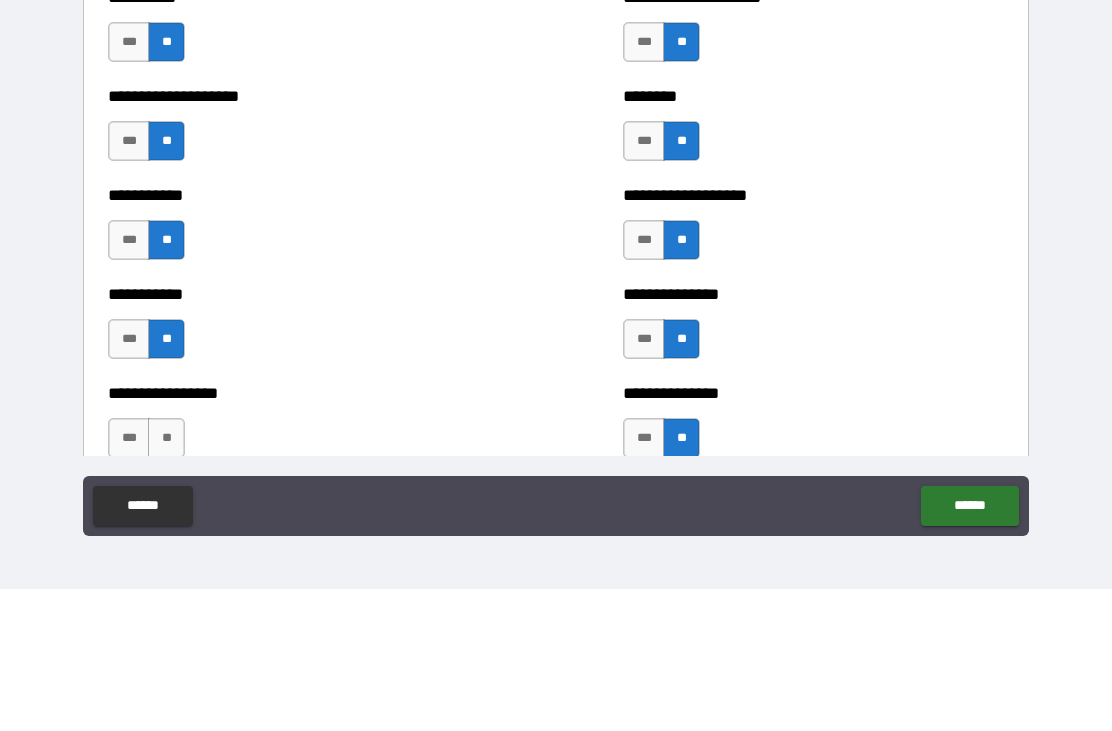 click on "**" at bounding box center (166, 580) 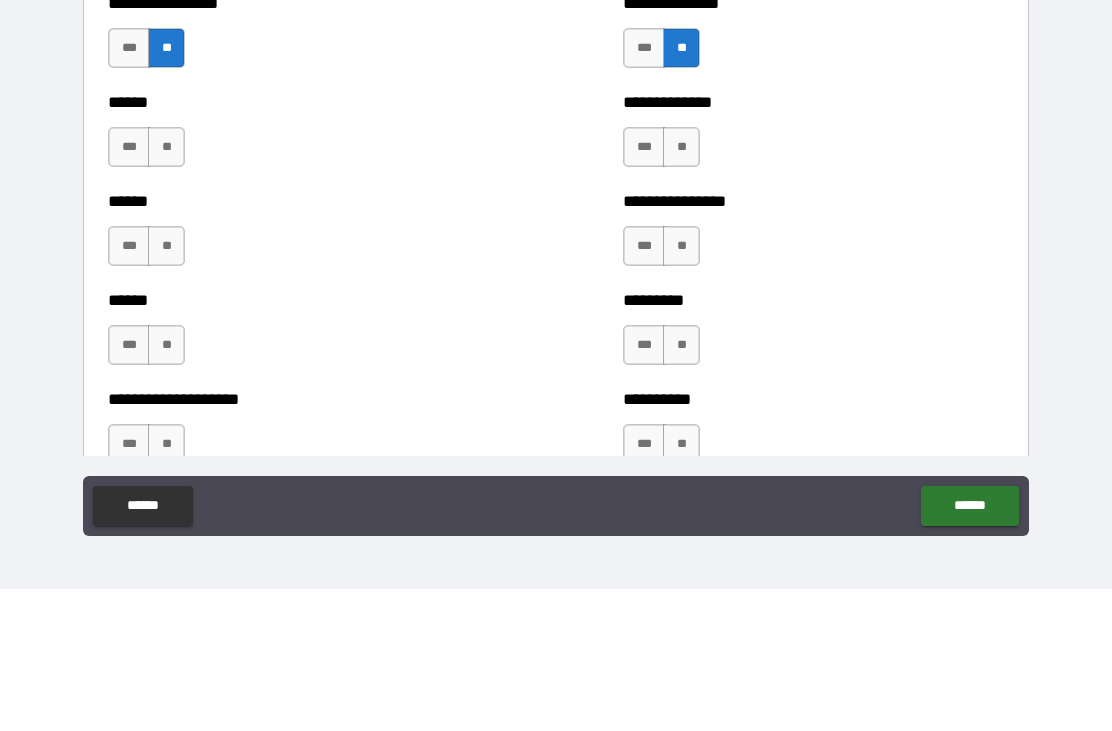 scroll, scrollTop: 2761, scrollLeft: 0, axis: vertical 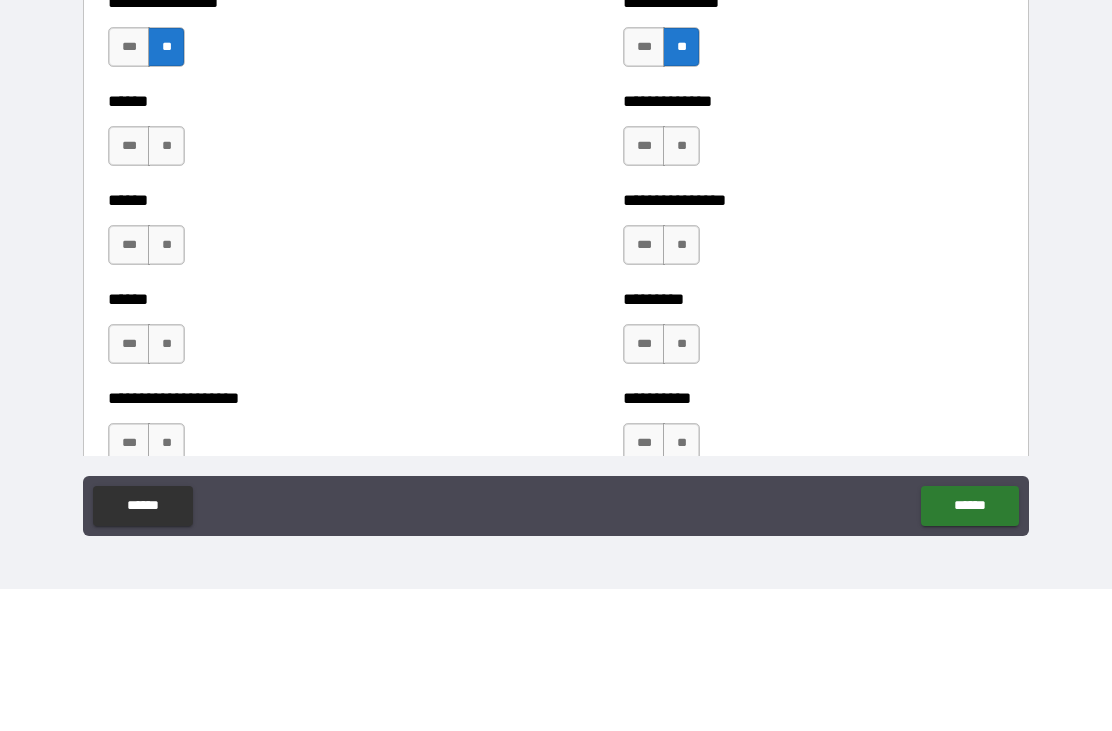 click on "**" at bounding box center [166, 288] 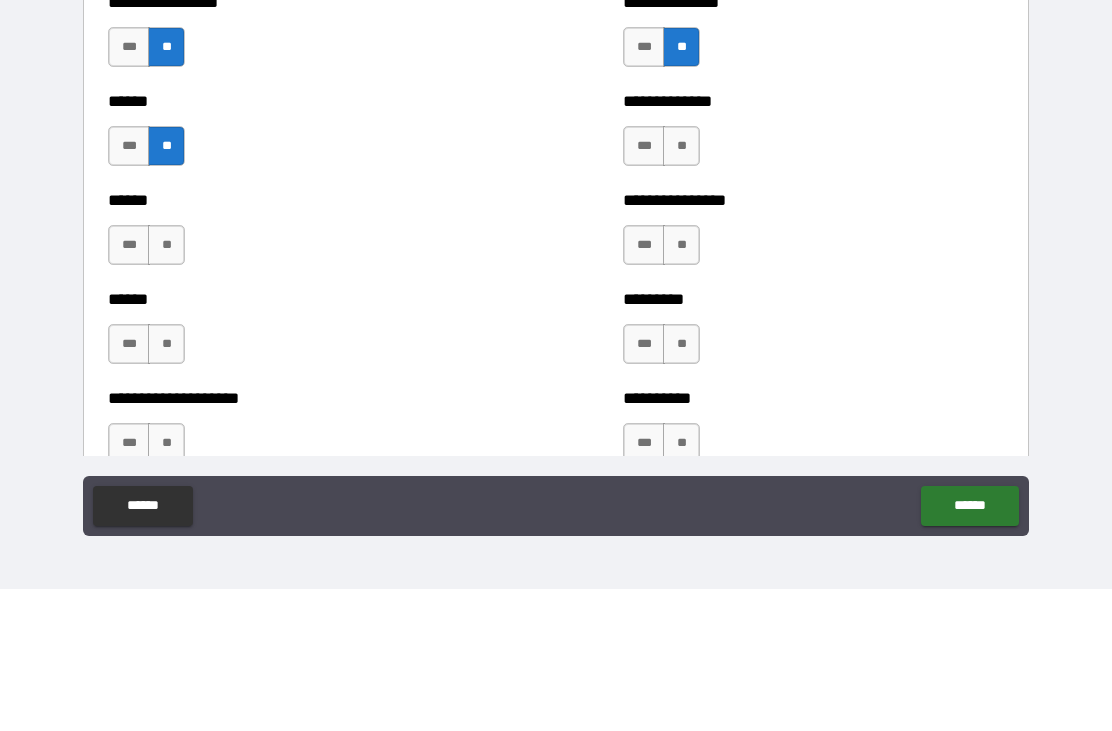 click on "****** *** **" at bounding box center (298, 377) 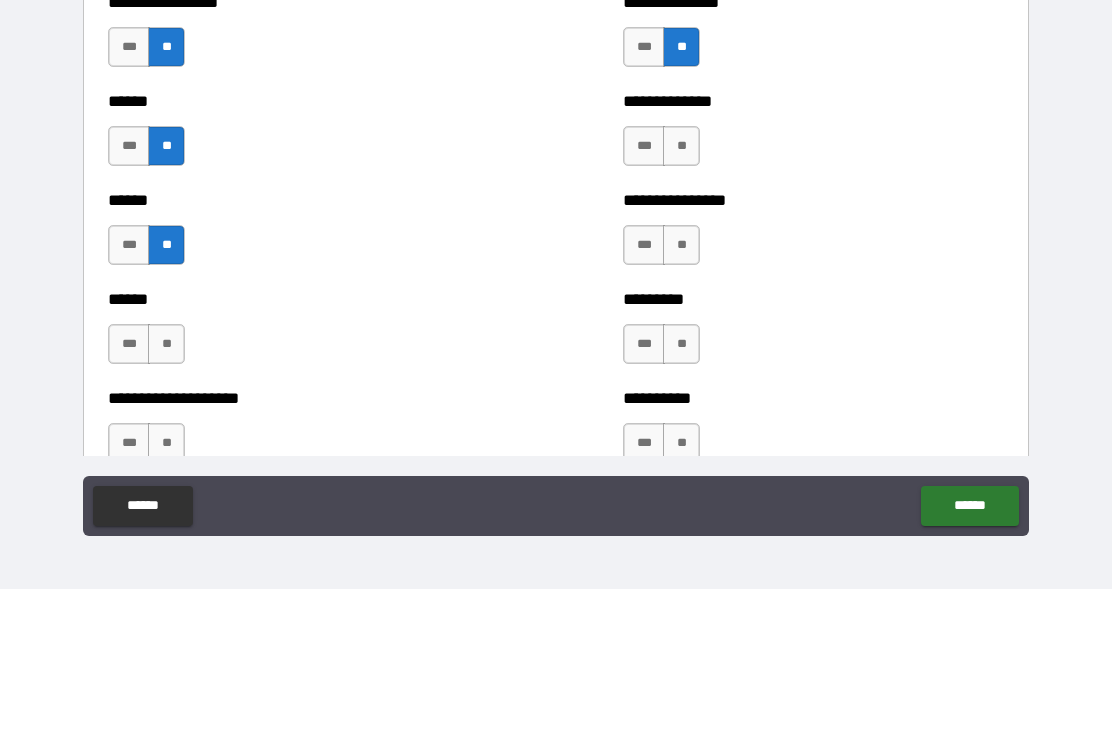 click on "**" at bounding box center [166, 486] 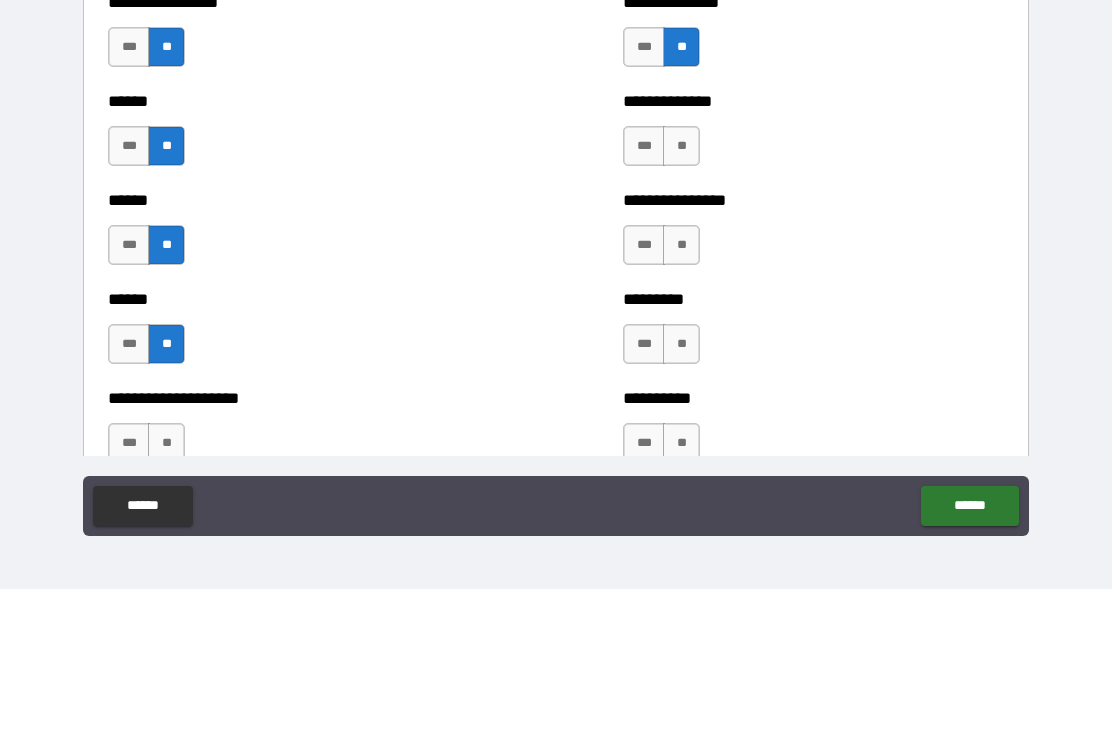 click on "**********" at bounding box center [298, 575] 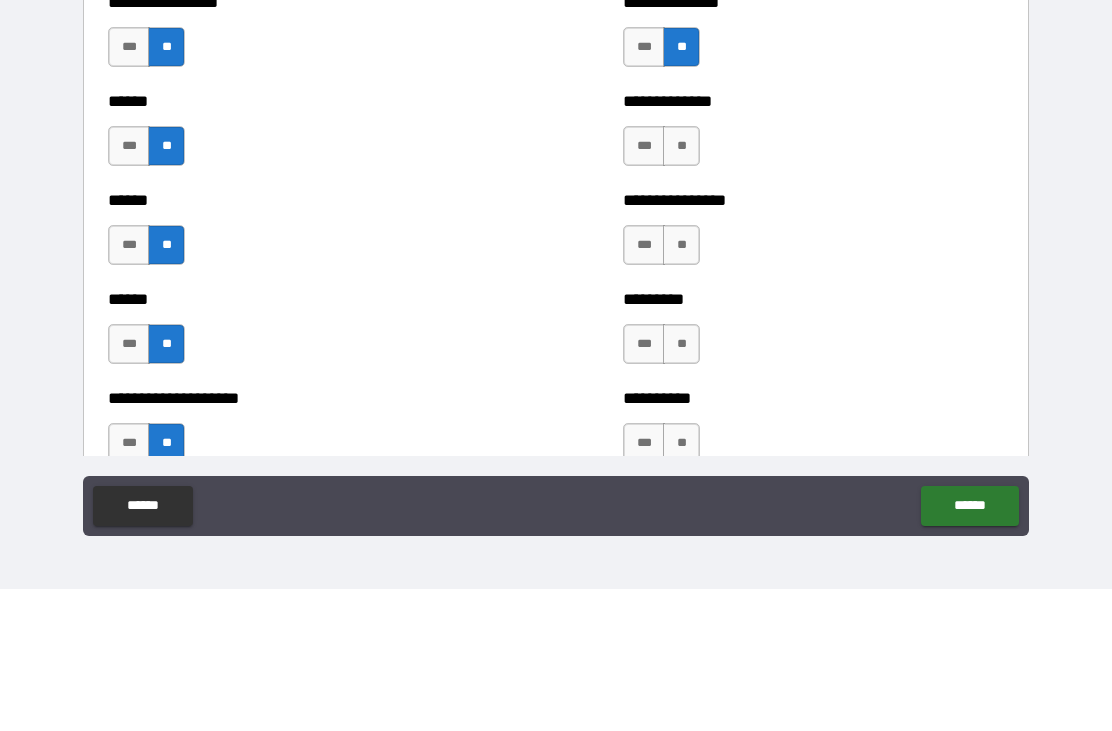 click on "**" at bounding box center (681, 288) 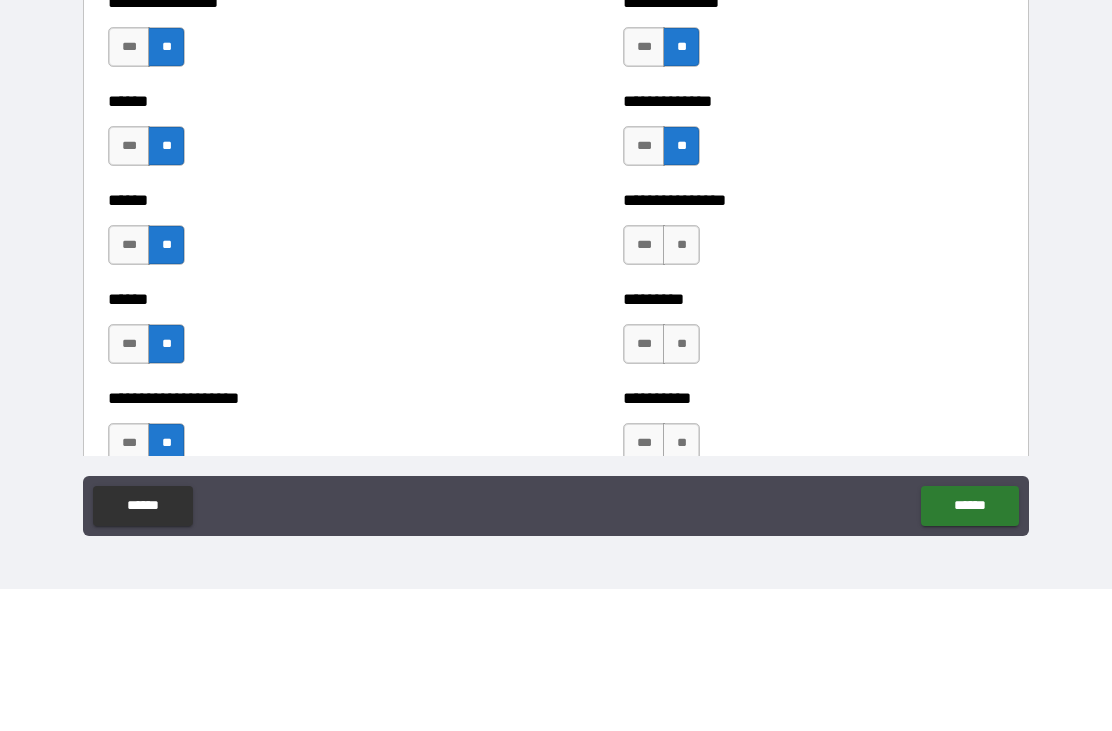 click on "**" at bounding box center (681, 387) 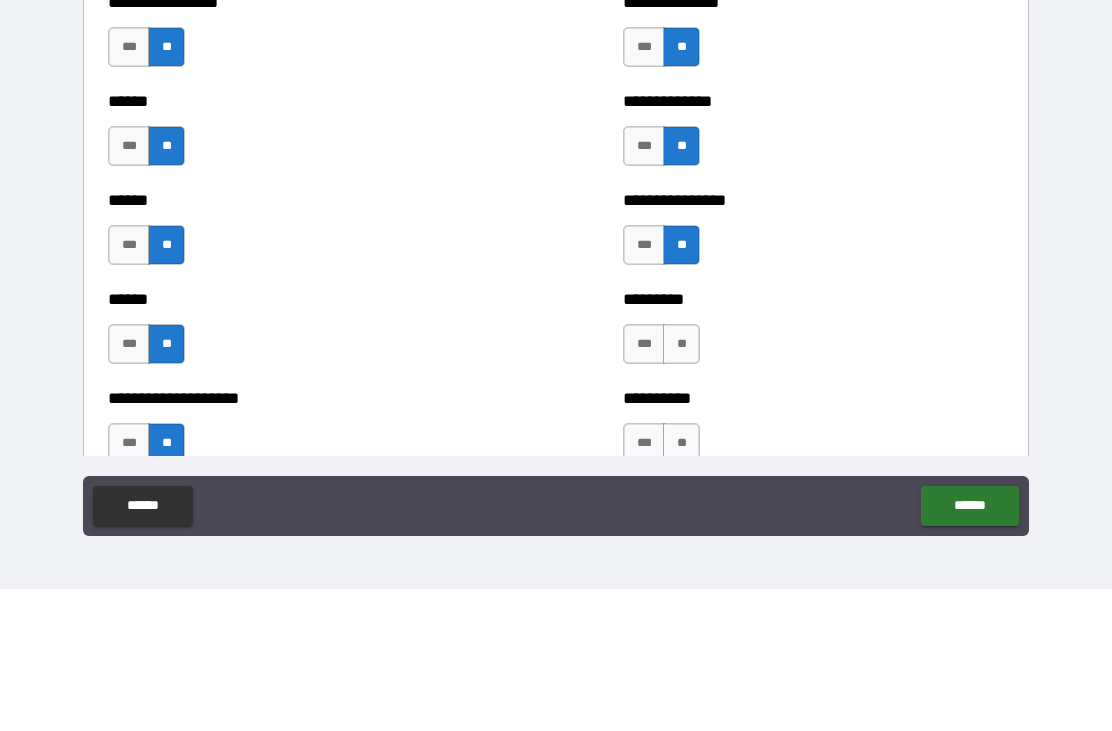click on "**" at bounding box center (681, 486) 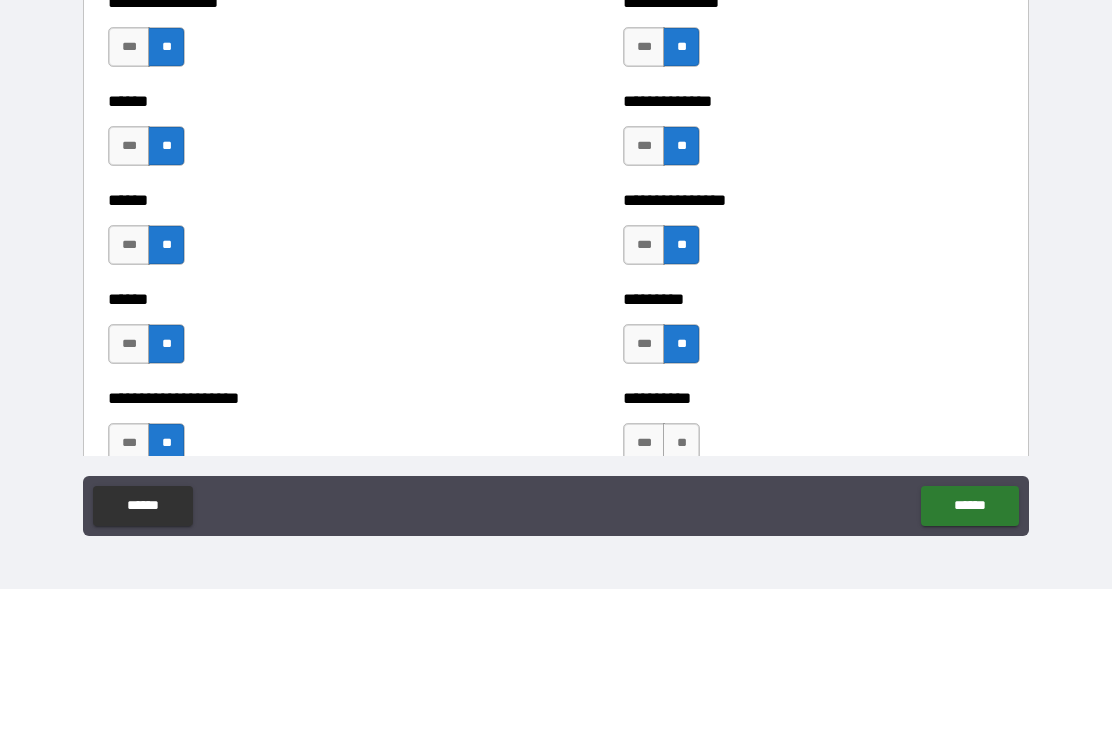 click on "**********" at bounding box center [813, 540] 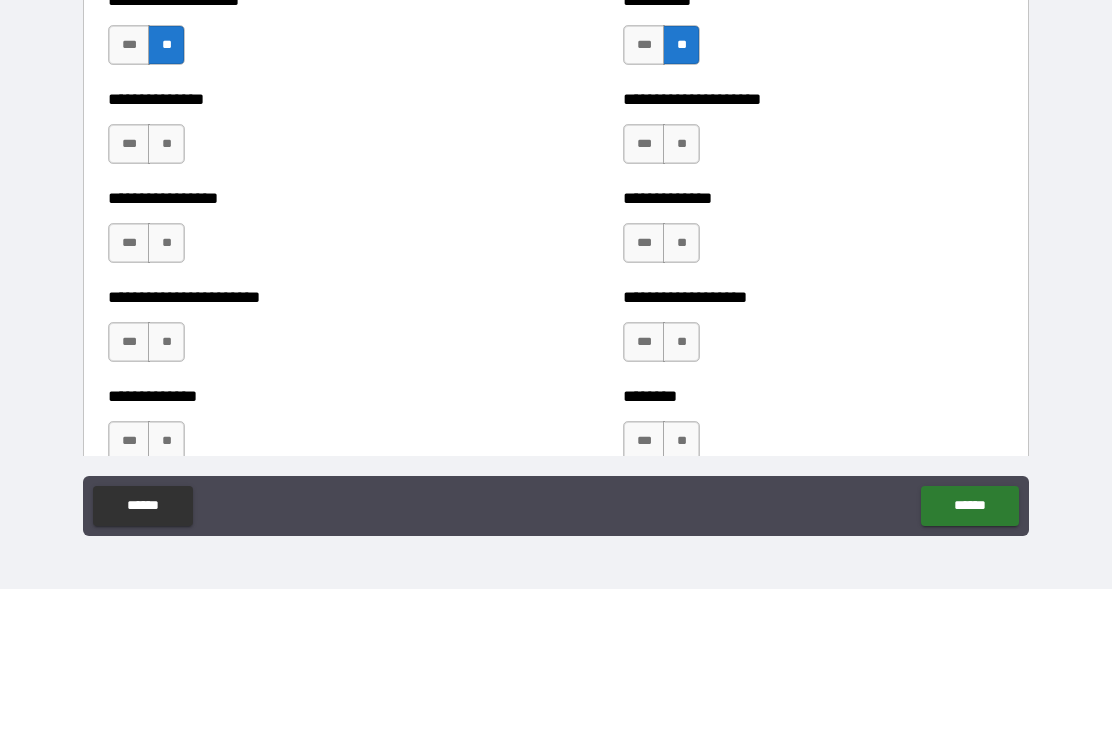 scroll, scrollTop: 3160, scrollLeft: 0, axis: vertical 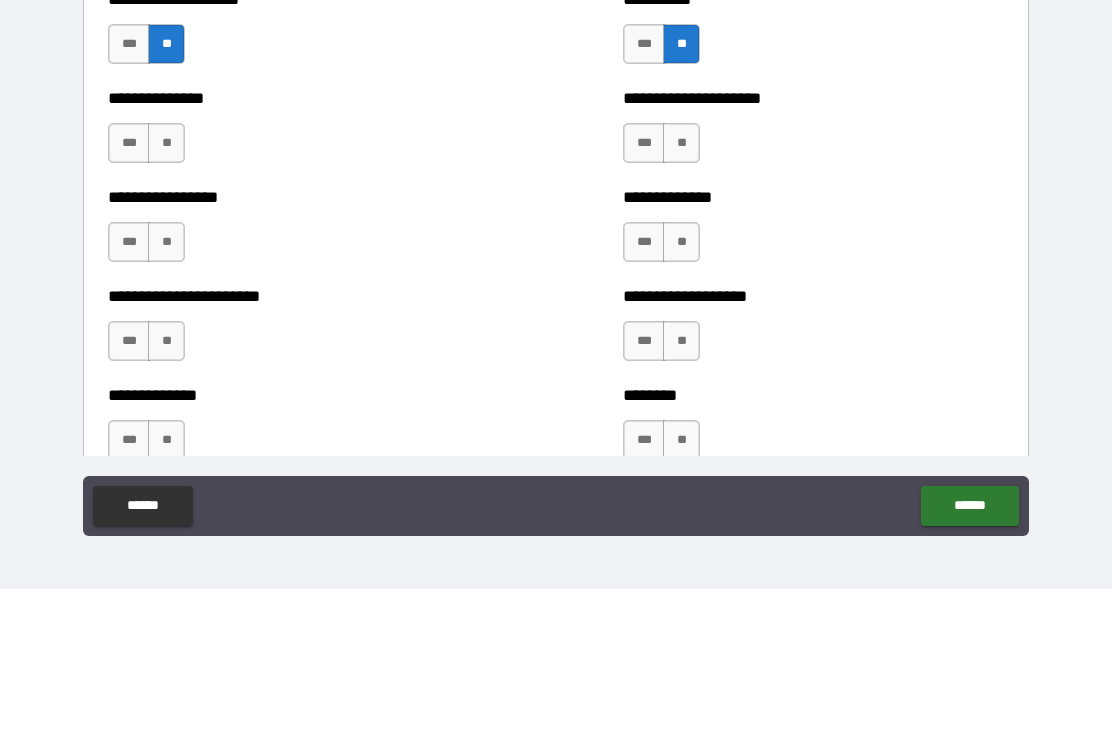 click on "**" at bounding box center [166, 285] 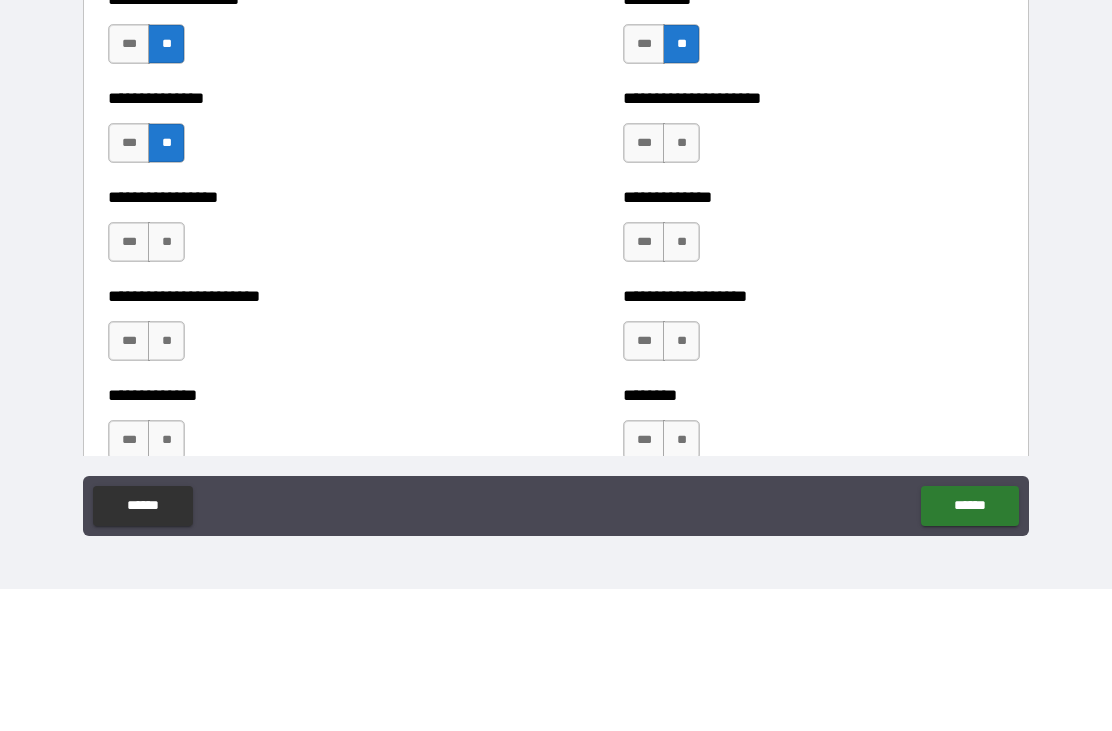 click on "**" at bounding box center [166, 384] 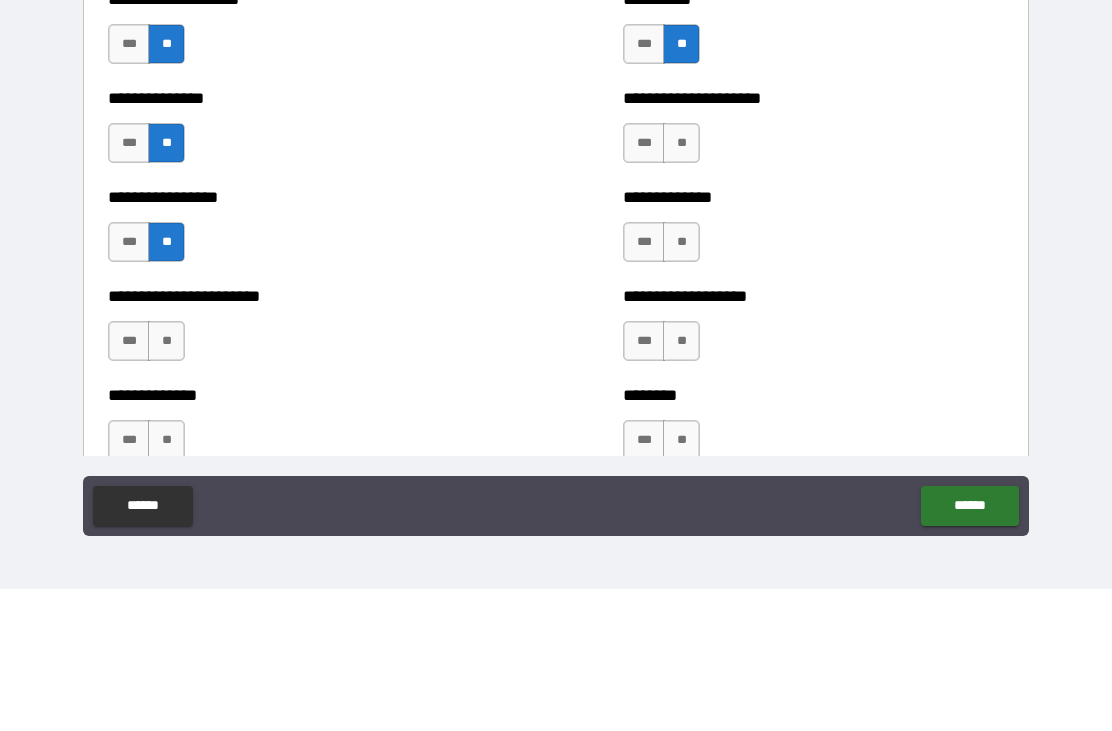 click on "*** **" at bounding box center [146, 483] 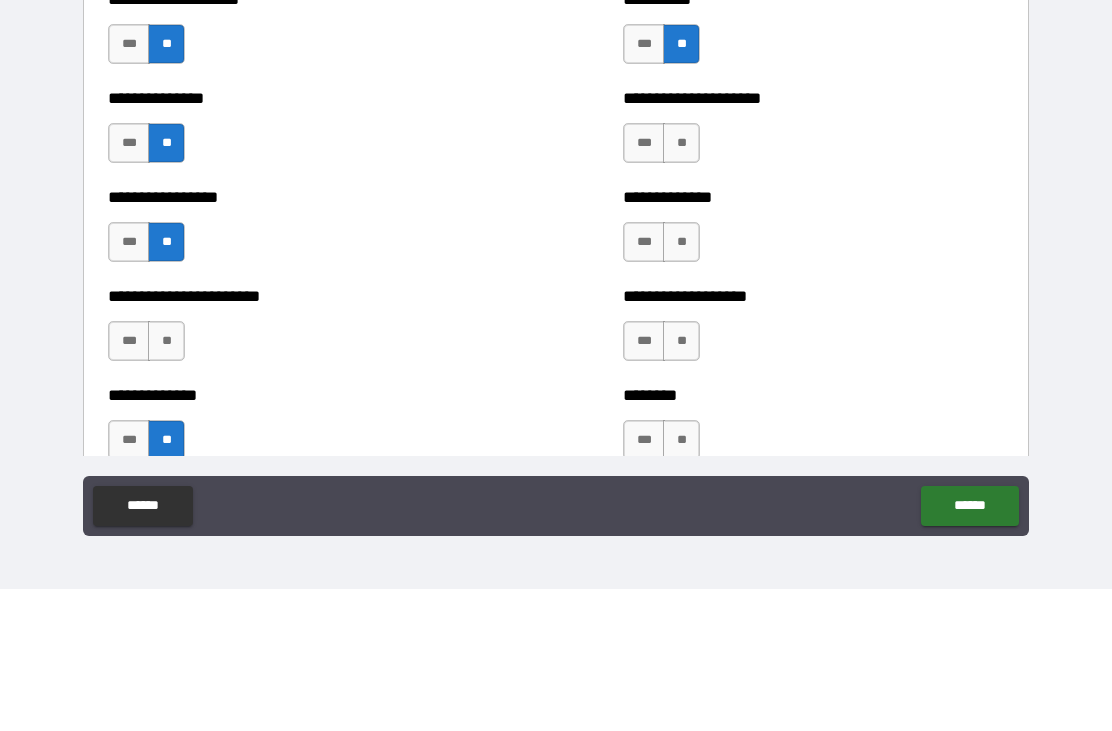 click on "**" at bounding box center [166, 483] 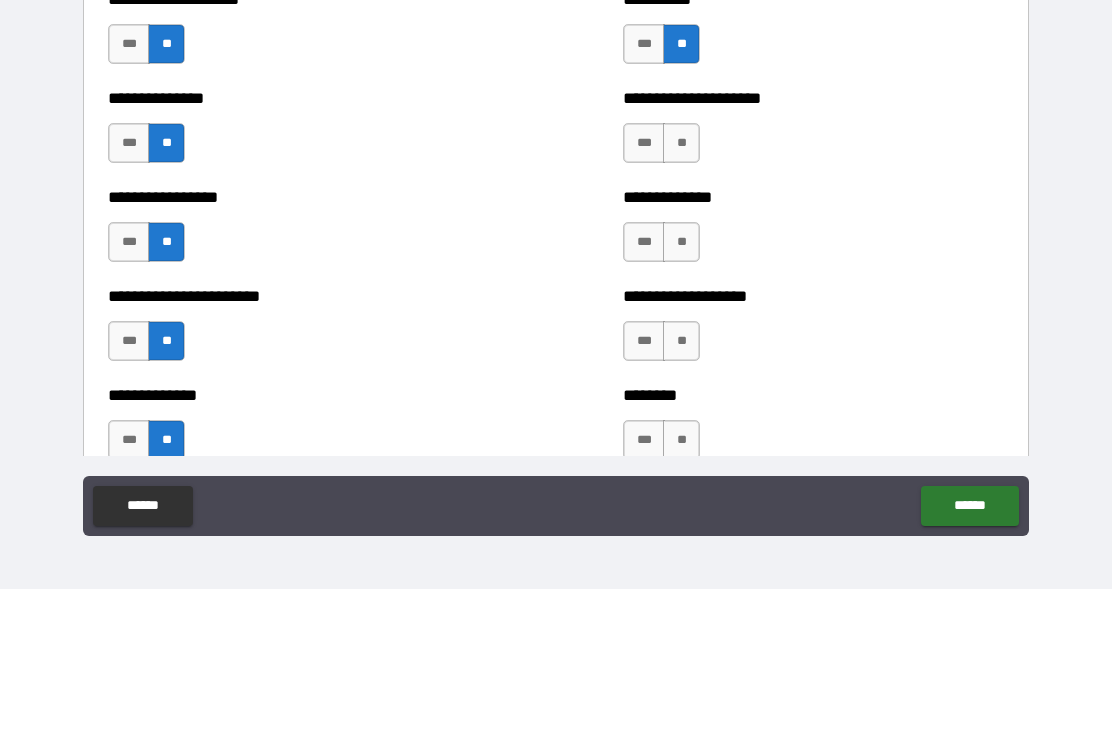 click on "**" at bounding box center (681, 285) 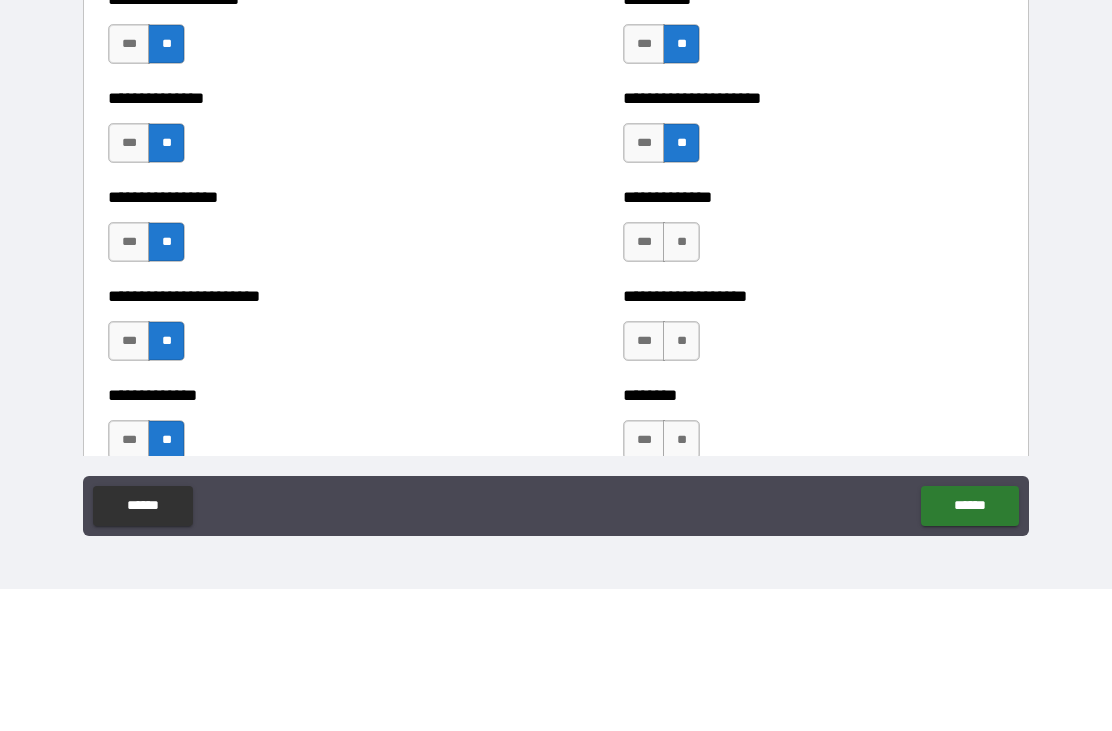 click on "**" at bounding box center (681, 384) 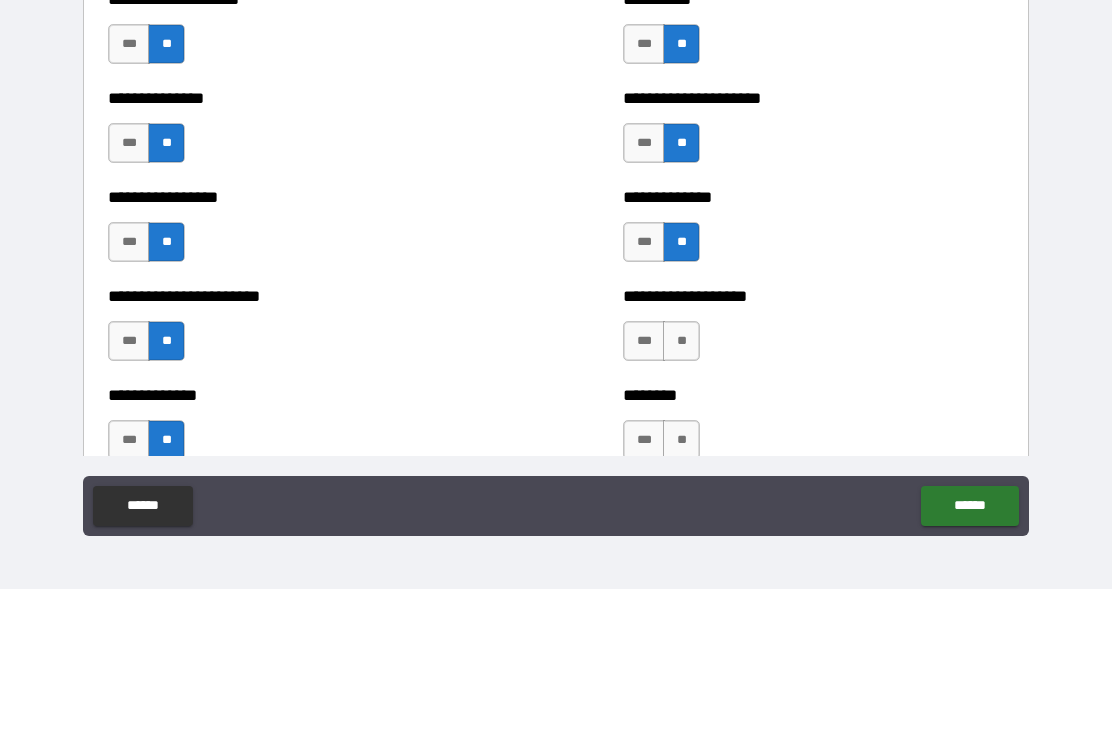 click on "**********" at bounding box center (813, 473) 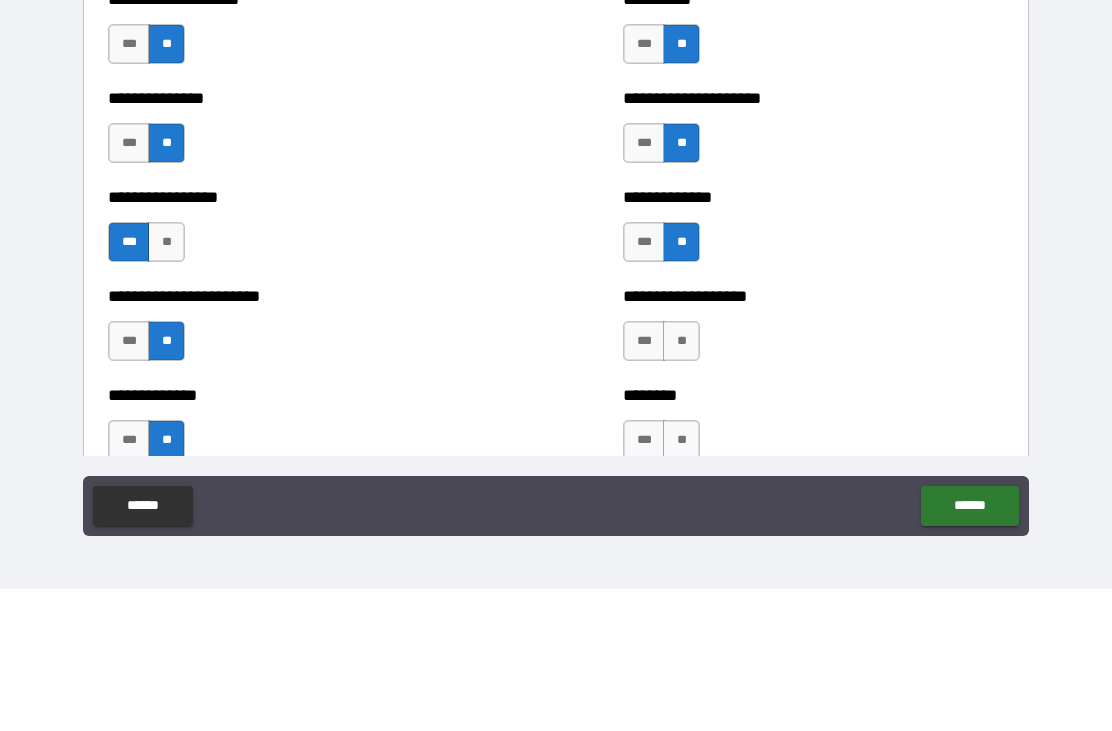 click on "**" at bounding box center [681, 483] 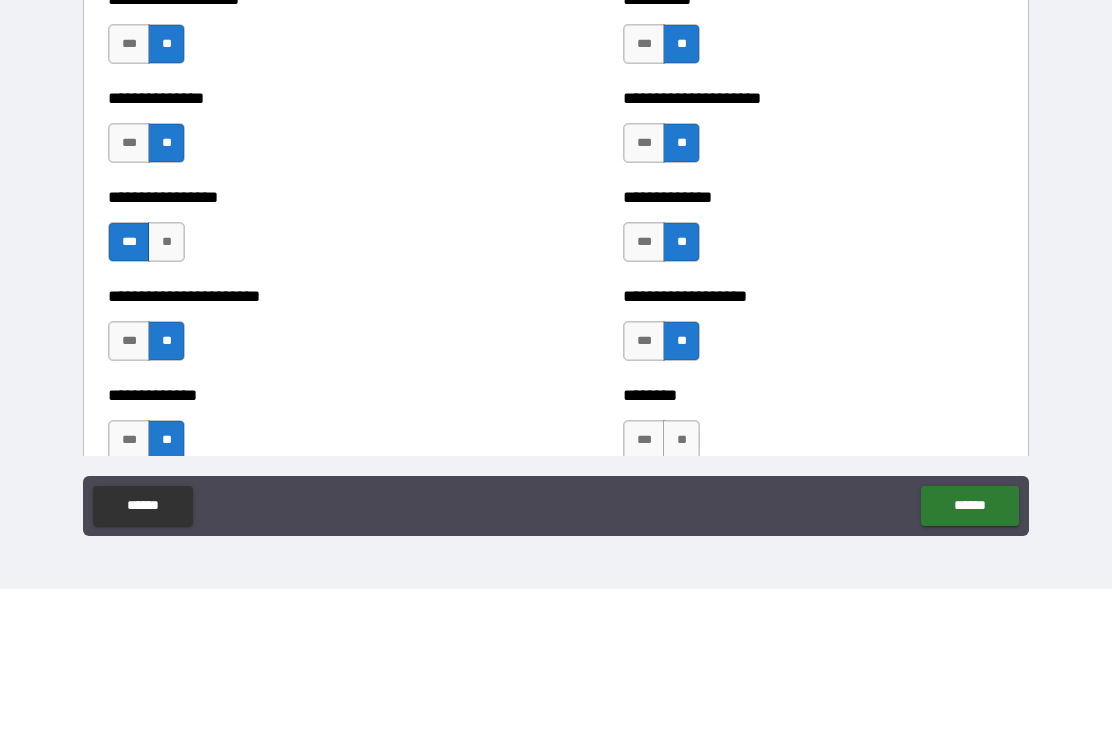 click on "**" at bounding box center (681, 582) 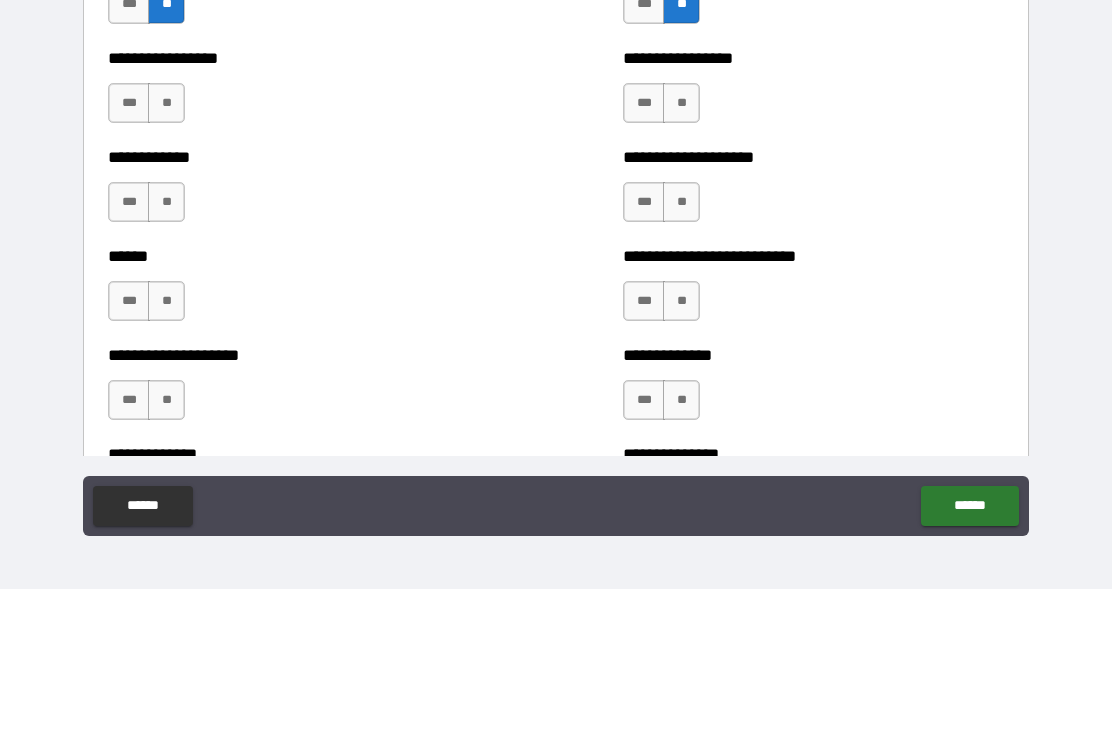scroll, scrollTop: 3605, scrollLeft: 0, axis: vertical 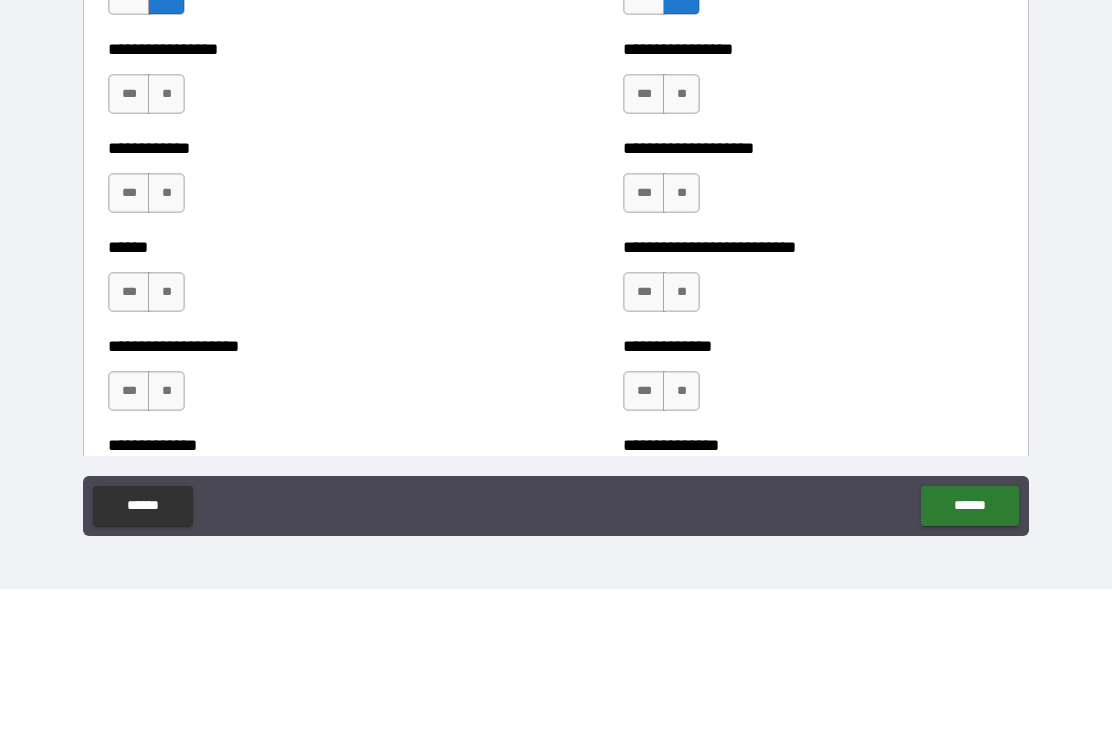 click on "**" at bounding box center (681, 236) 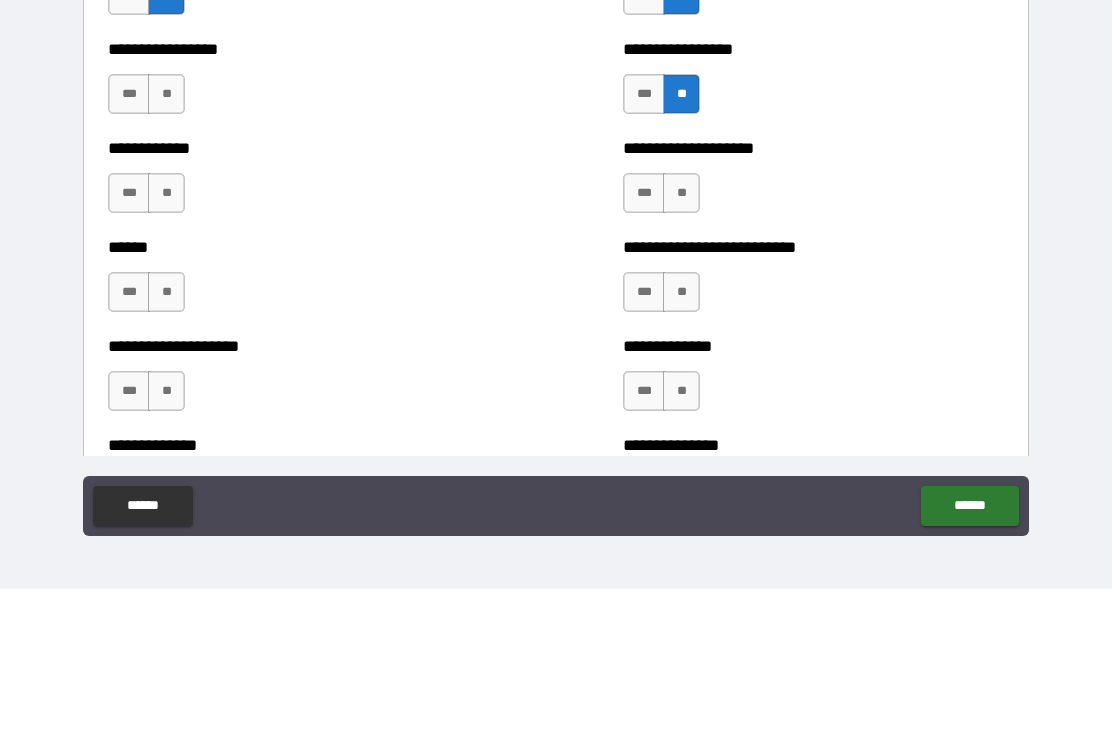 click on "**" at bounding box center (681, 335) 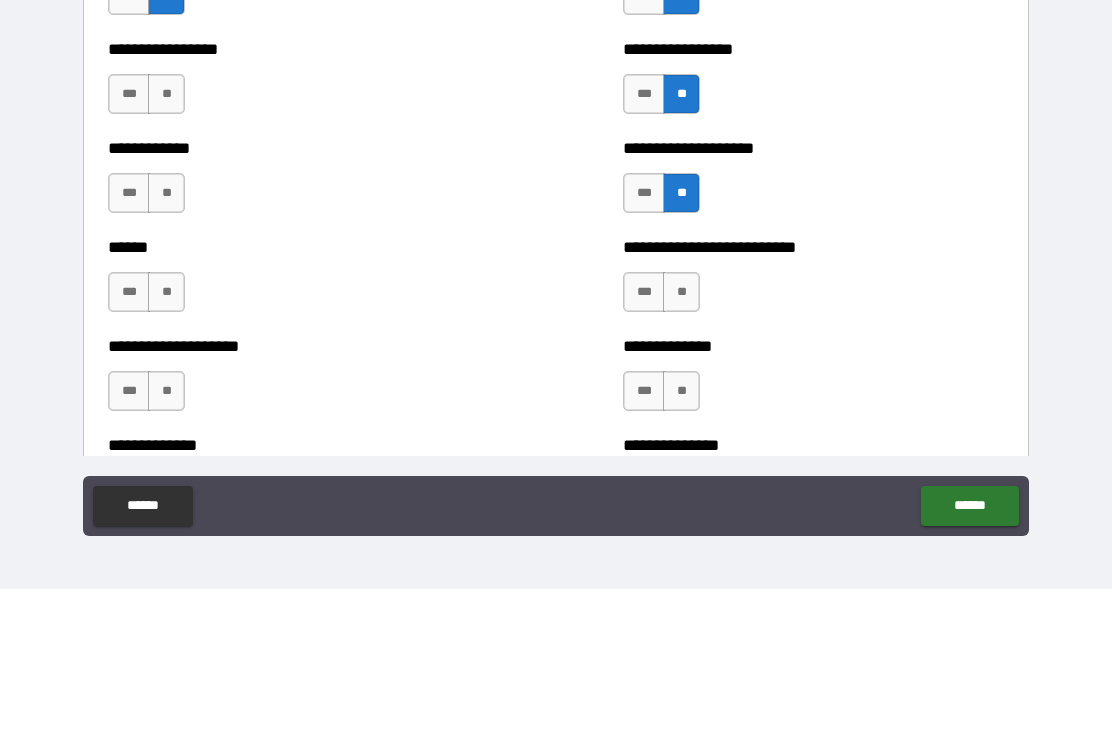 click on "**" at bounding box center [681, 434] 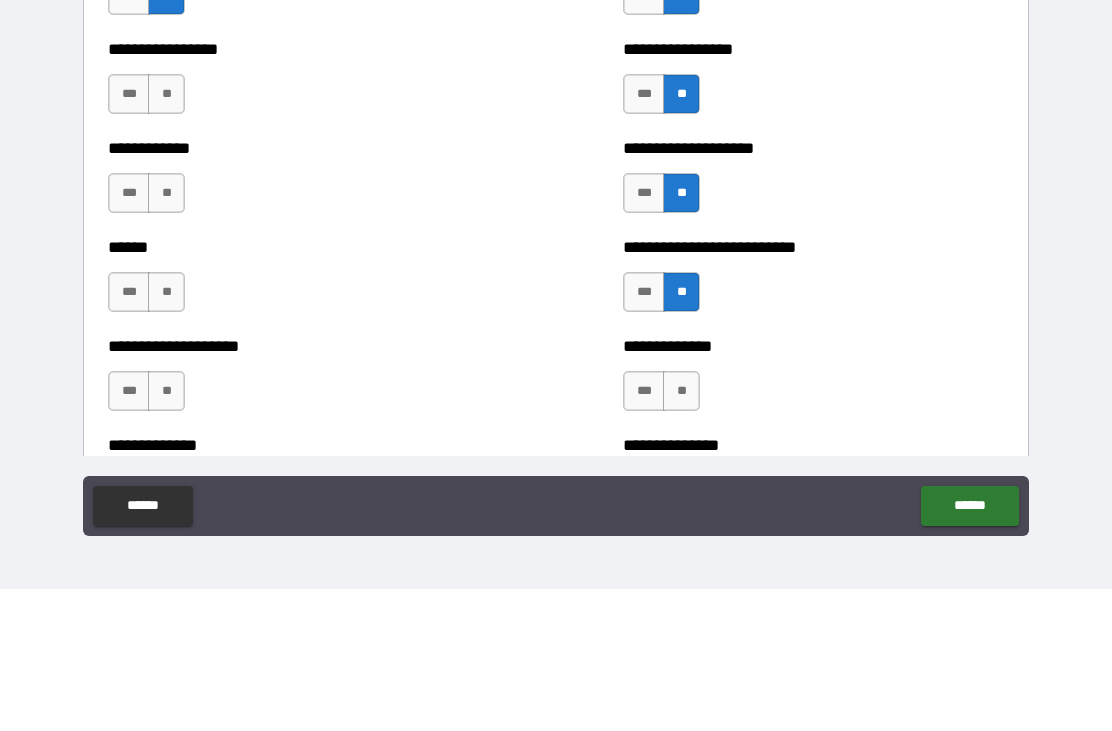 click on "**" at bounding box center (681, 533) 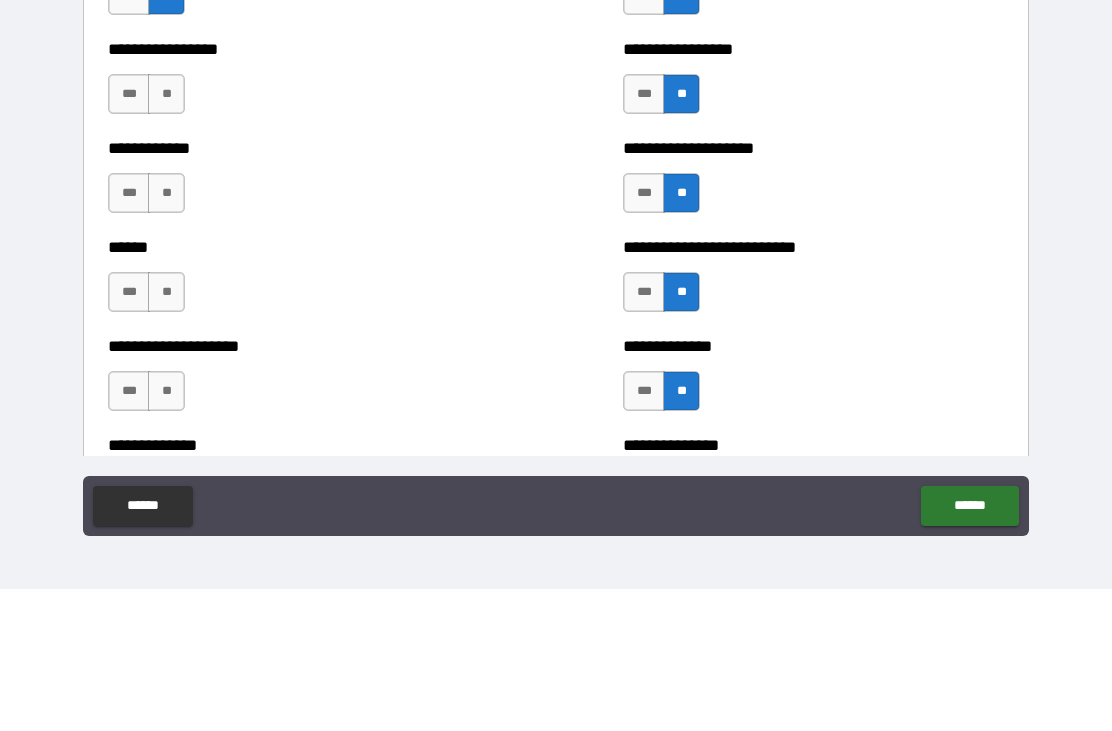click on "**" at bounding box center [166, 236] 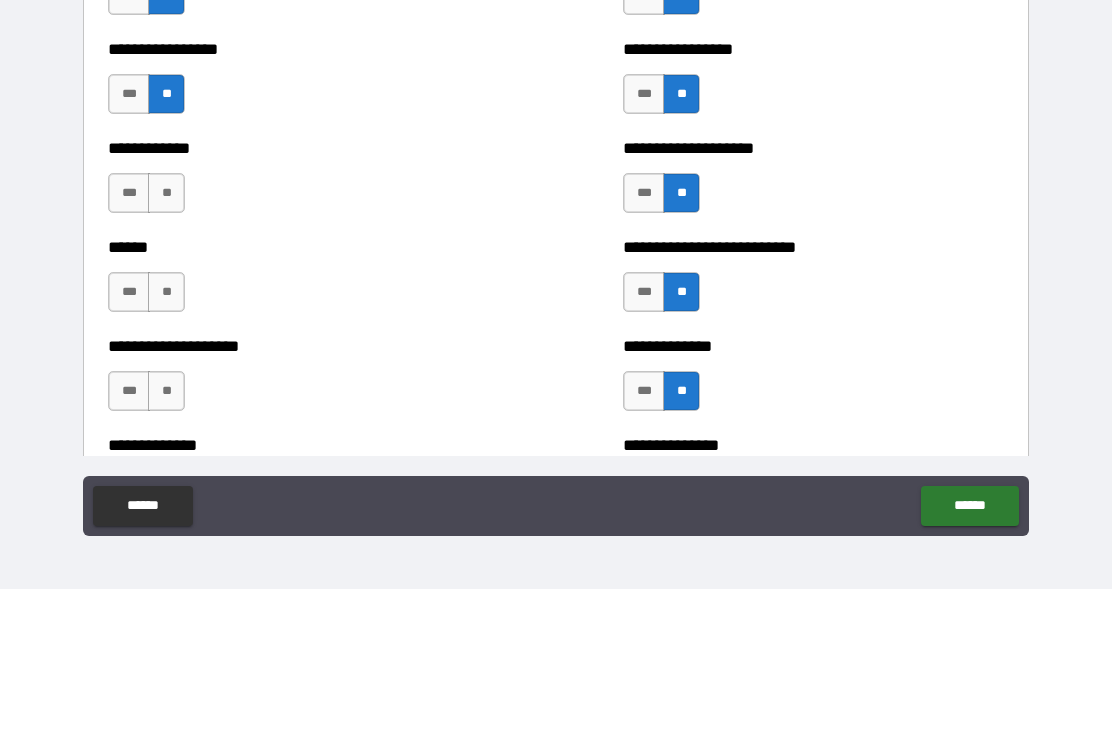 click on "**" at bounding box center [166, 335] 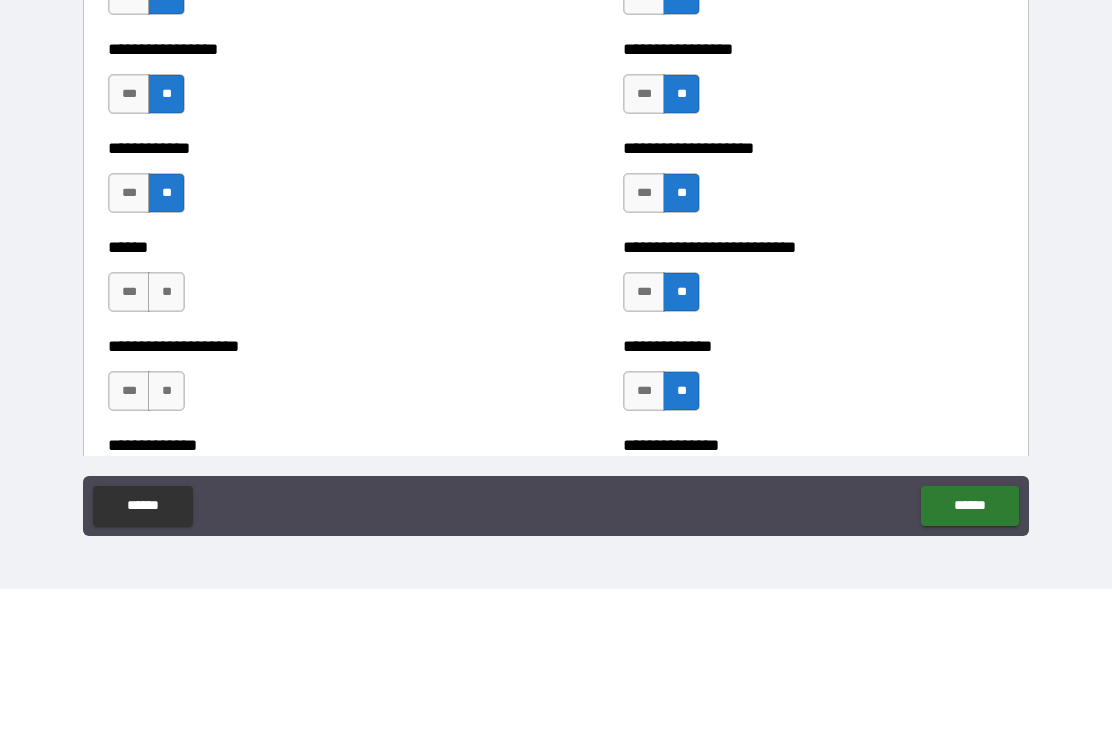 click on "**" at bounding box center [166, 434] 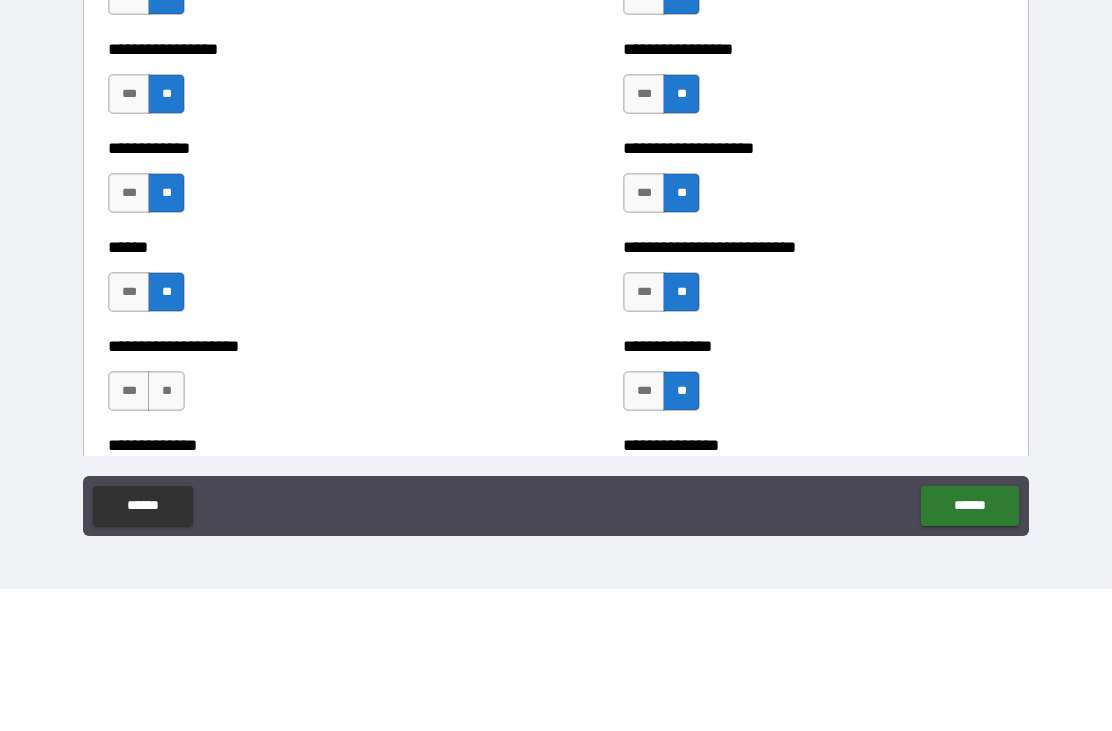 click on "**" at bounding box center (166, 533) 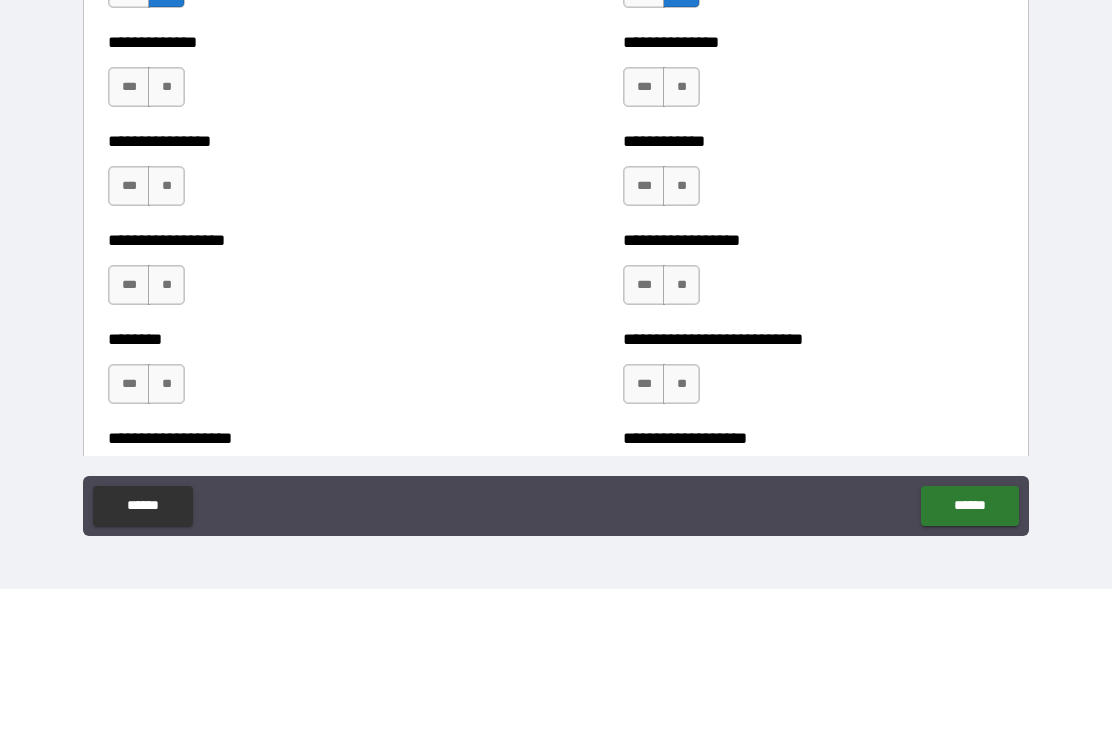 scroll, scrollTop: 4009, scrollLeft: 0, axis: vertical 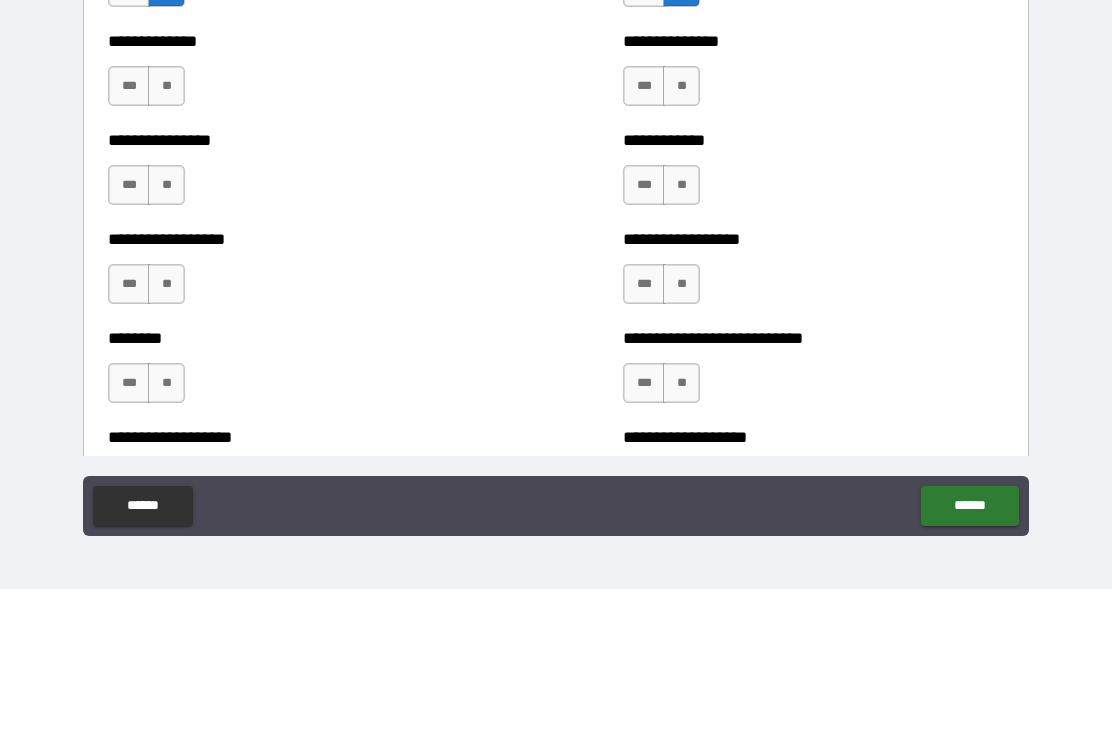 click on "**" at bounding box center (681, 228) 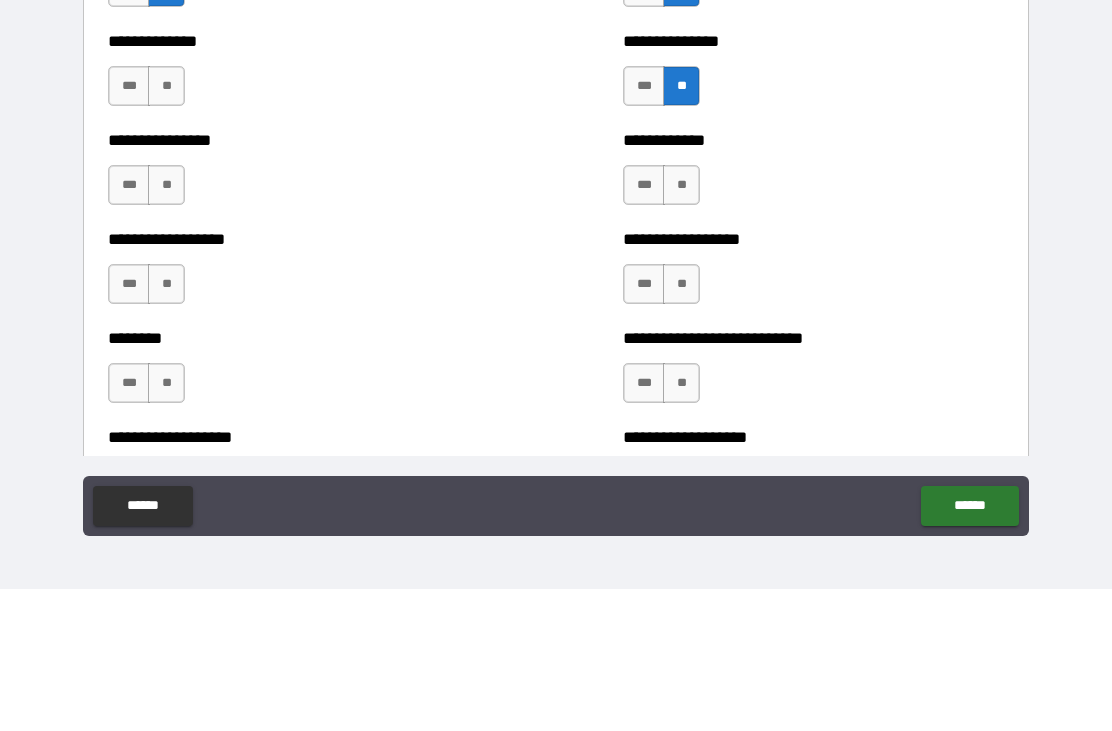click on "**" at bounding box center [681, 327] 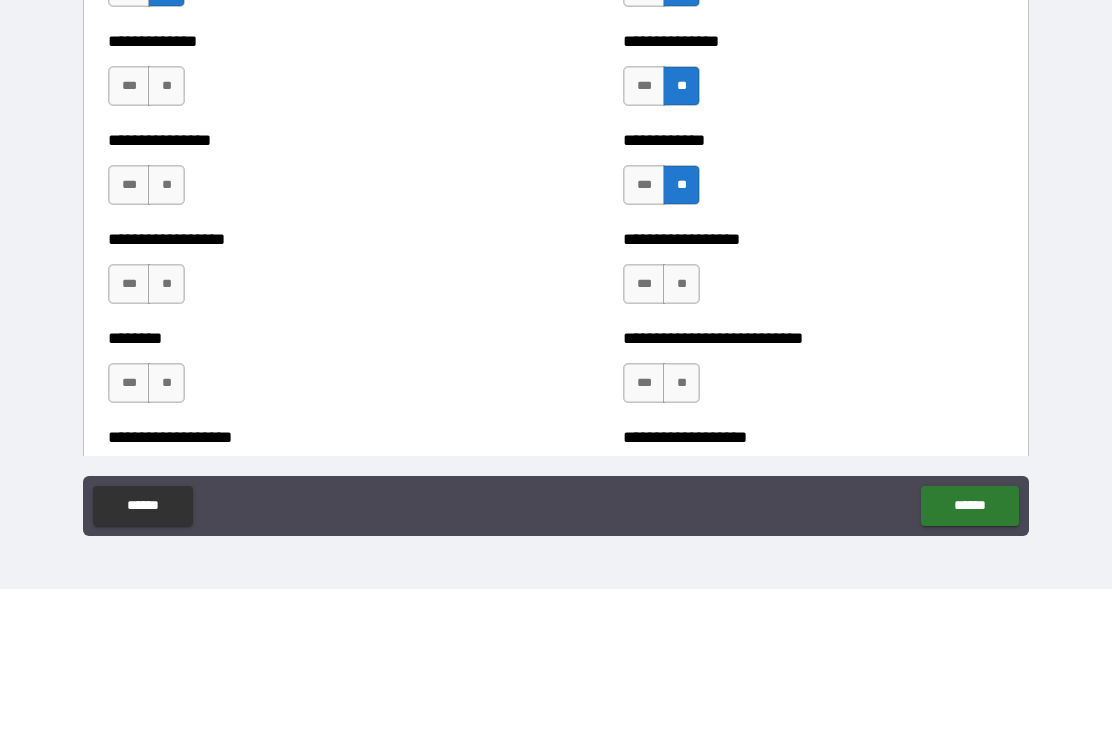 click on "**" at bounding box center [681, 426] 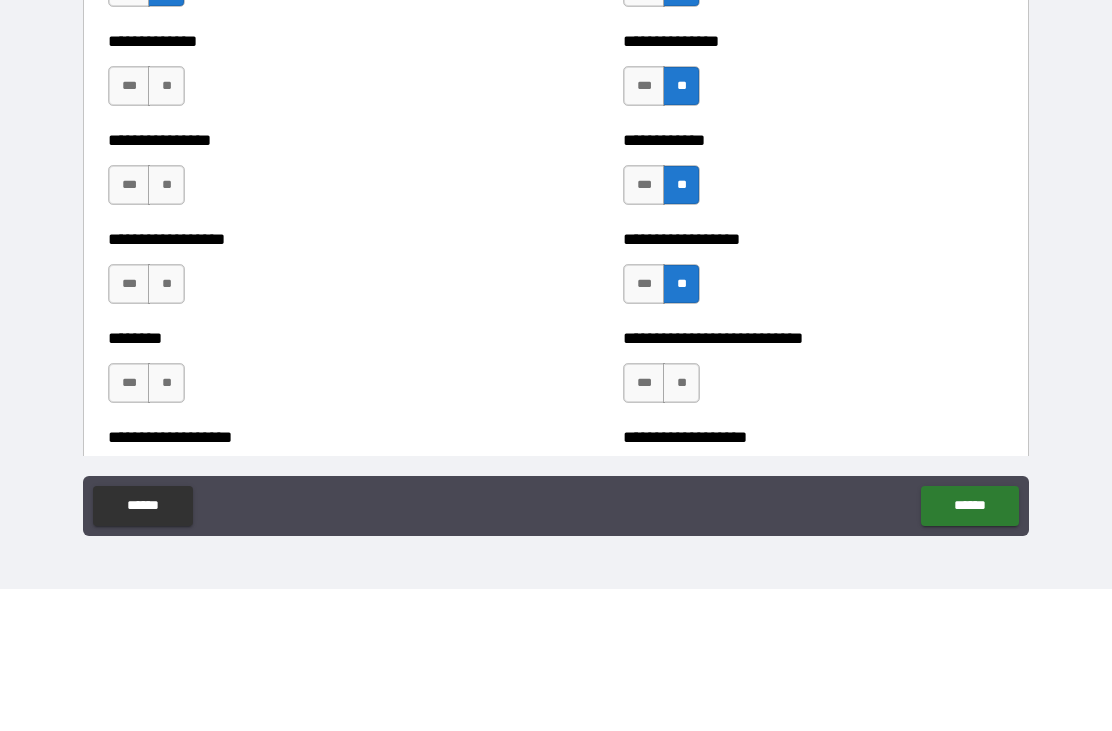 click on "**" at bounding box center [681, 525] 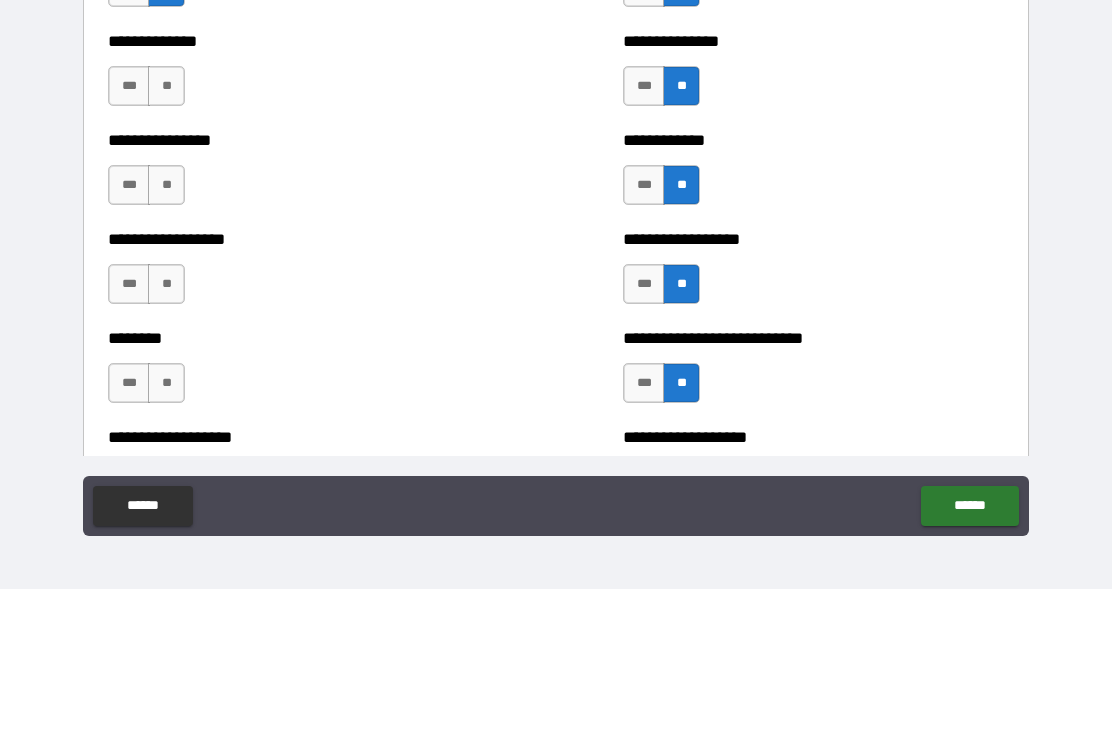 click on "**" at bounding box center [166, 228] 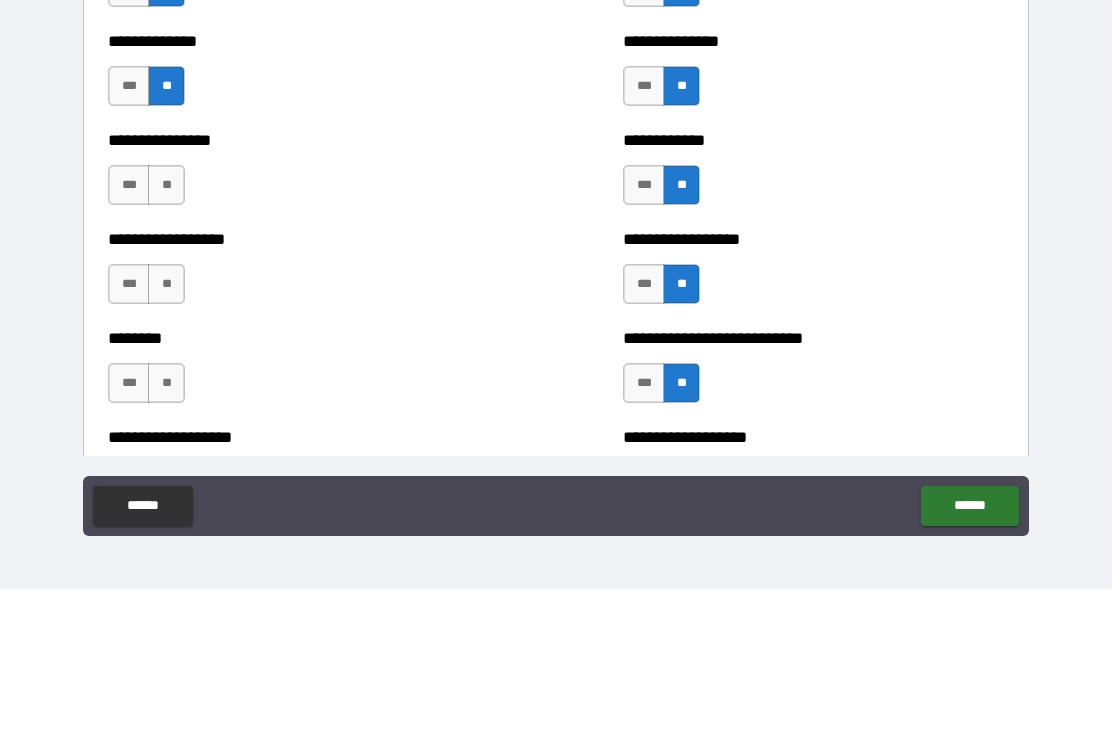 click on "**" at bounding box center (166, 327) 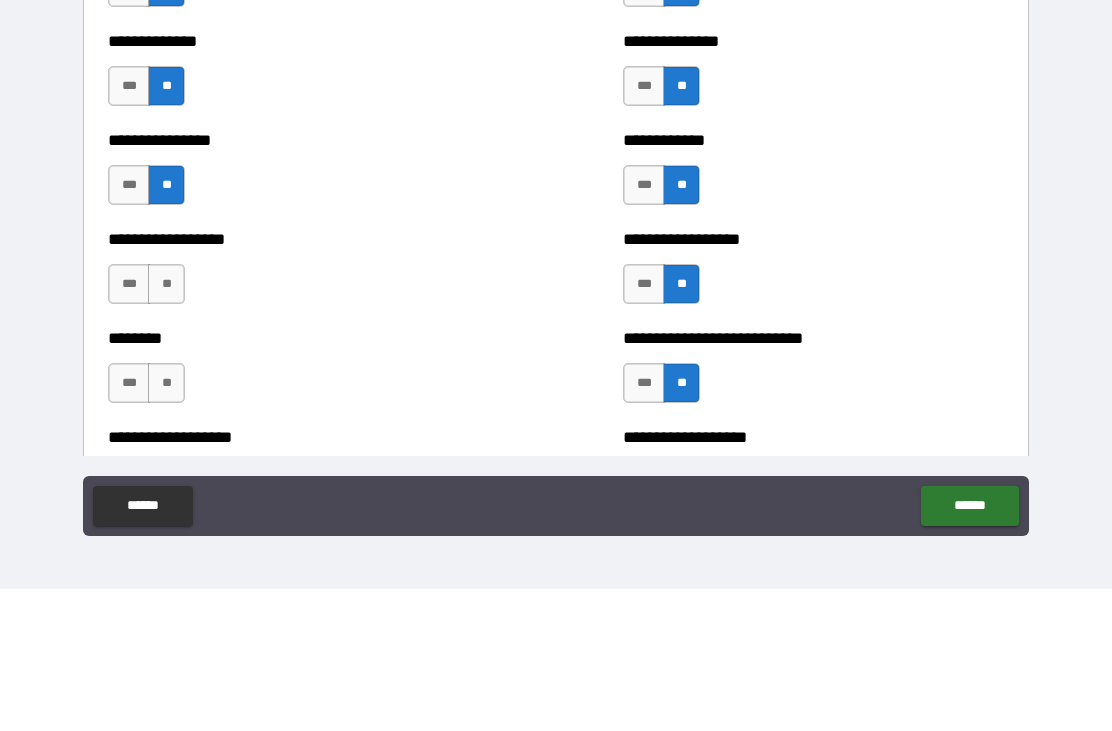 click on "**" at bounding box center [166, 426] 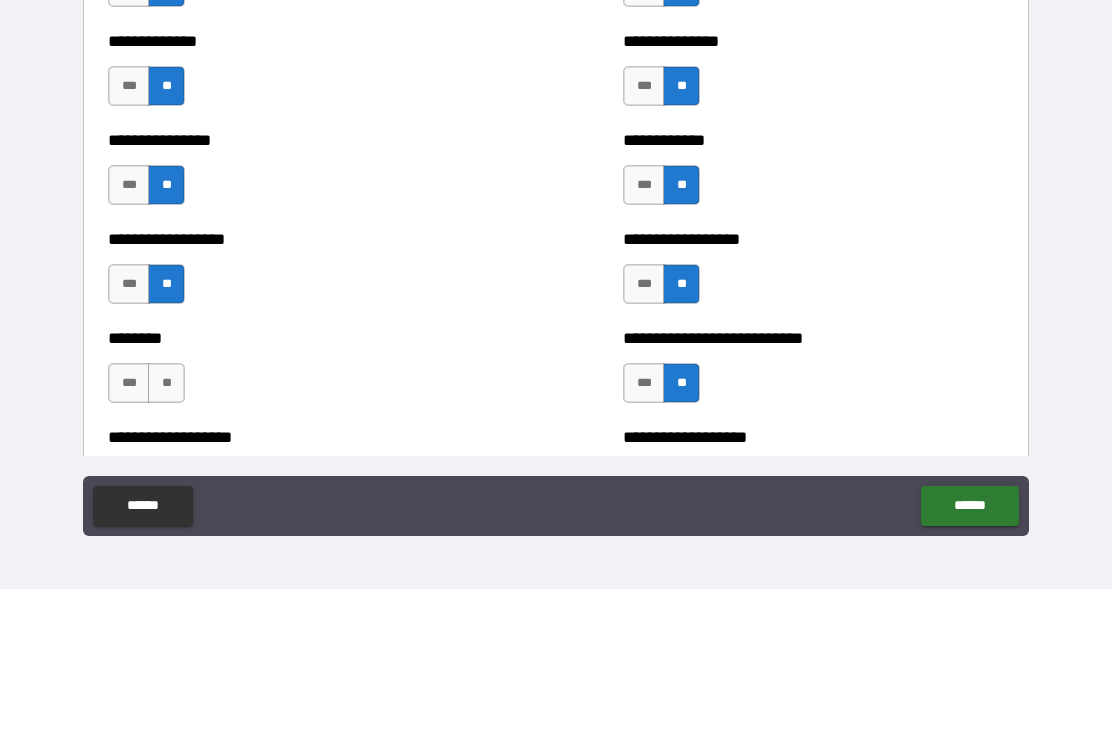 click on "**" at bounding box center [166, 525] 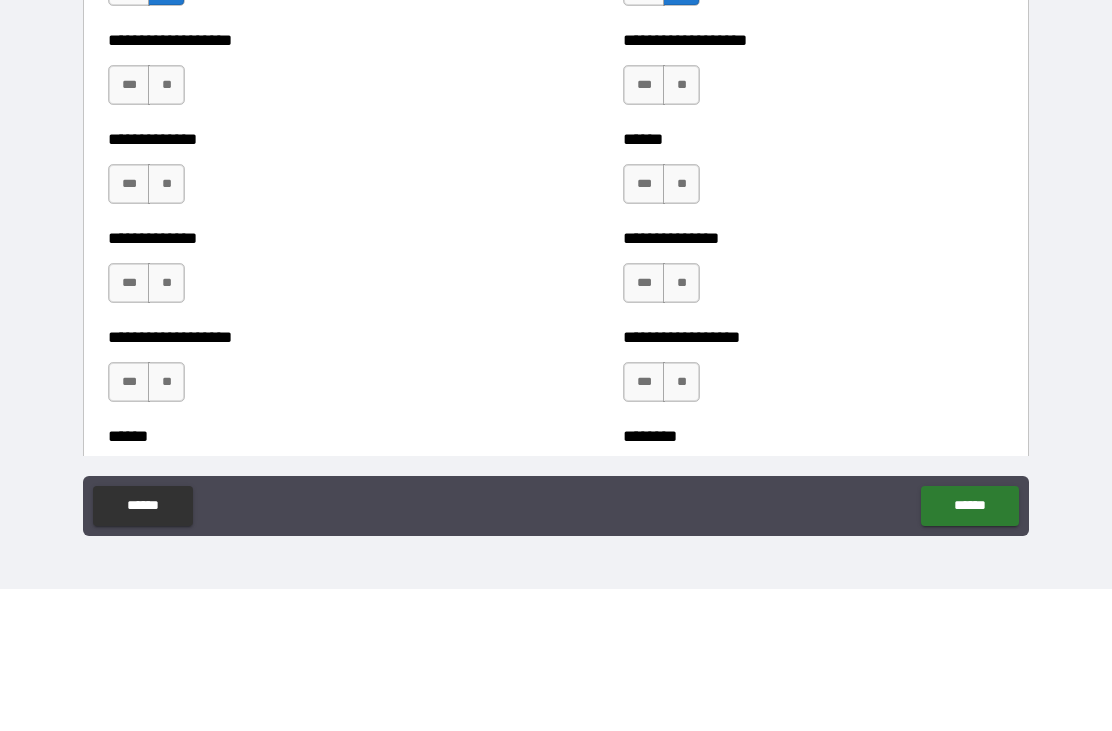 scroll, scrollTop: 4408, scrollLeft: 0, axis: vertical 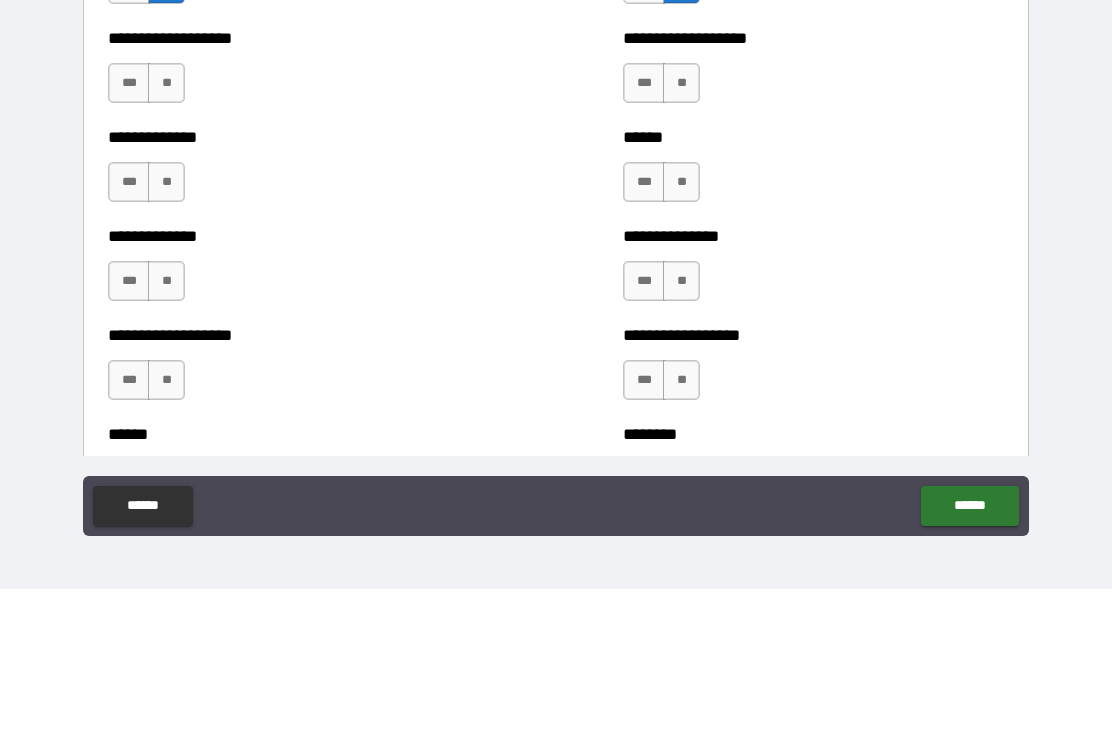 click on "**" at bounding box center (166, 225) 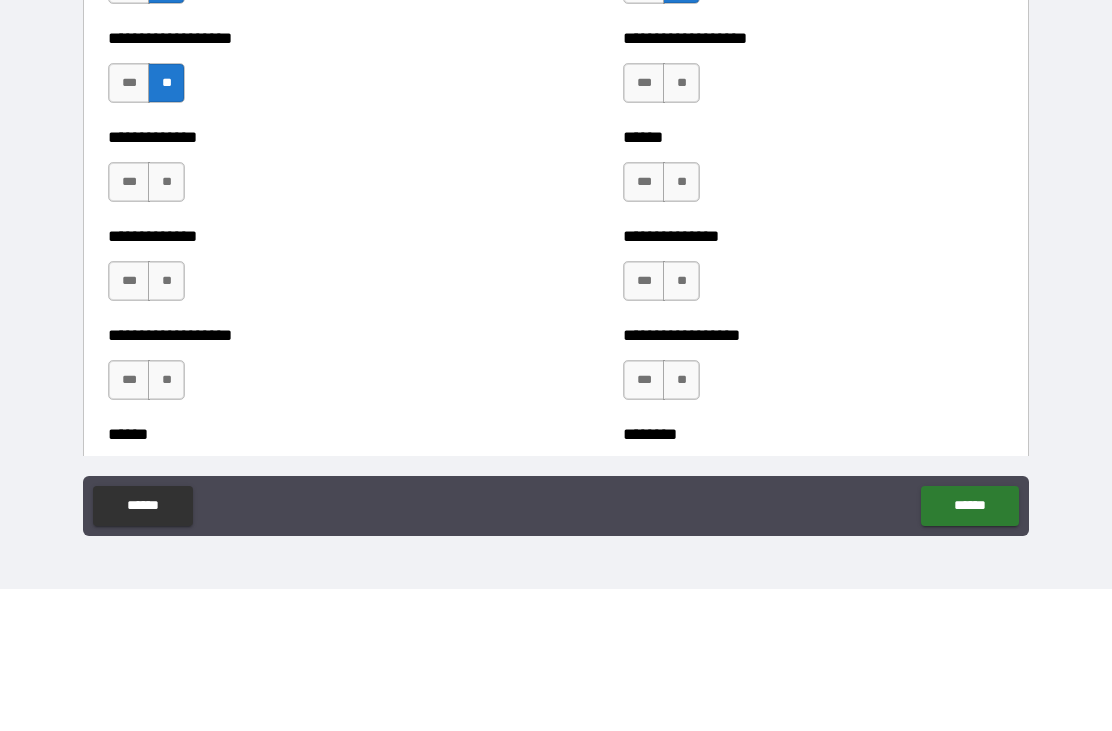 click on "**" at bounding box center [166, 324] 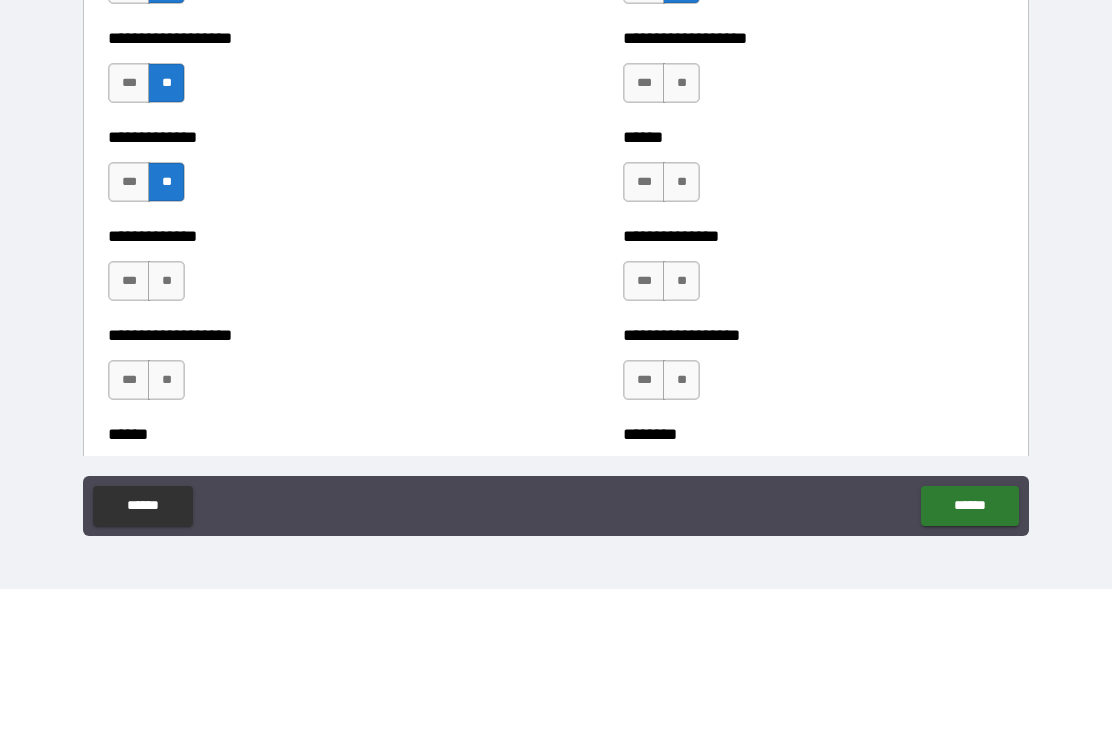 click on "**" at bounding box center (166, 423) 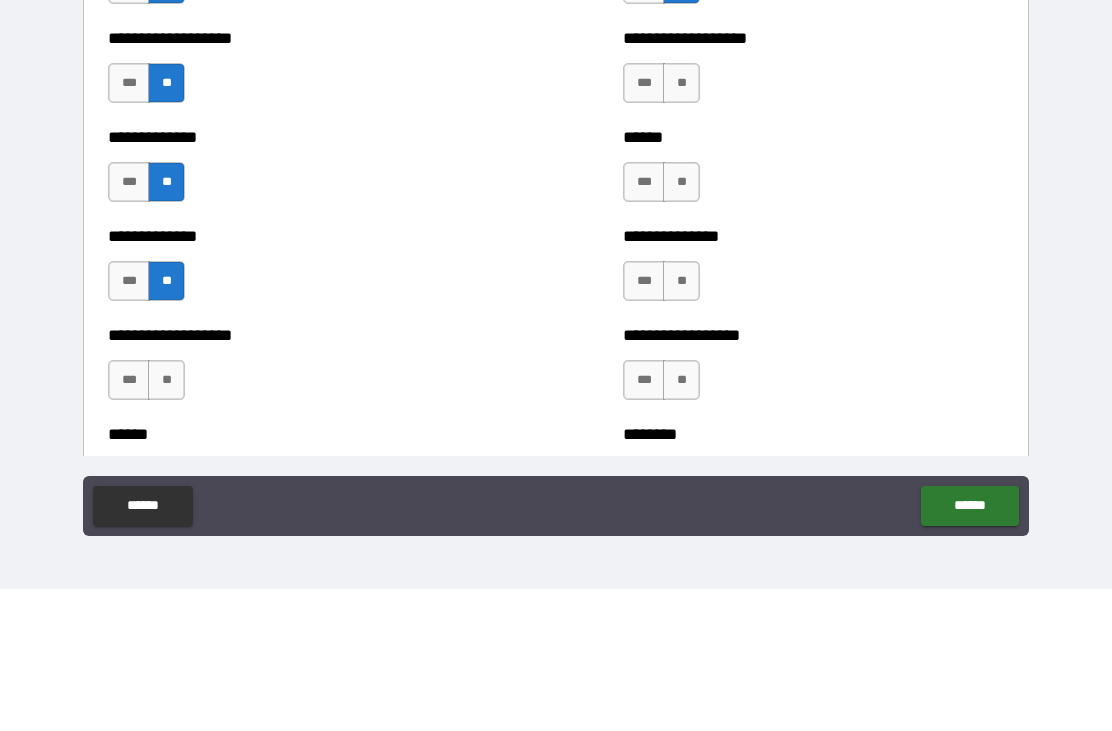 click on "**" at bounding box center (166, 522) 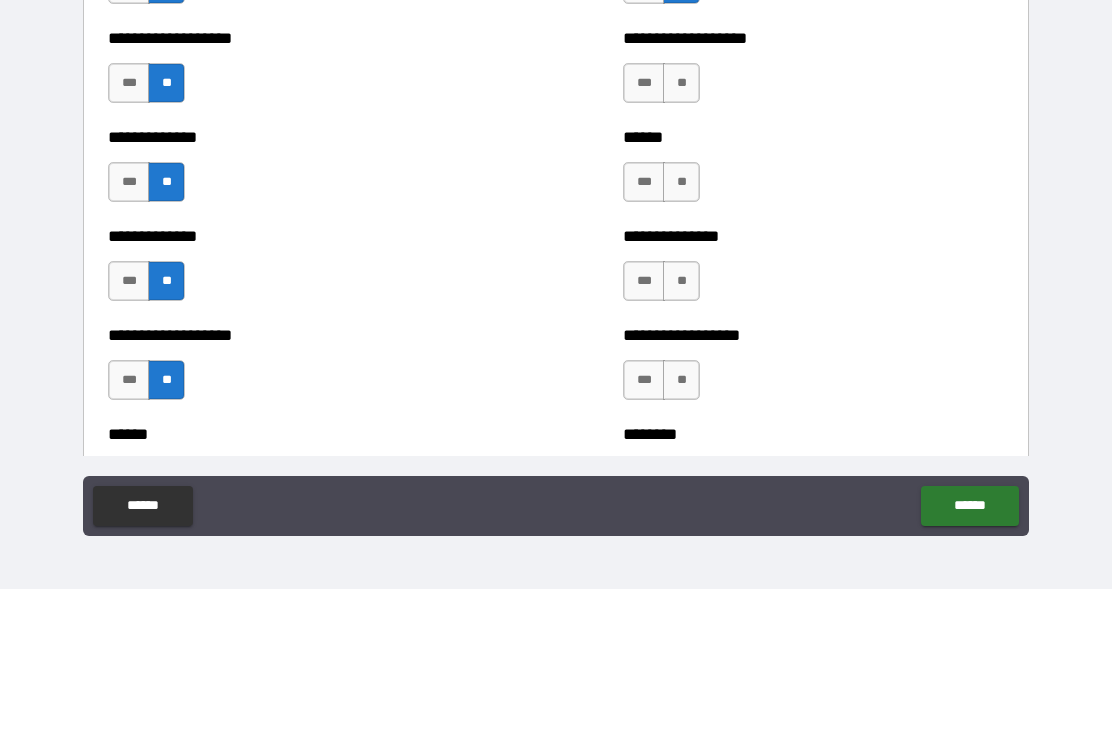 click on "**" at bounding box center (681, 225) 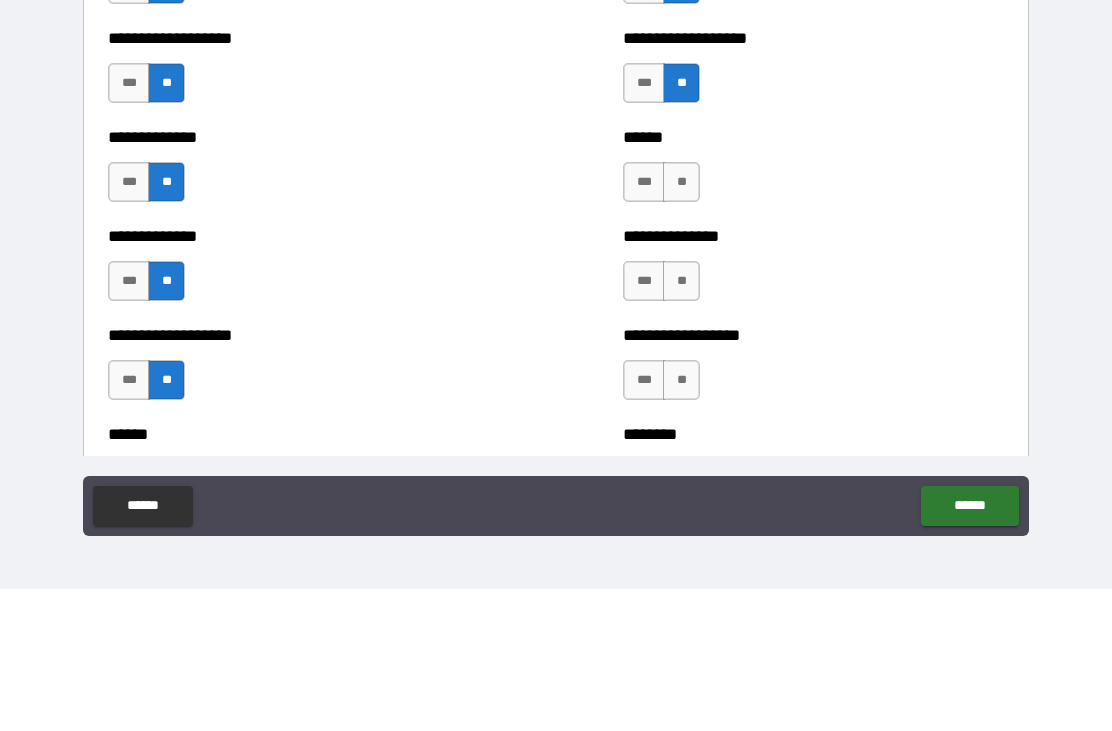 click on "**" at bounding box center [681, 324] 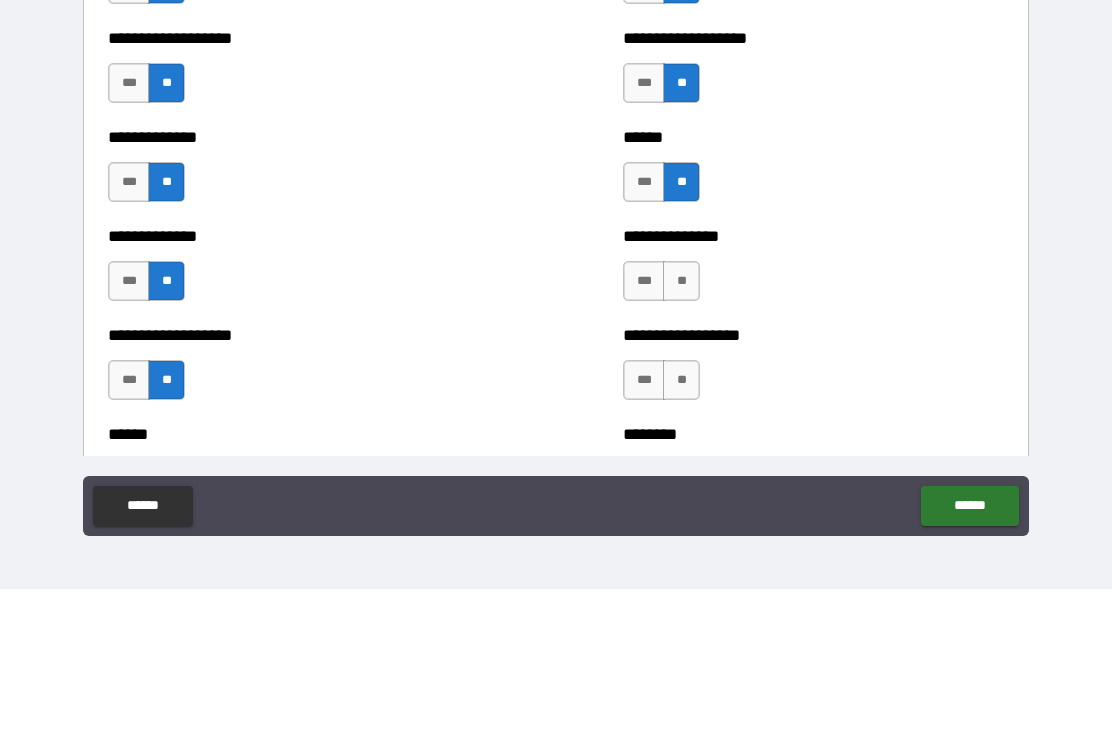 click on "**" at bounding box center (681, 423) 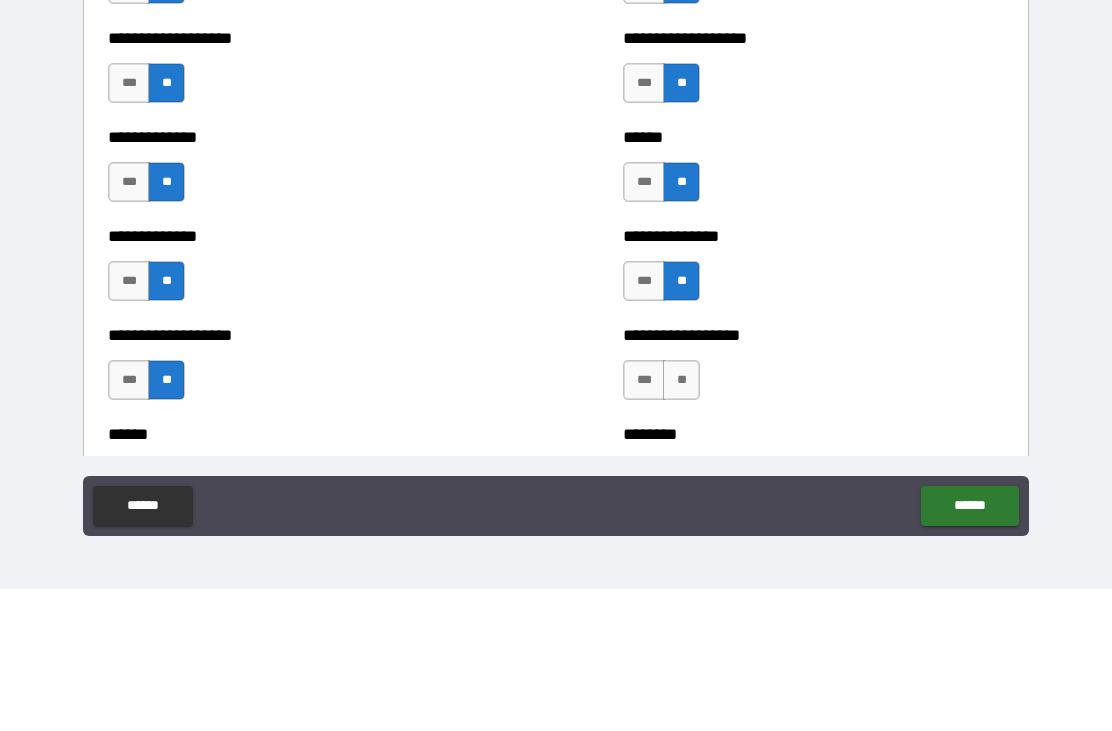 click on "**********" at bounding box center (813, 512) 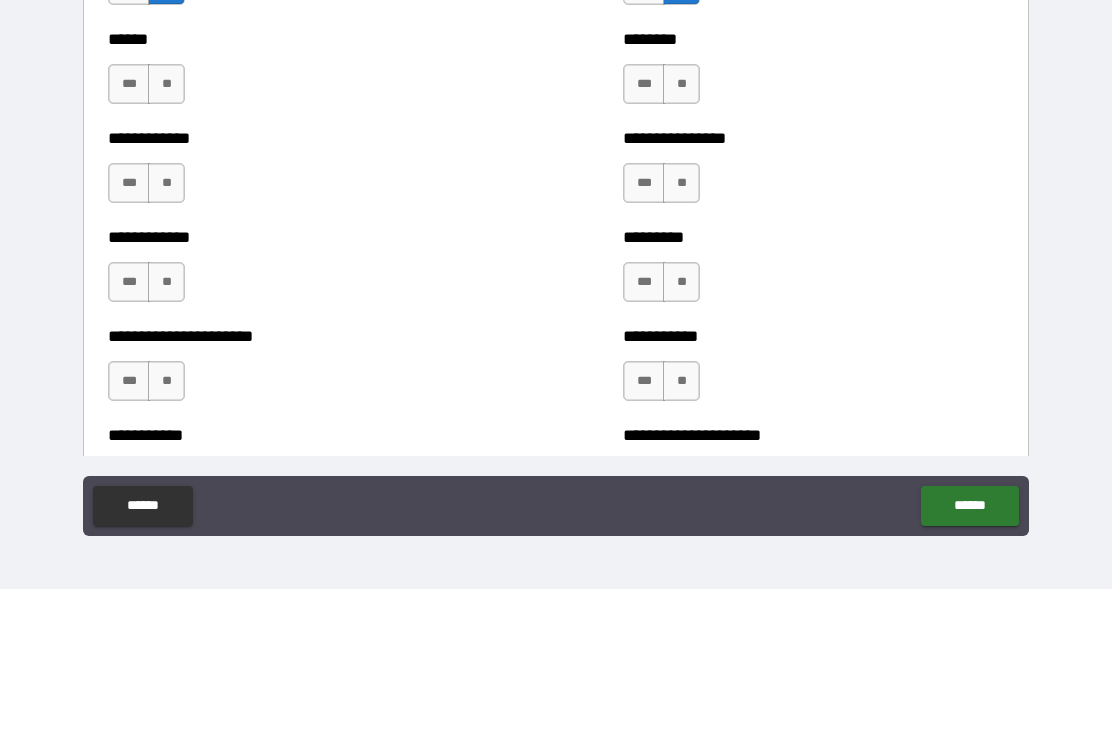 scroll, scrollTop: 4807, scrollLeft: 0, axis: vertical 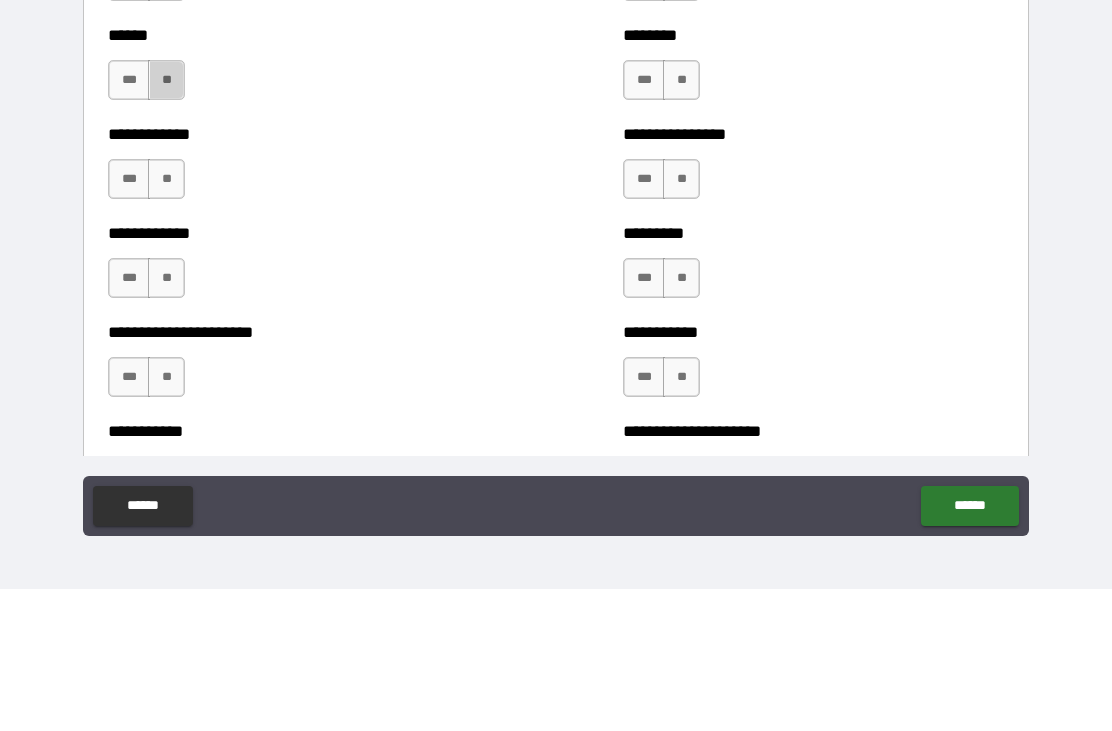 click on "**" at bounding box center [166, 222] 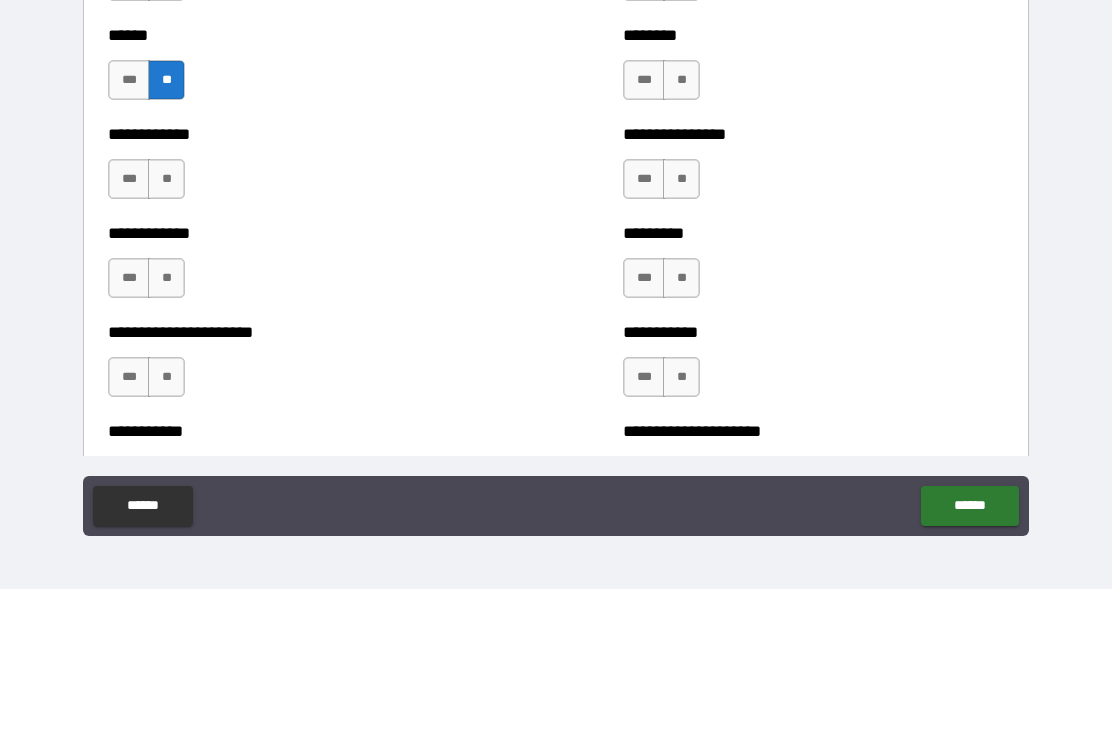 click on "***" at bounding box center (129, 222) 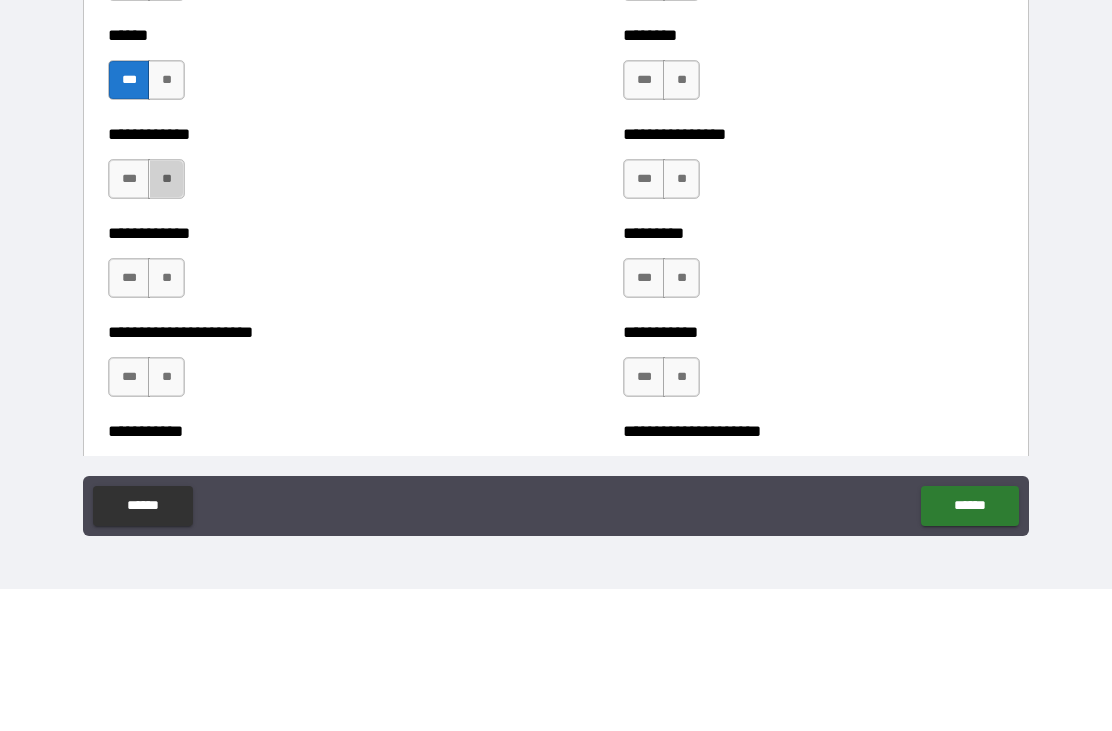 click on "**" at bounding box center [166, 321] 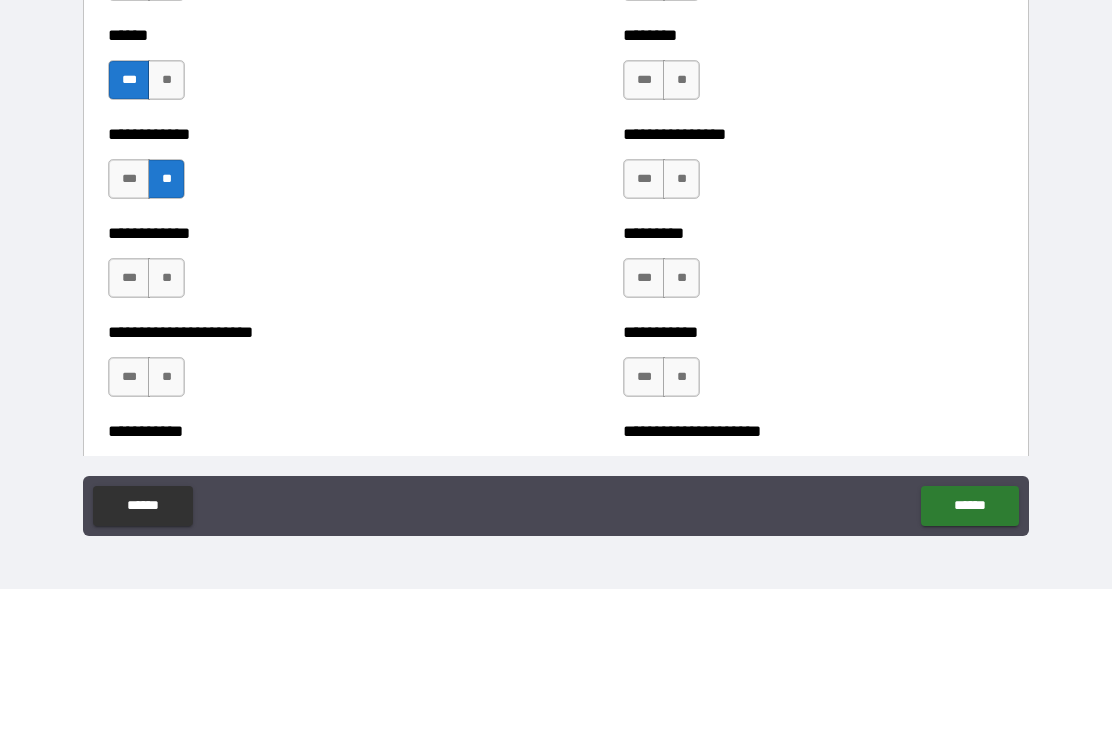 click on "**" at bounding box center (166, 420) 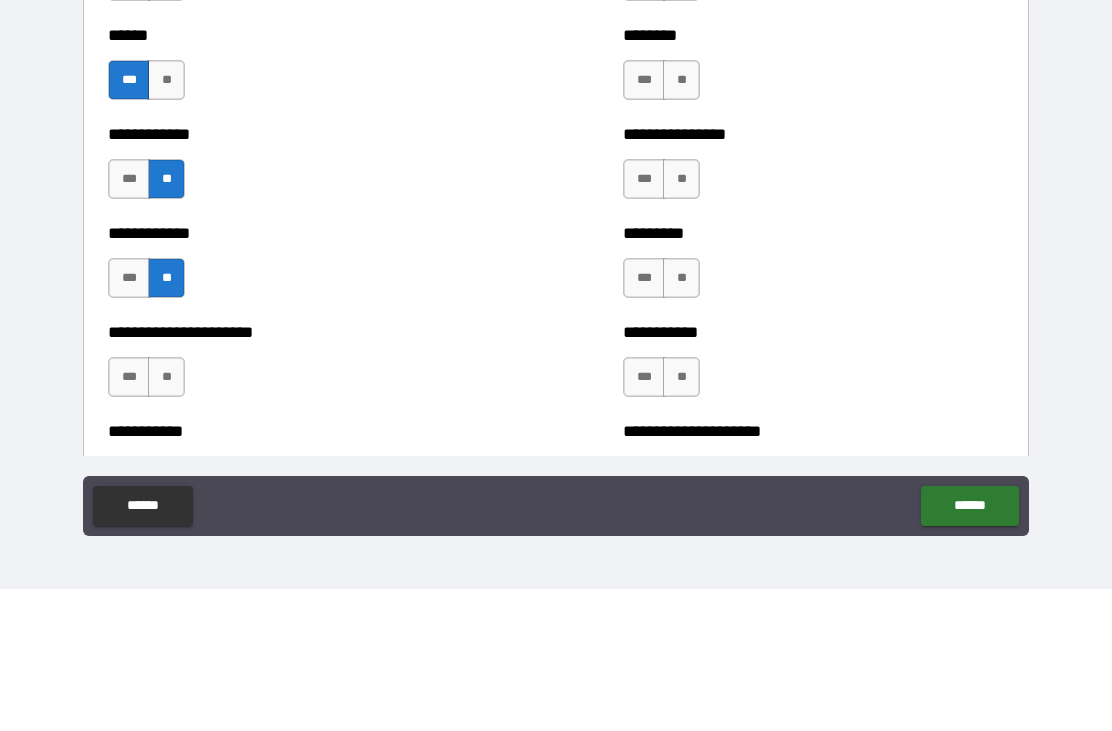 click on "**" at bounding box center [166, 519] 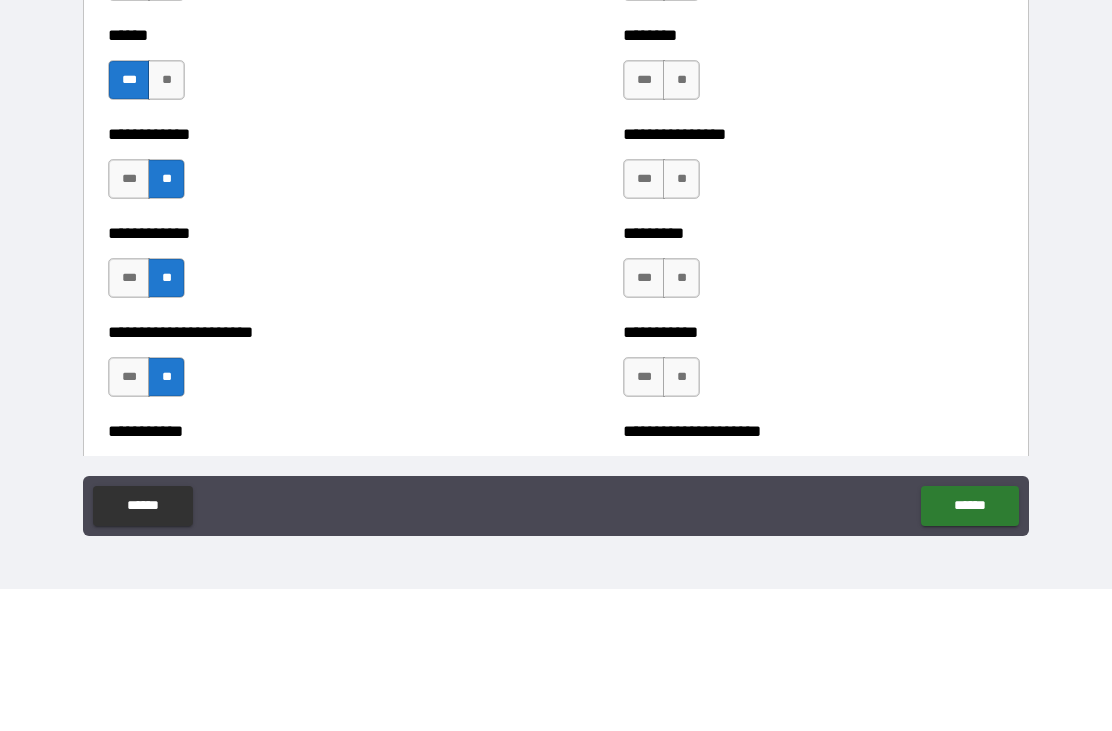 click on "**" at bounding box center [681, 222] 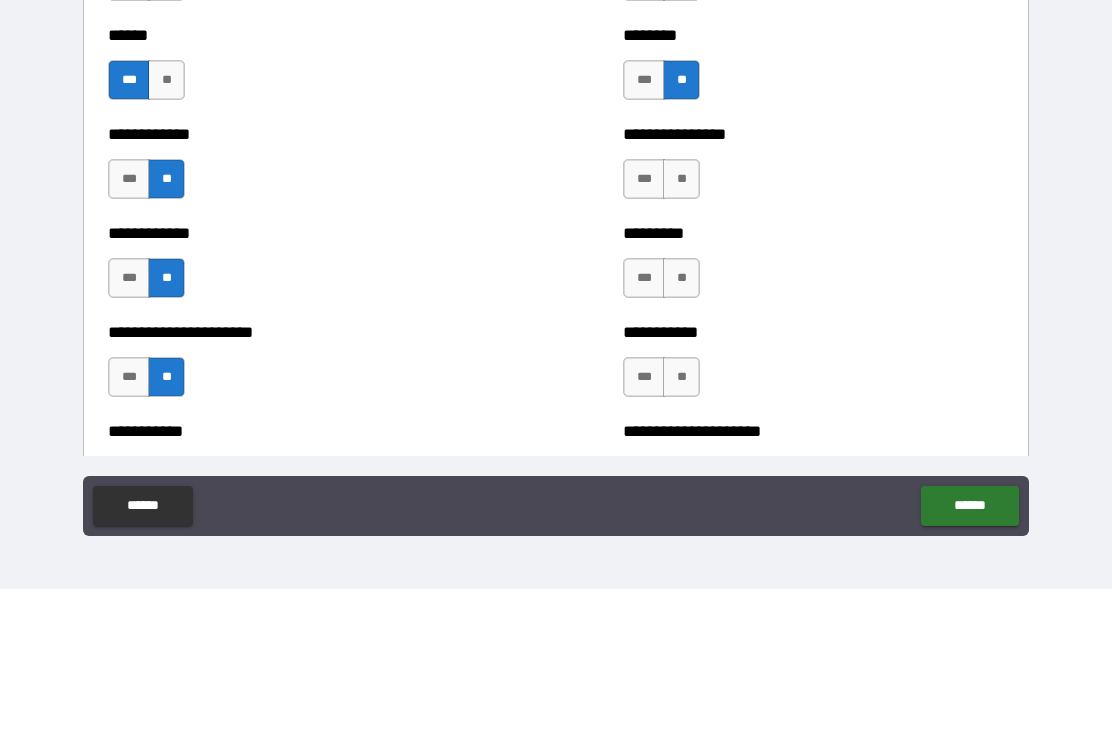 click on "**" at bounding box center (681, 321) 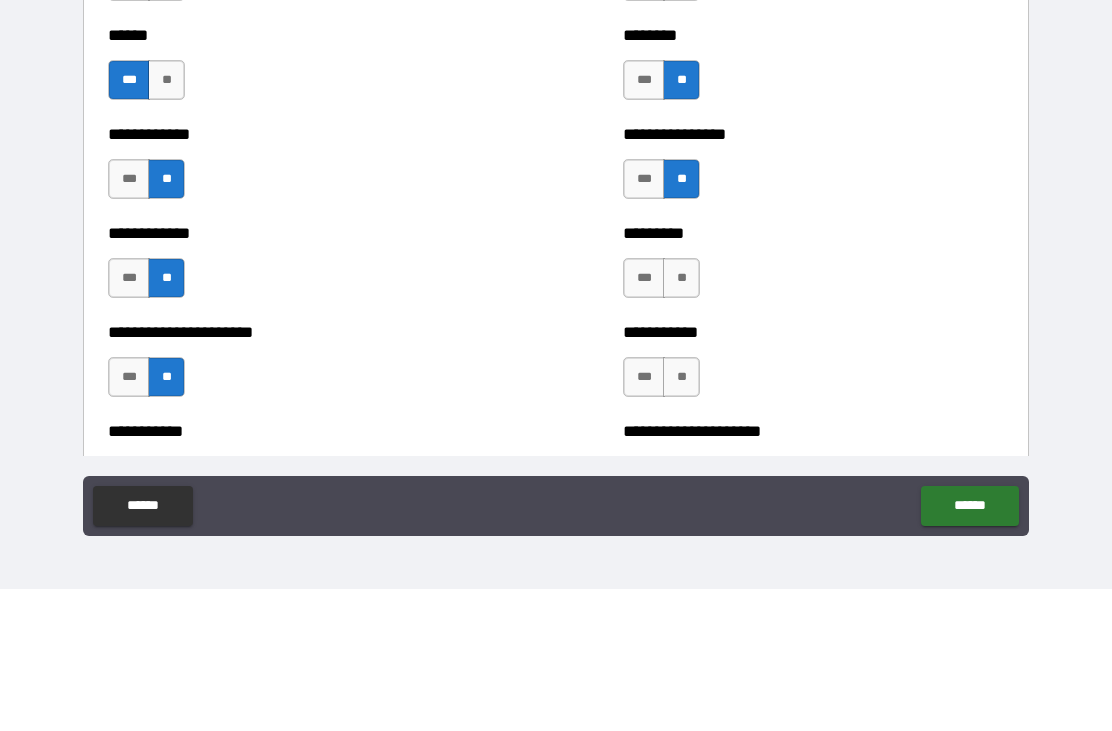 click on "***" at bounding box center (644, 321) 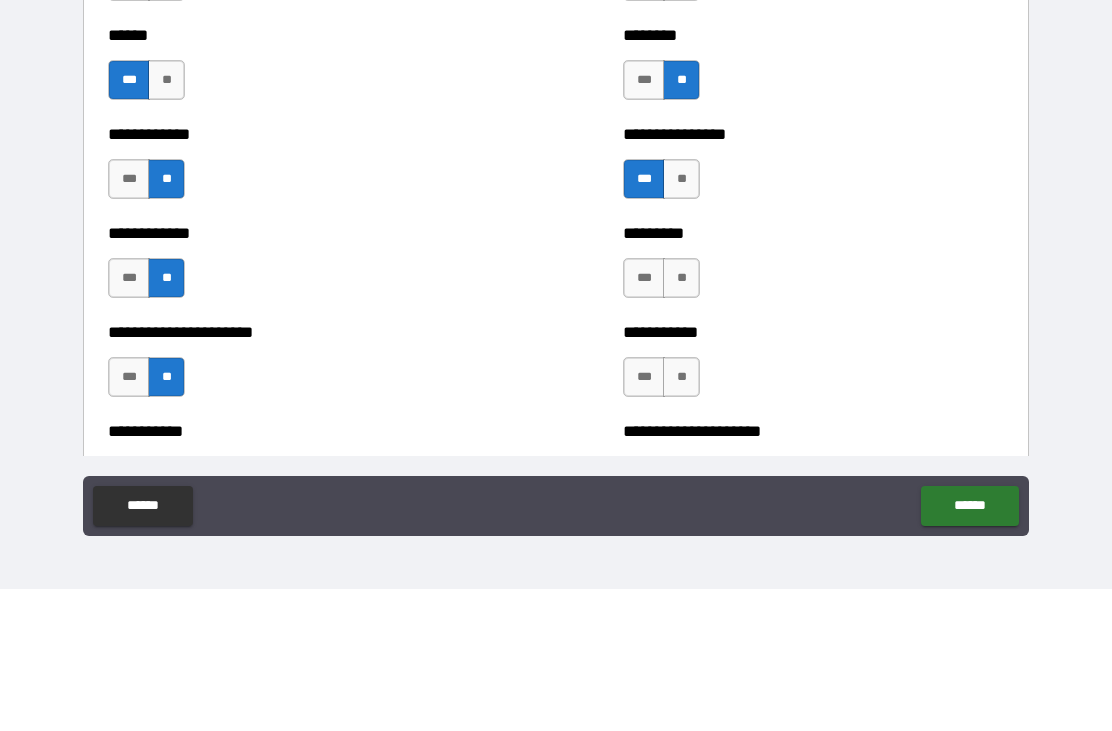 click on "**" at bounding box center [681, 321] 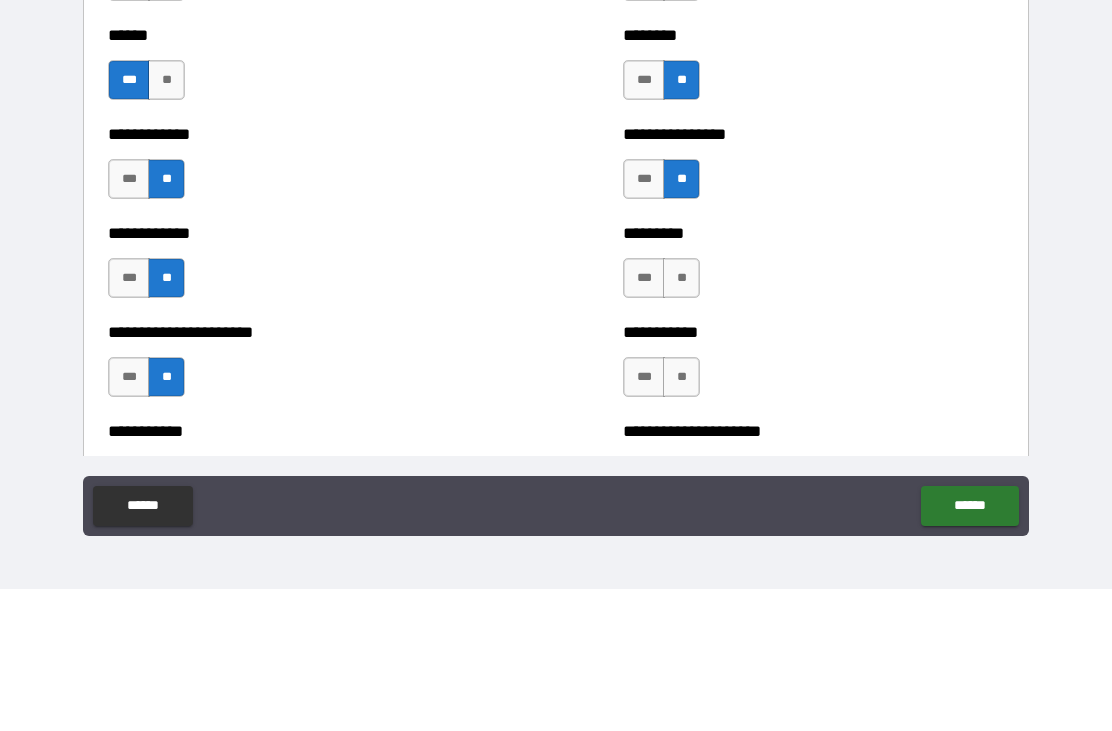 click on "**" at bounding box center (681, 420) 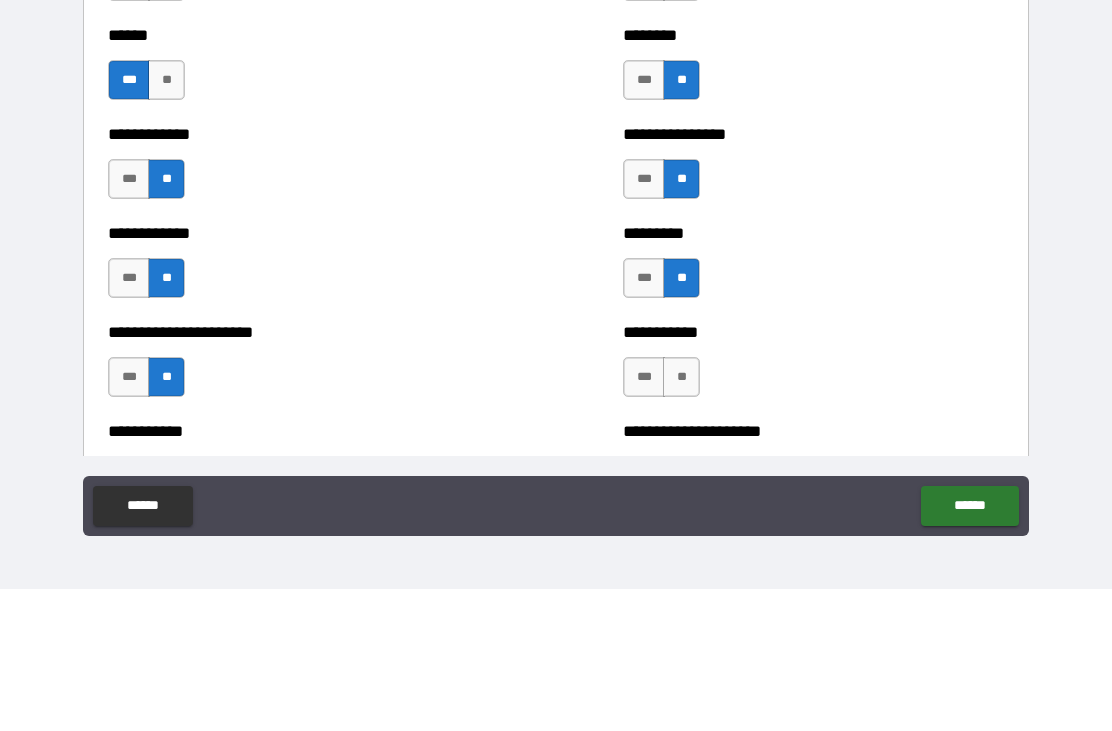 click on "**" at bounding box center [681, 519] 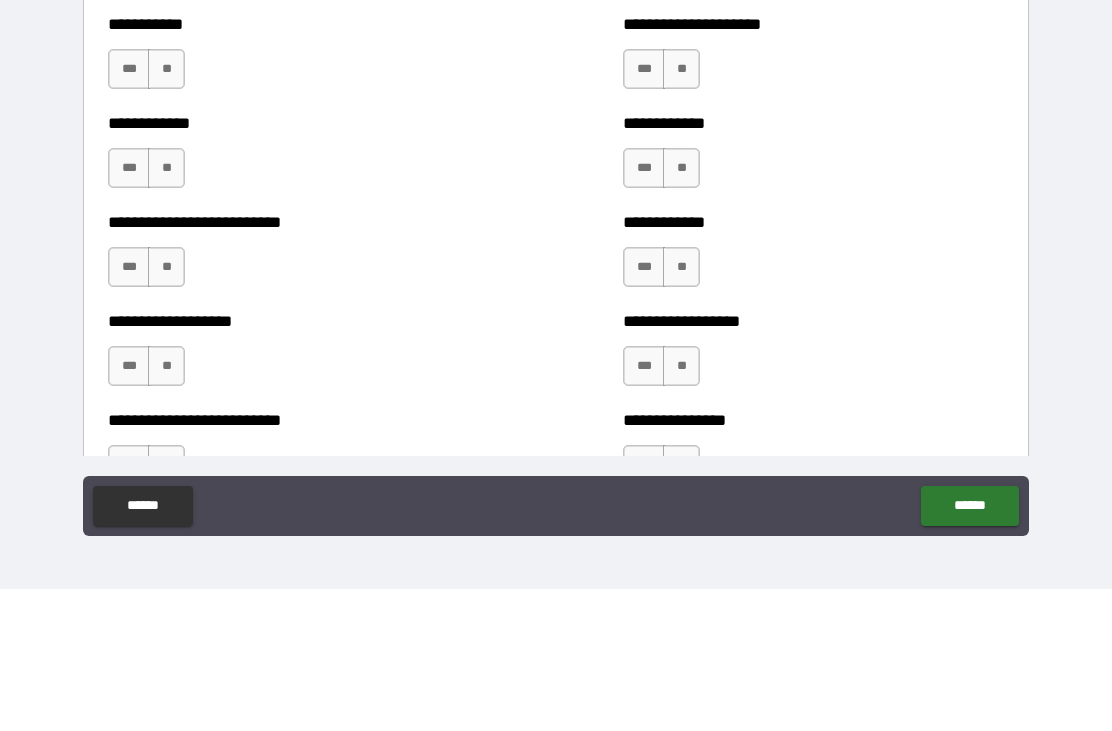 scroll, scrollTop: 5212, scrollLeft: 0, axis: vertical 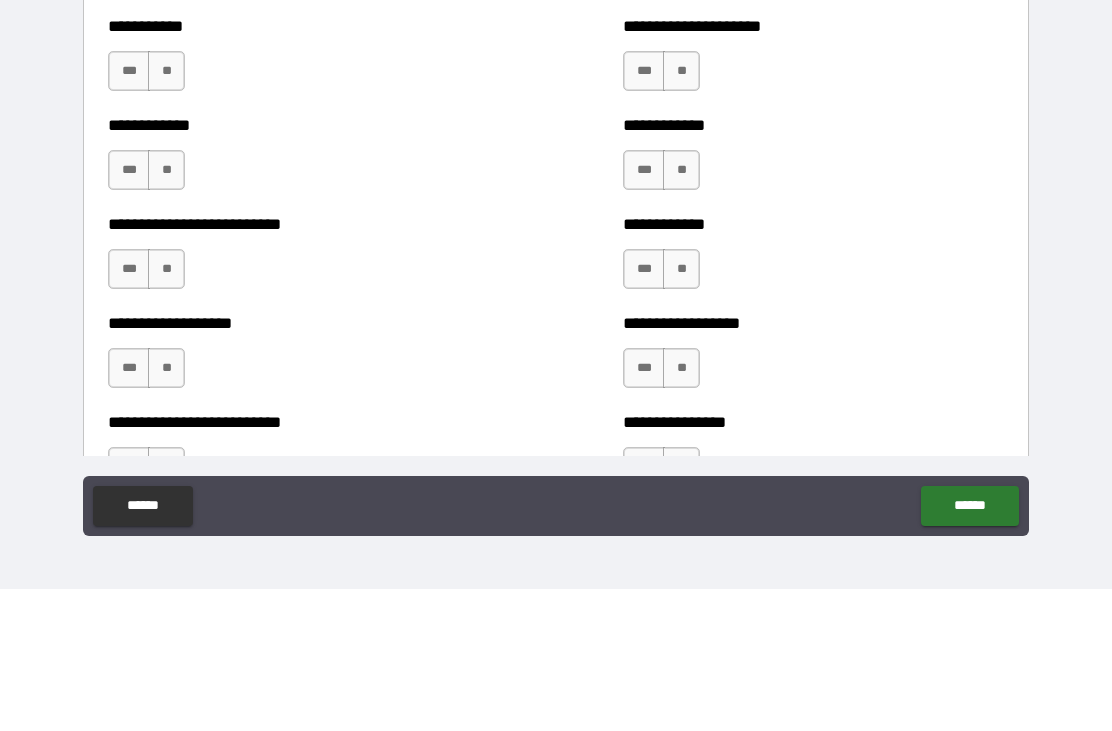 click on "**" at bounding box center (166, 213) 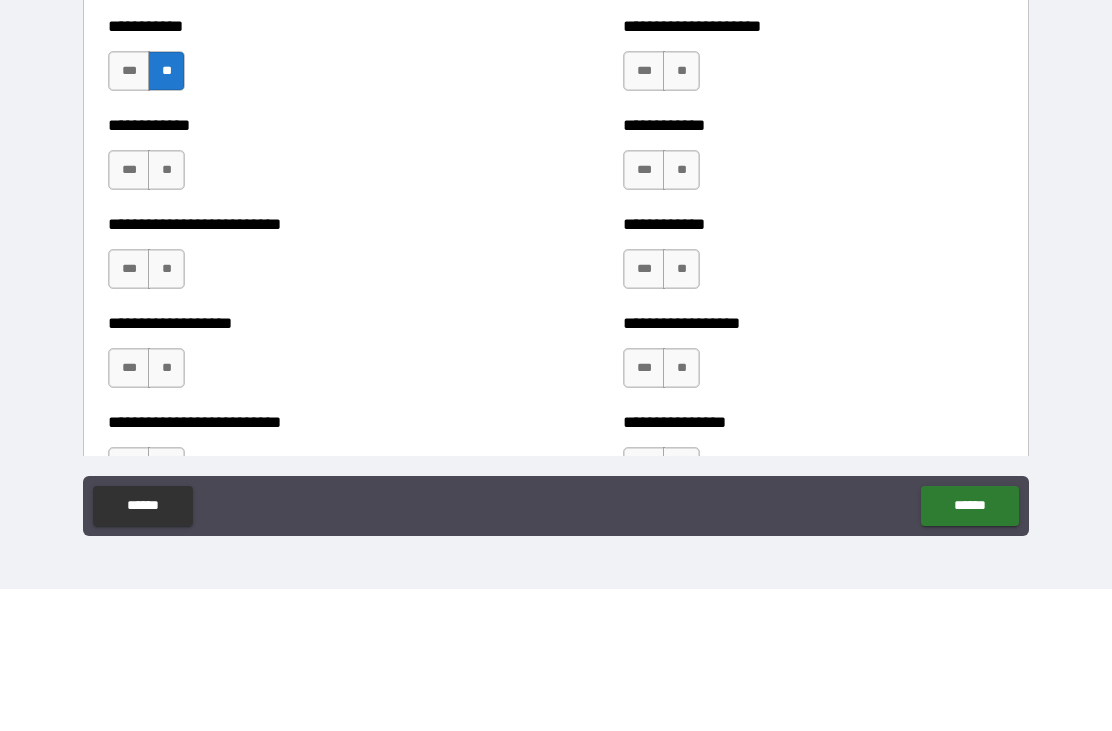 click on "**" at bounding box center (166, 312) 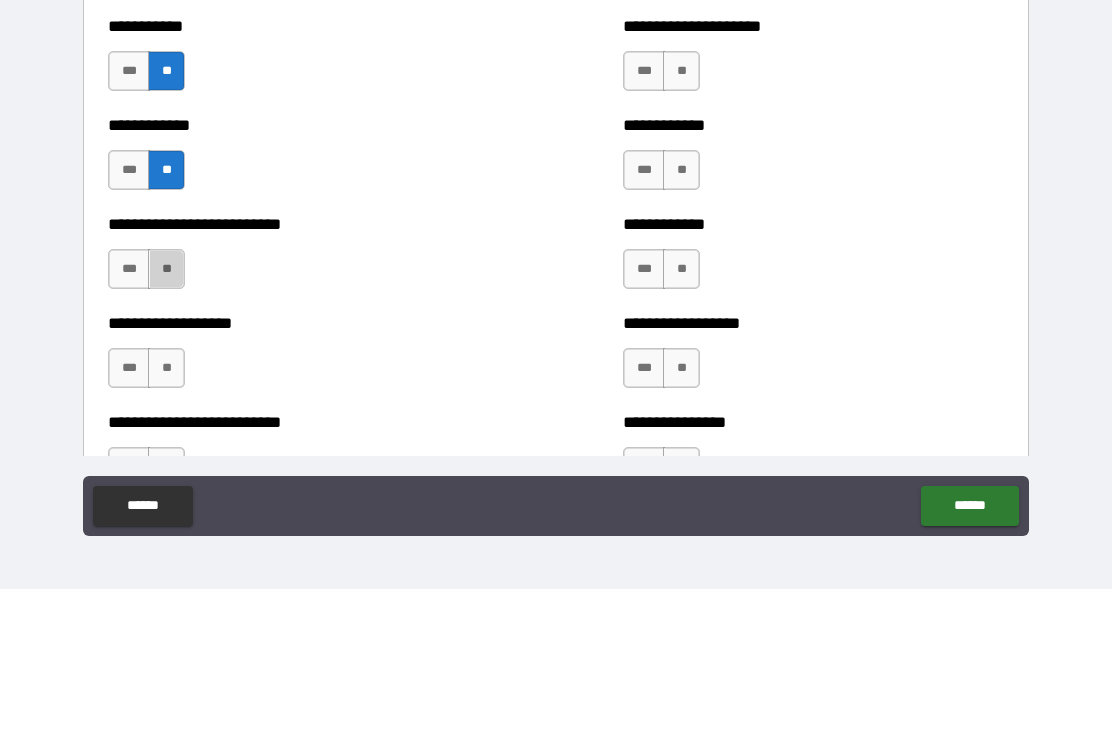 click on "**" at bounding box center [166, 411] 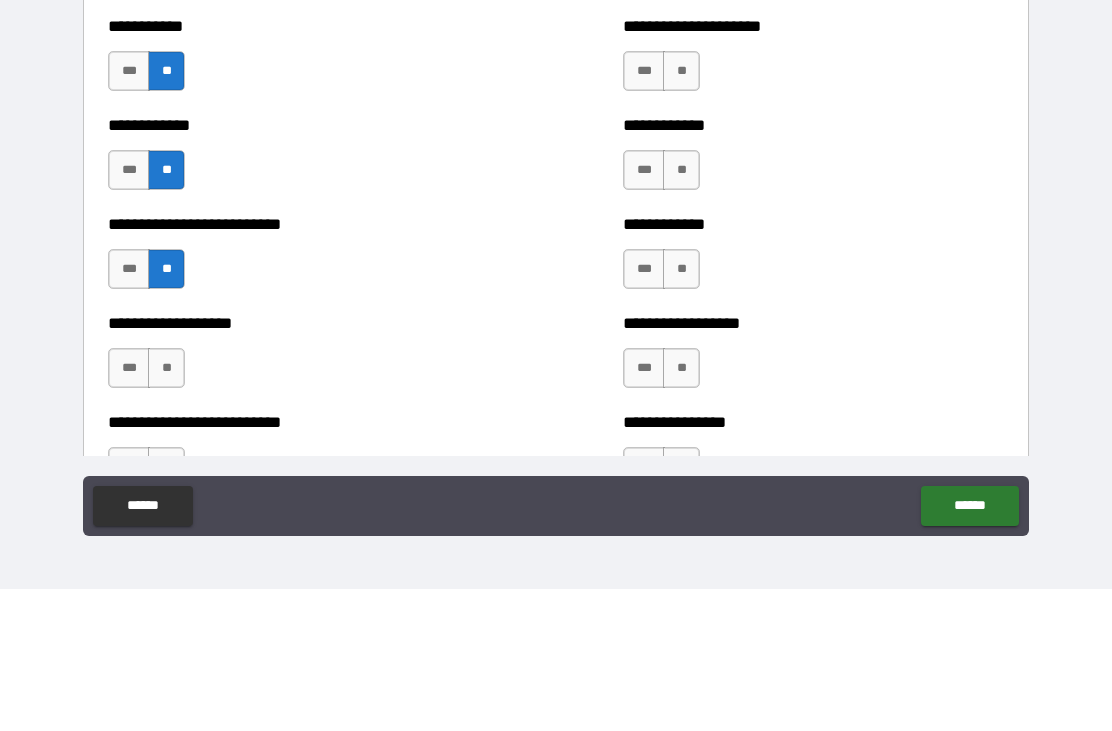 click on "**" at bounding box center [166, 510] 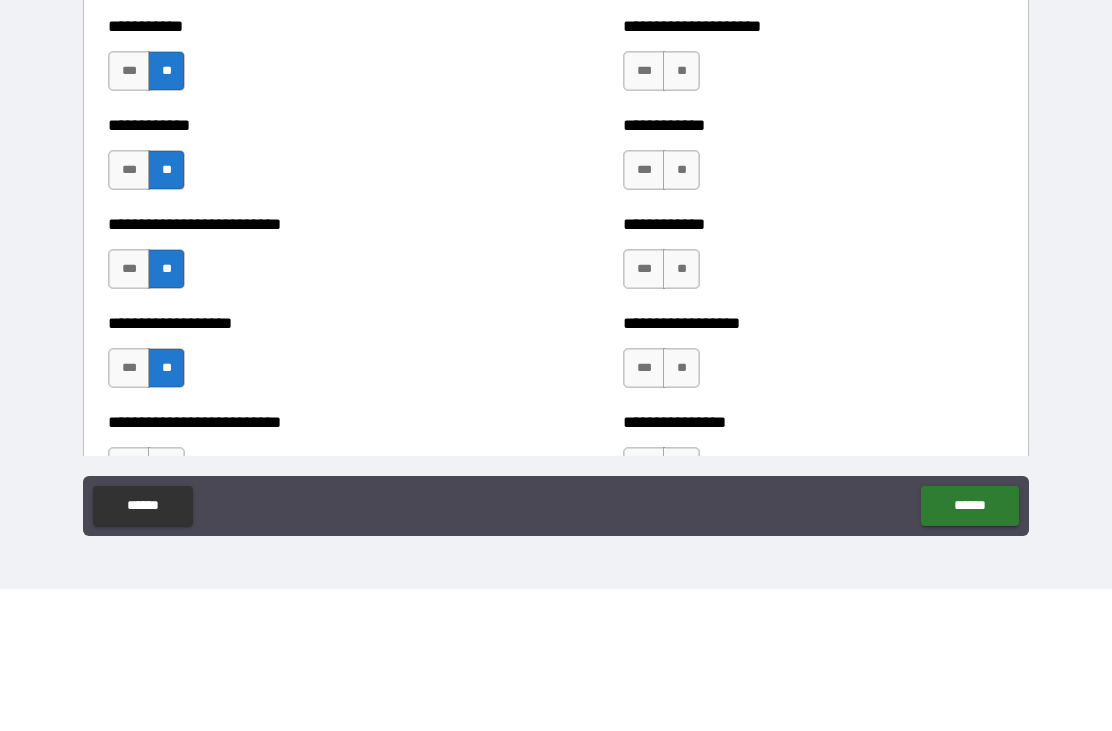 click on "**" at bounding box center (681, 213) 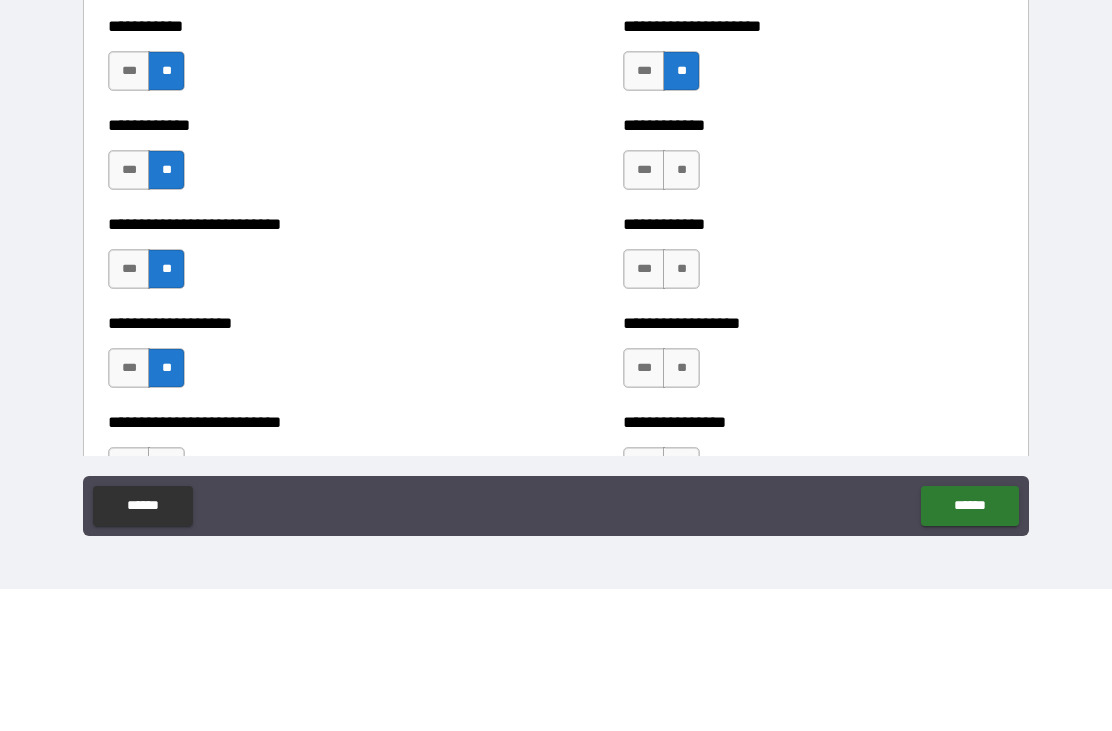 click on "**" at bounding box center [681, 312] 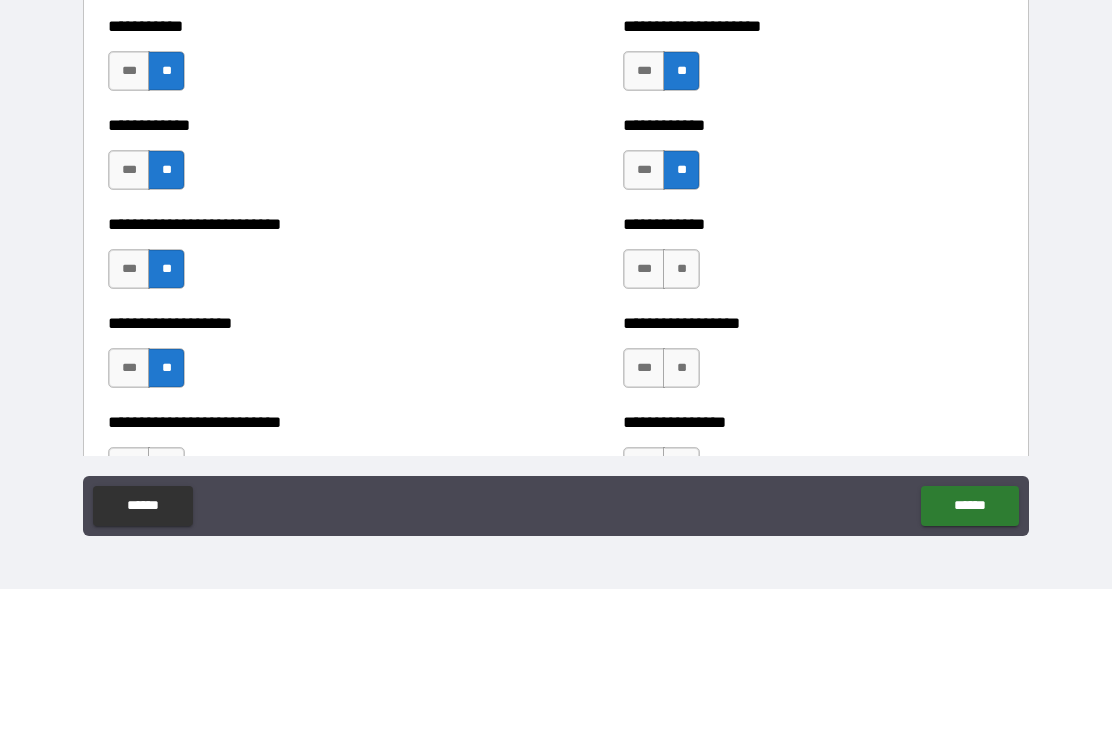 click on "**" at bounding box center [681, 411] 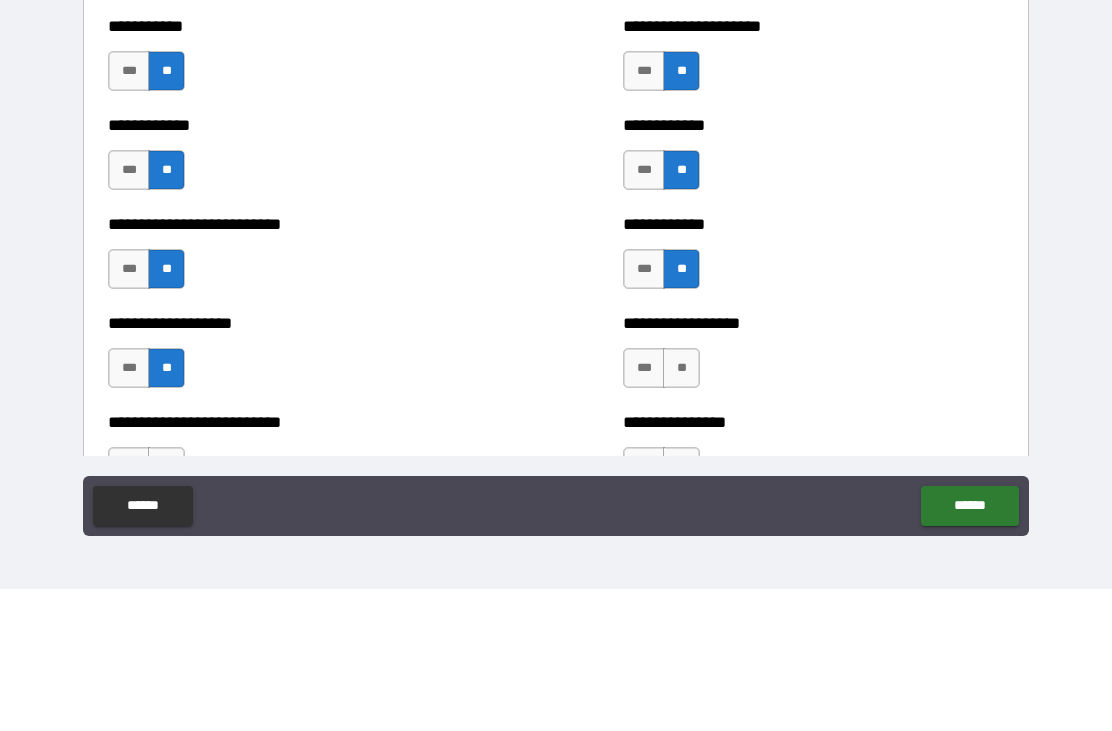 click on "**" at bounding box center [681, 510] 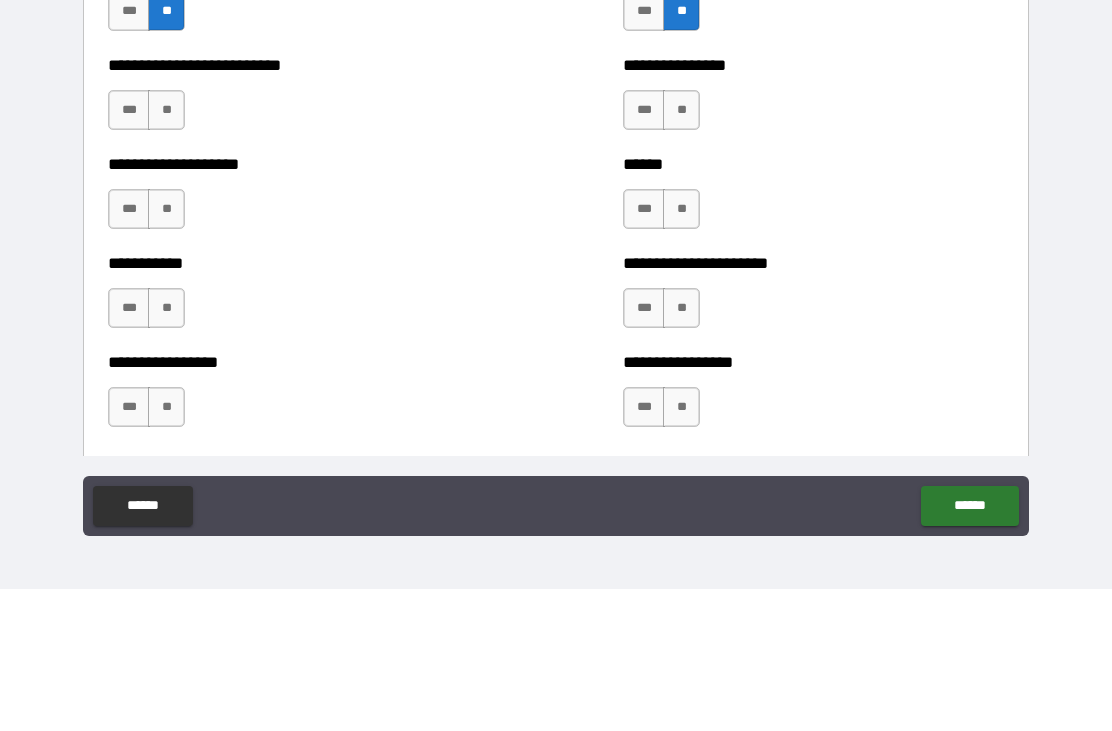 scroll, scrollTop: 5578, scrollLeft: 0, axis: vertical 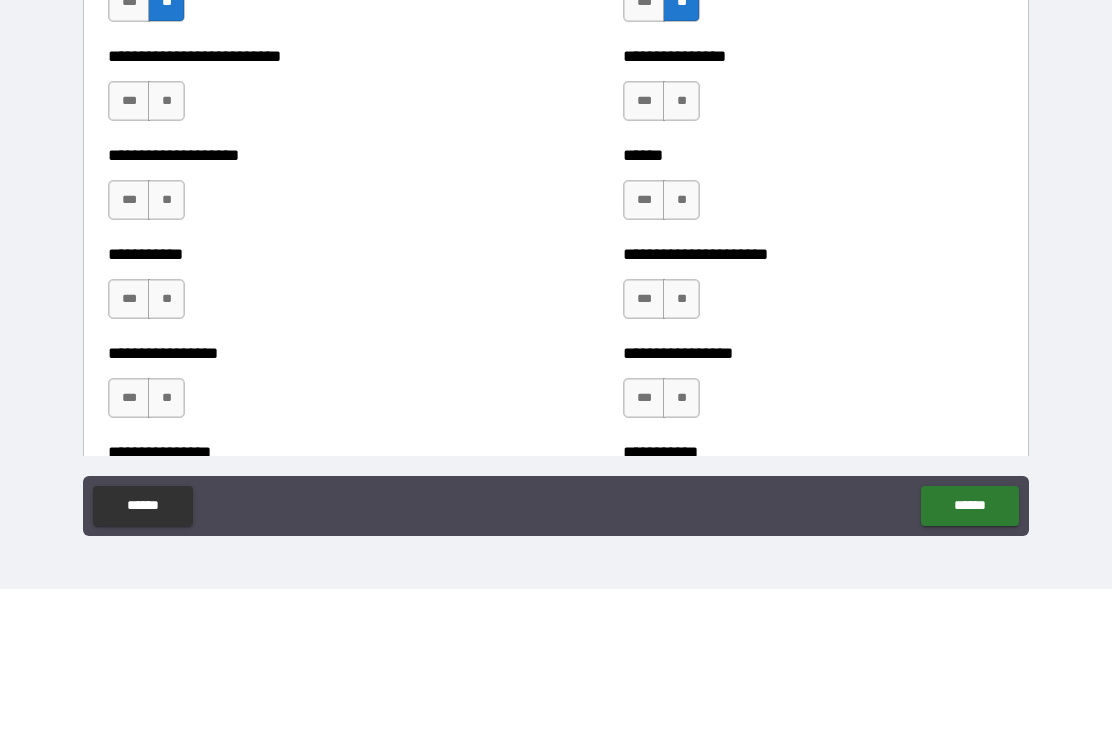 click on "**" at bounding box center (166, 243) 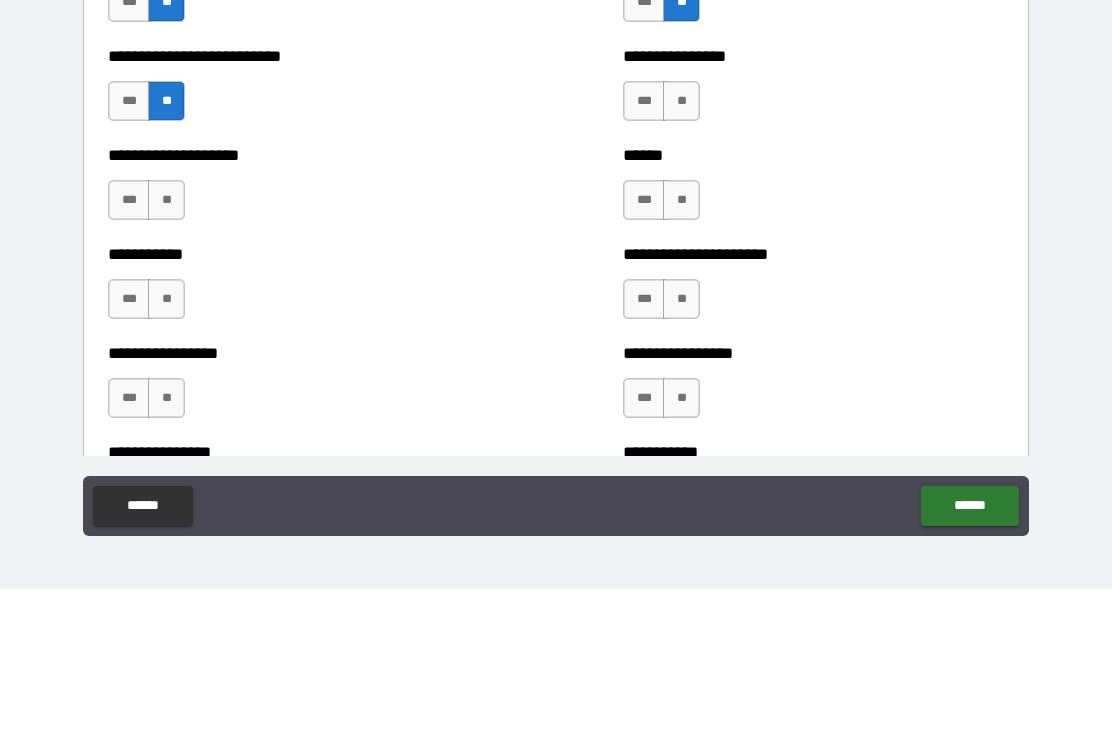click on "**" at bounding box center [166, 342] 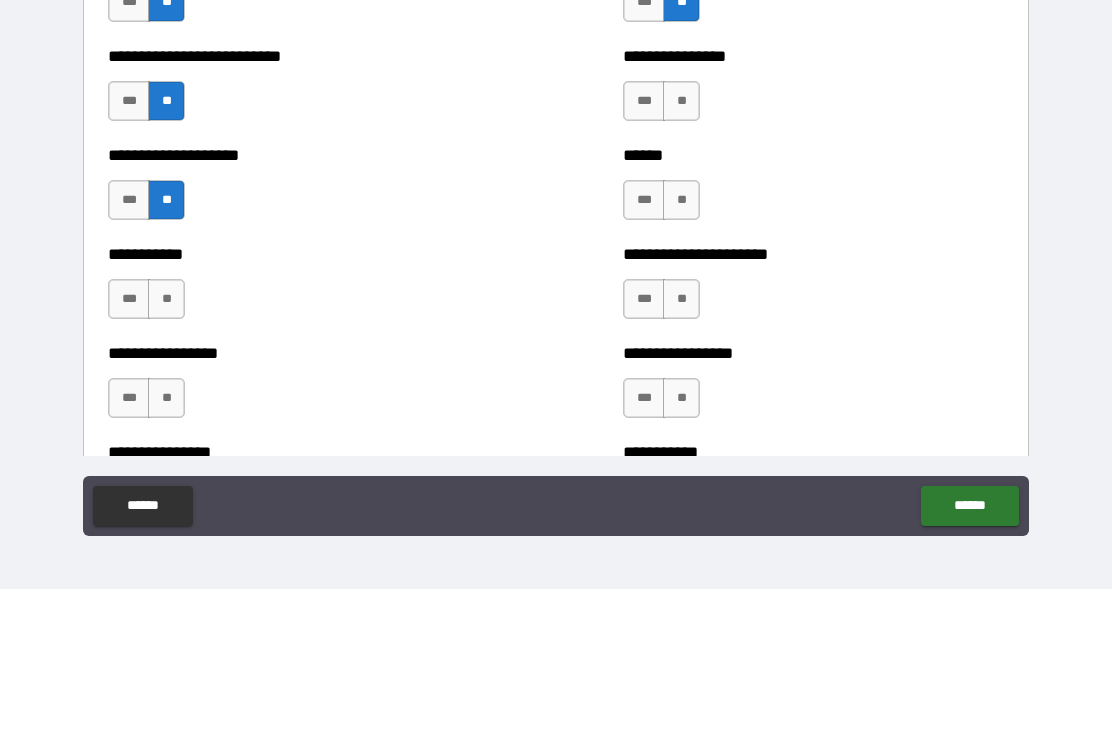 click on "**" at bounding box center (166, 441) 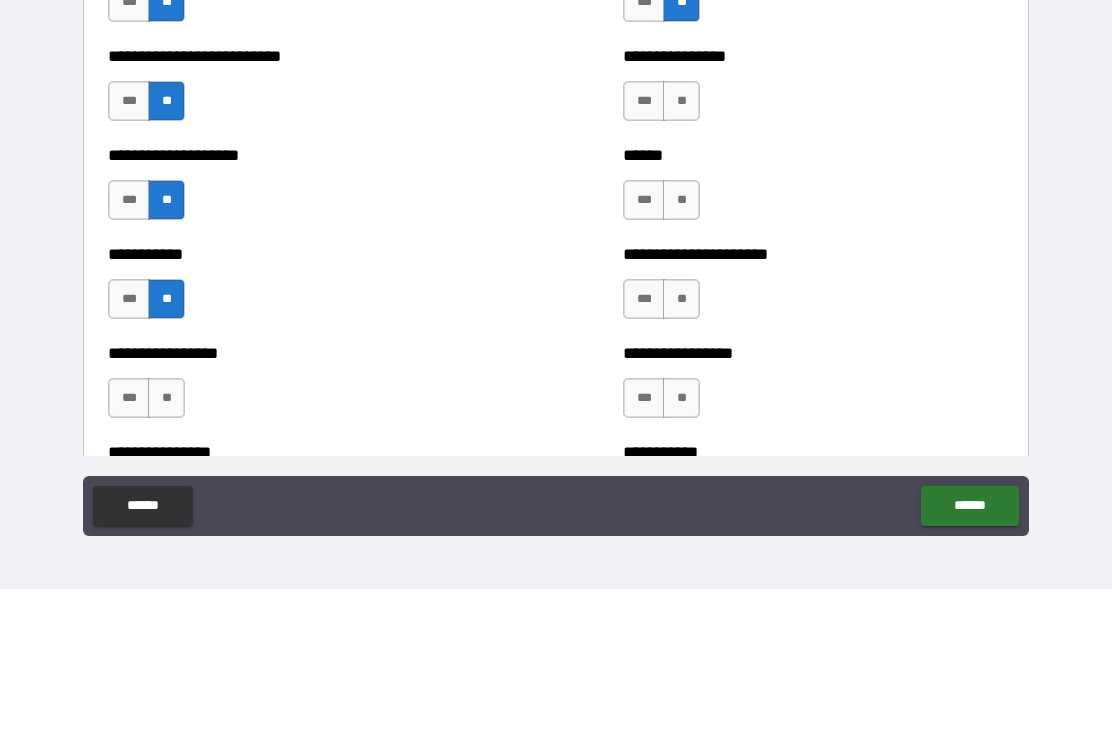 click on "**" at bounding box center [166, 540] 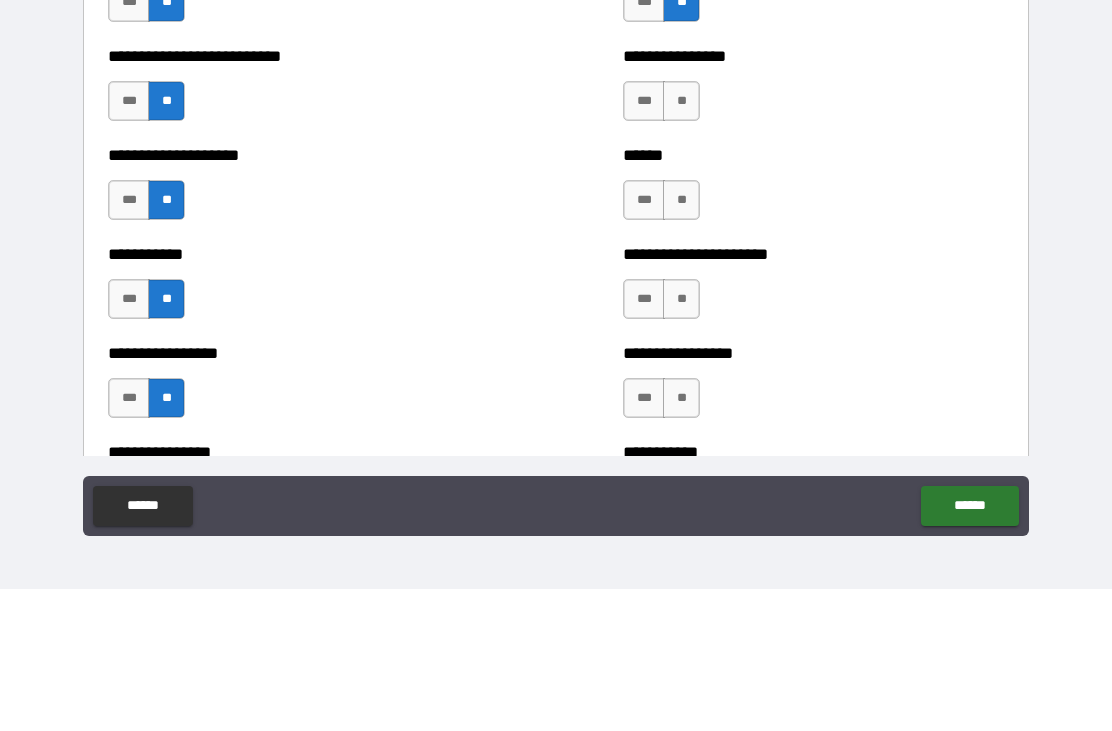 click on "**" at bounding box center [681, 243] 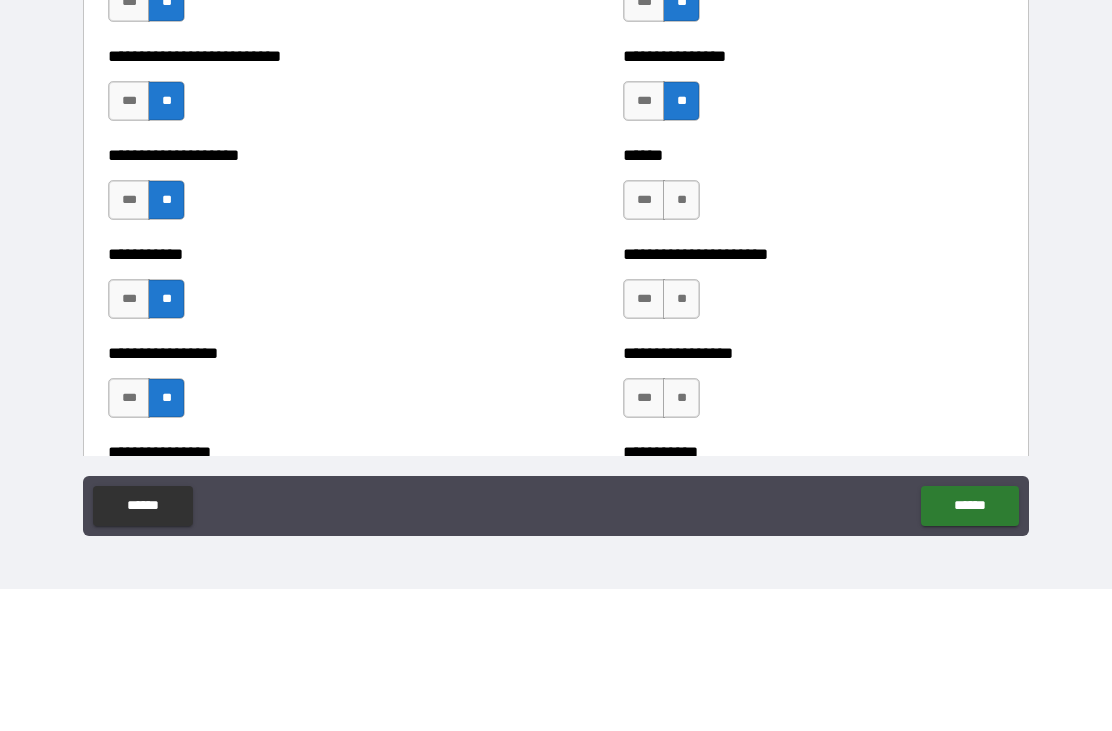 click on "**" at bounding box center [681, 342] 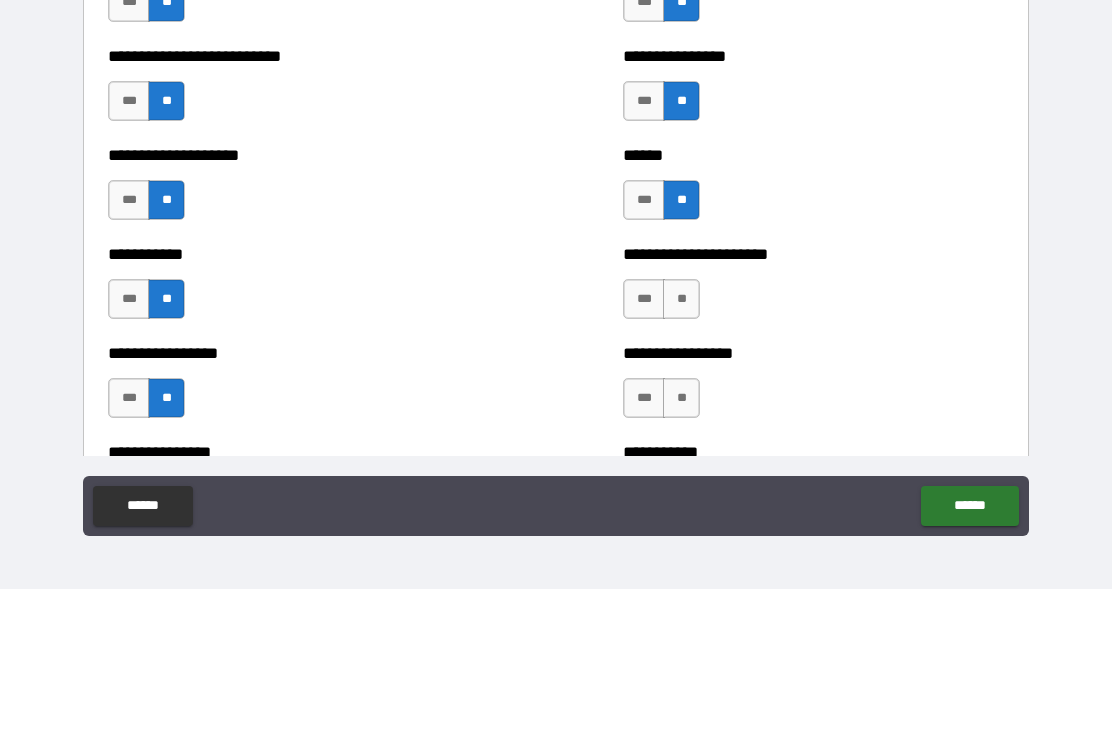 click on "**" at bounding box center (681, 441) 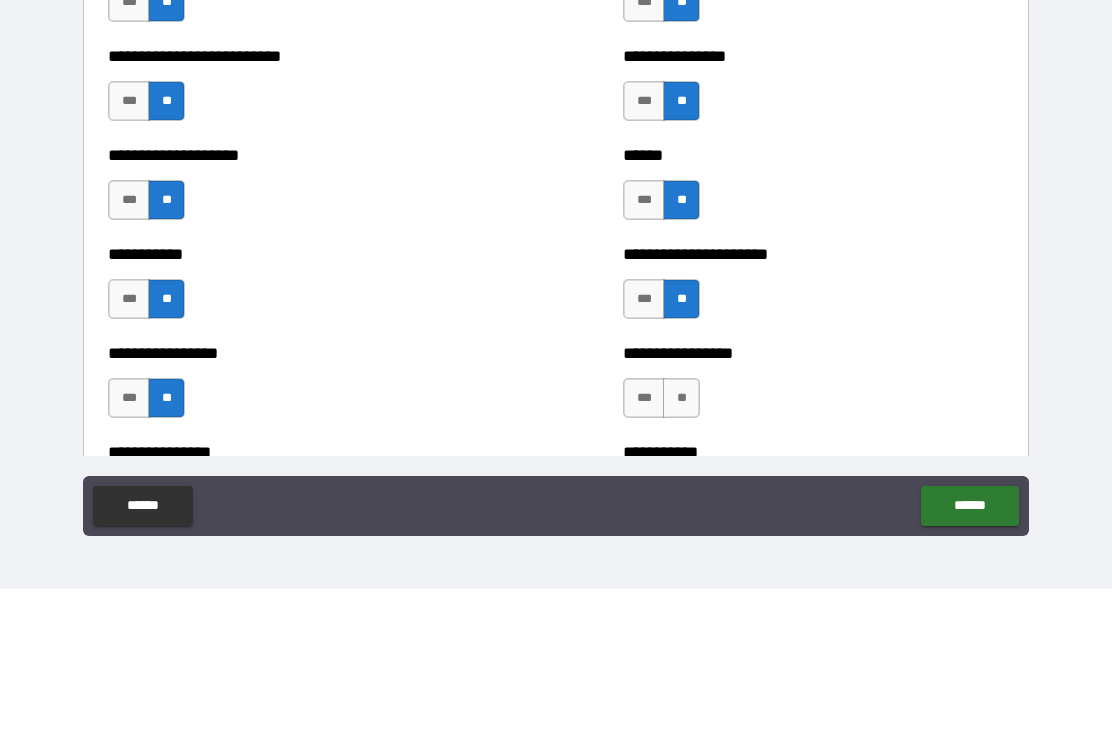 click on "**" at bounding box center [681, 540] 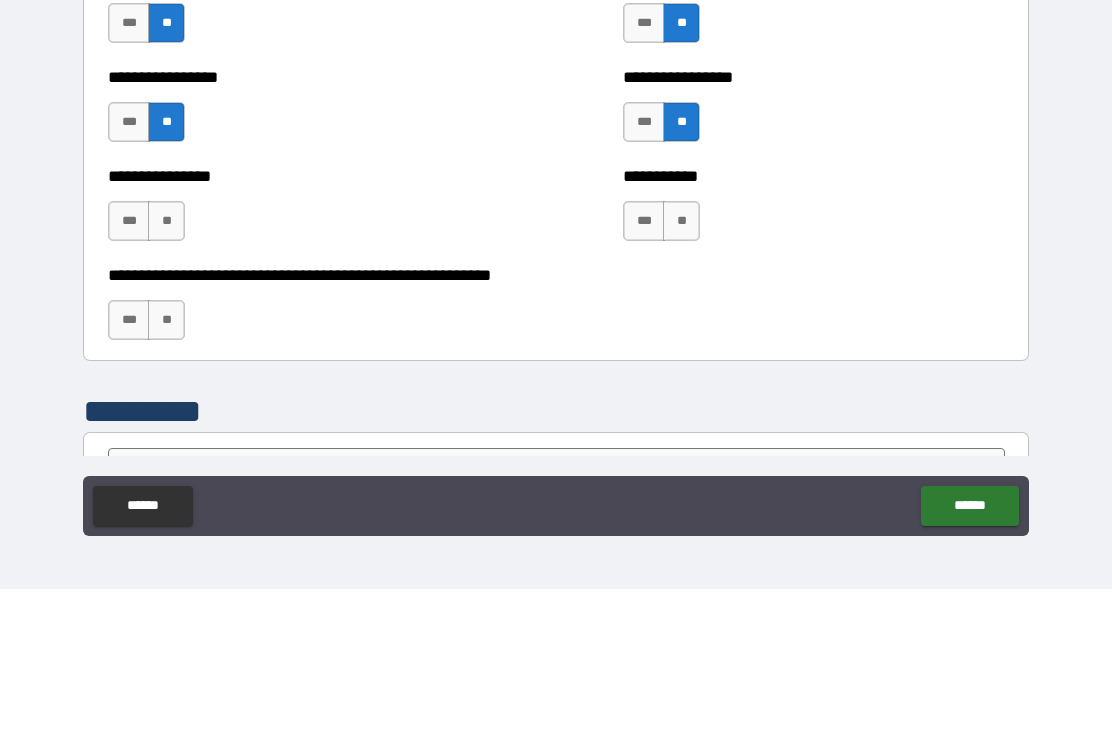 scroll, scrollTop: 5877, scrollLeft: 0, axis: vertical 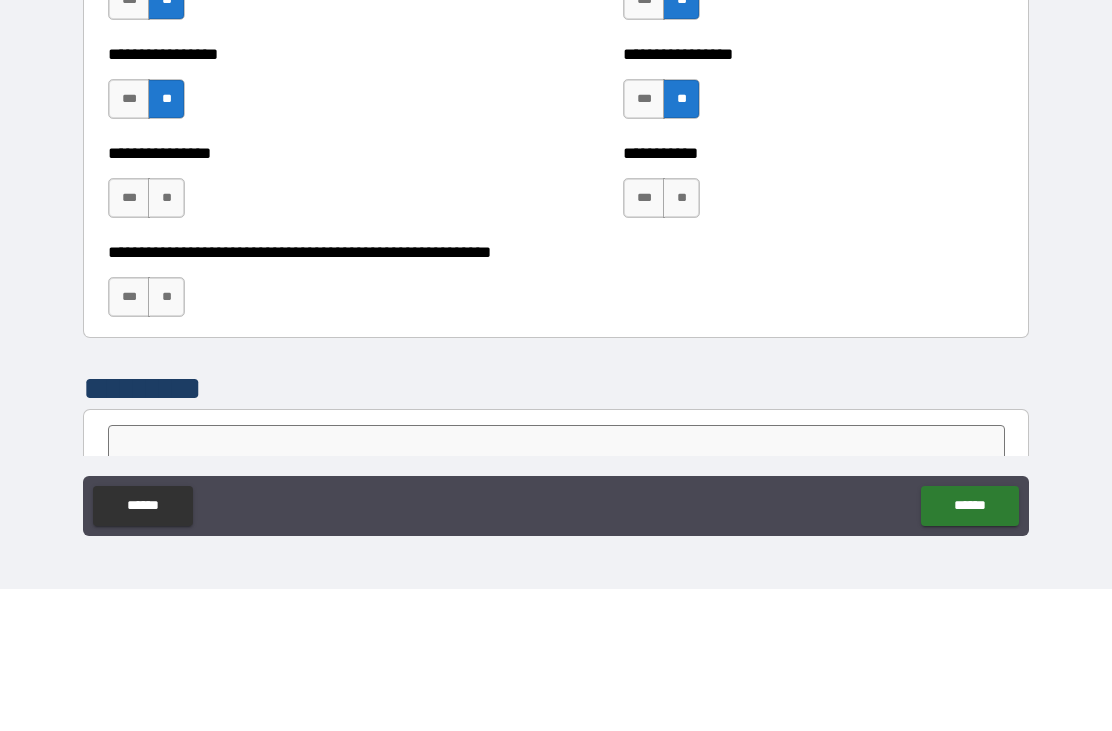 click on "**" at bounding box center [166, 340] 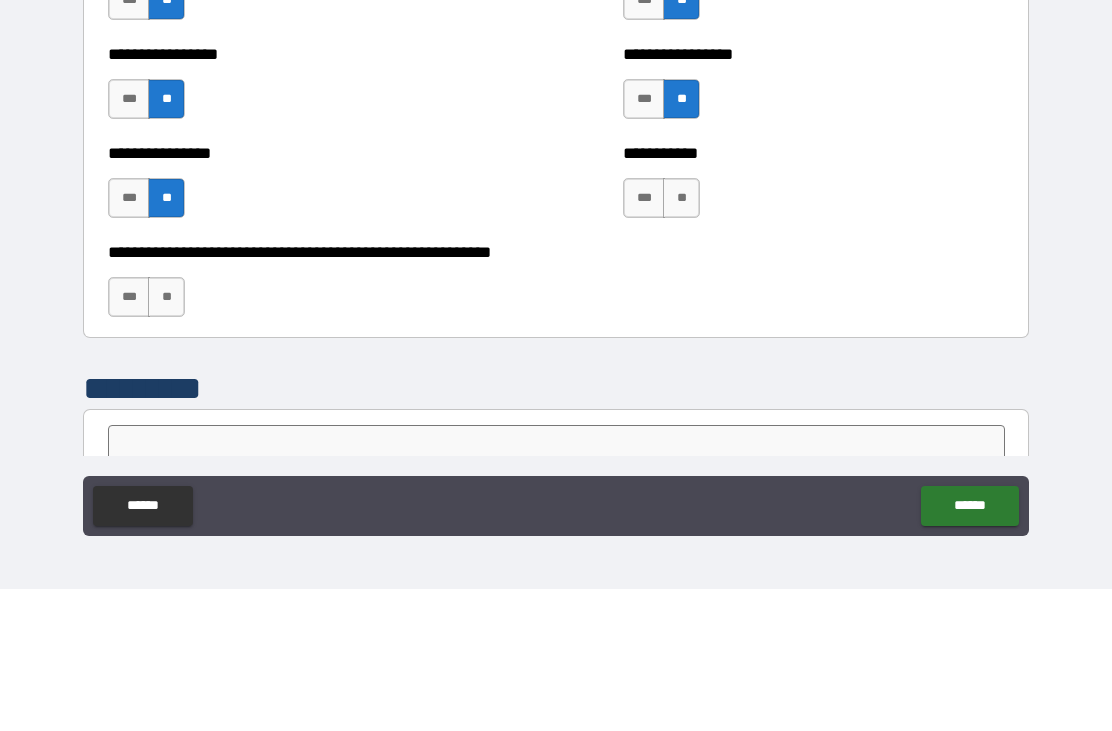 click on "**" at bounding box center (681, 340) 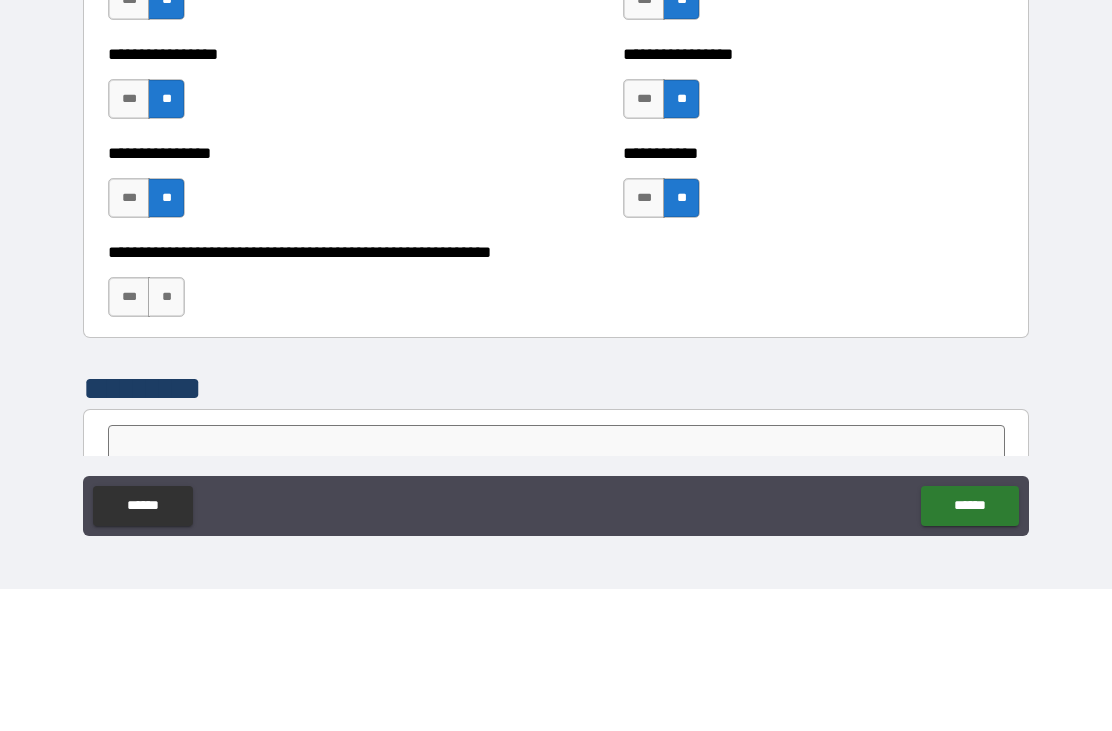 click on "**" at bounding box center [166, 439] 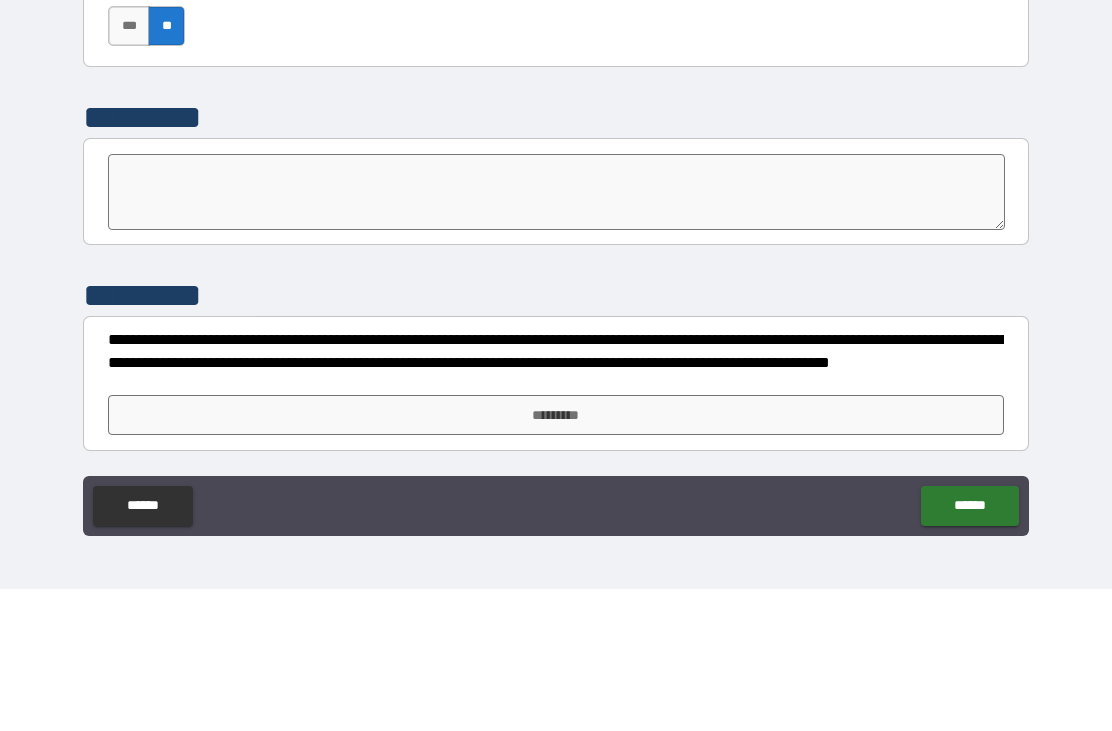 click on "*********" at bounding box center [556, 557] 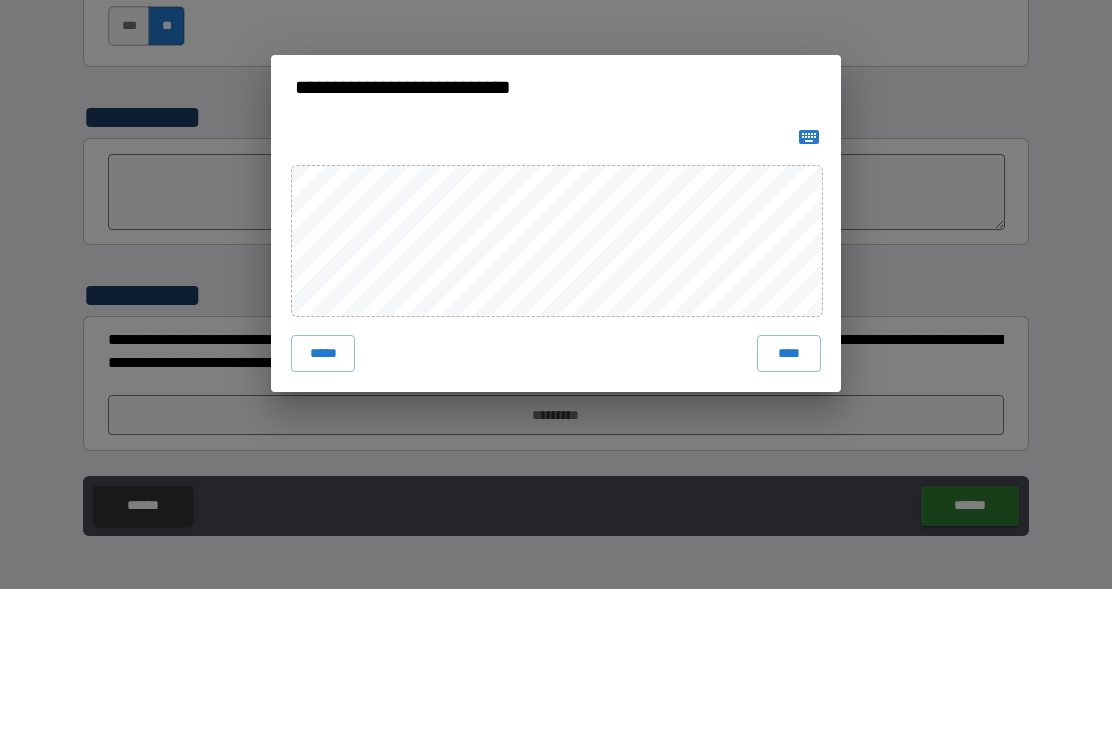 scroll, scrollTop: 6148, scrollLeft: 0, axis: vertical 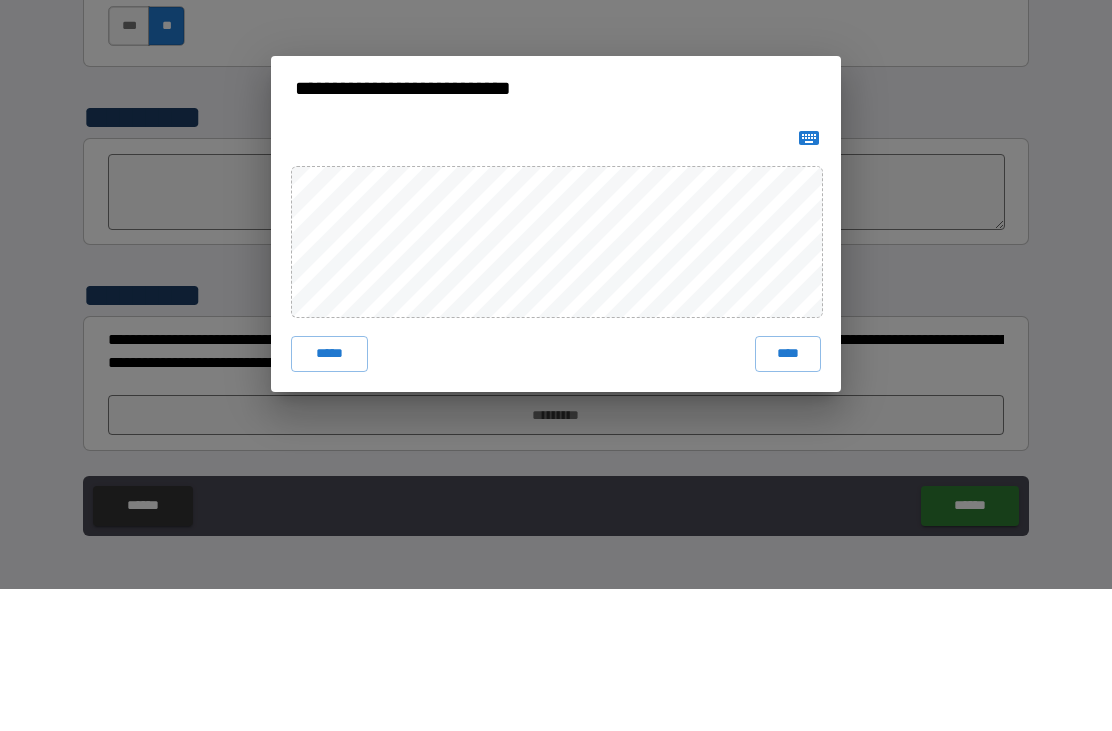 click on "***** ****" at bounding box center [556, 496] 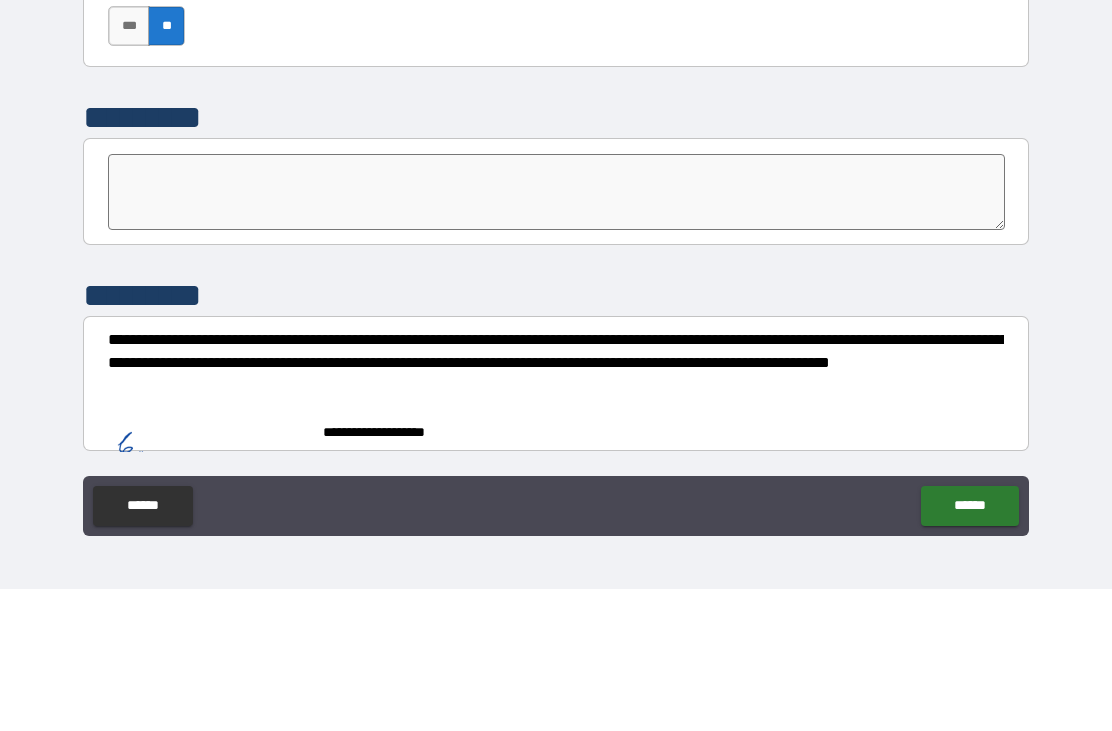 scroll, scrollTop: 6138, scrollLeft: 0, axis: vertical 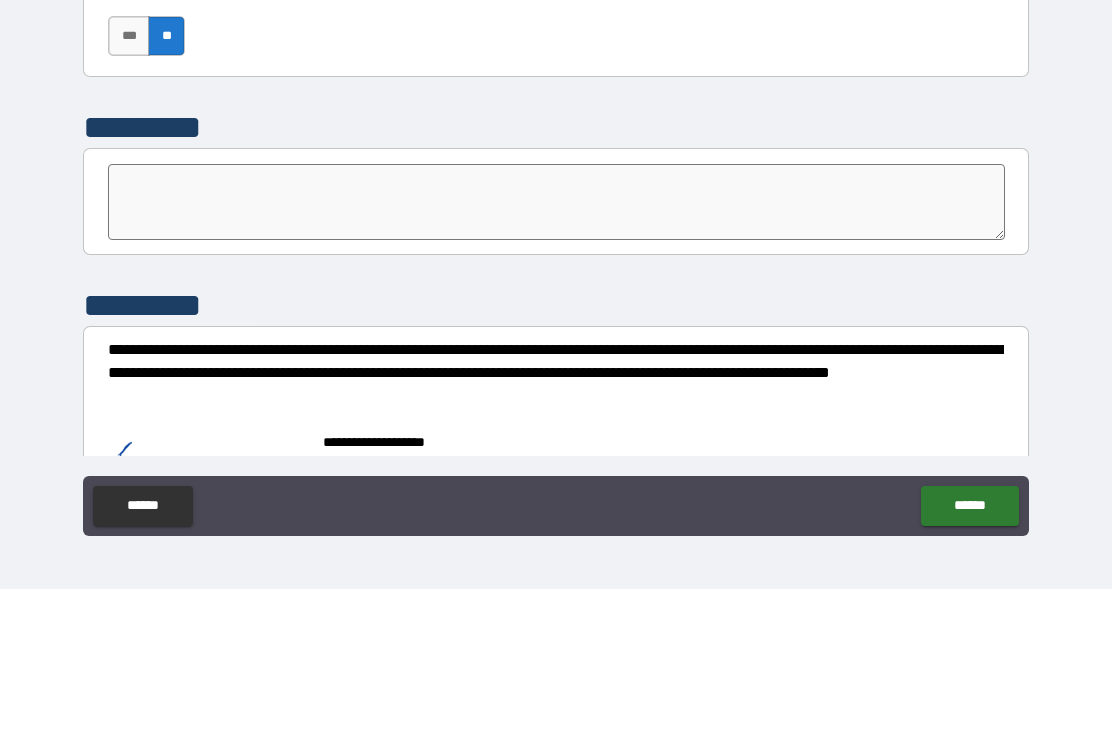 click at bounding box center (208, 575) 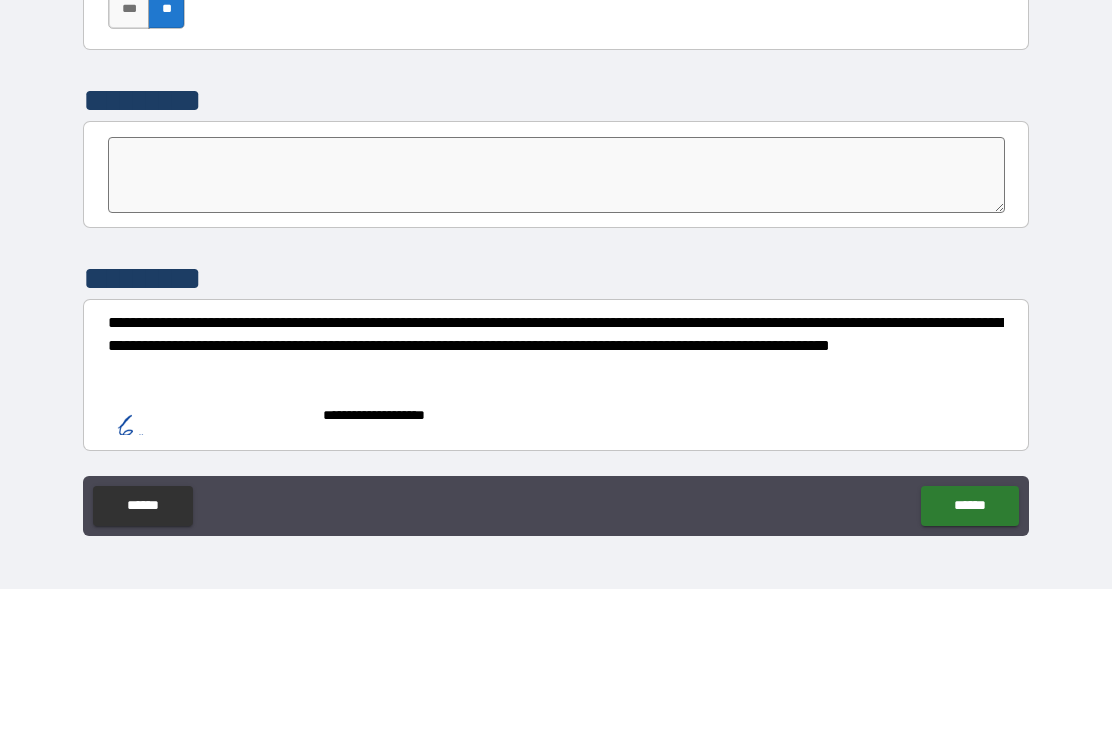 scroll, scrollTop: 6165, scrollLeft: 0, axis: vertical 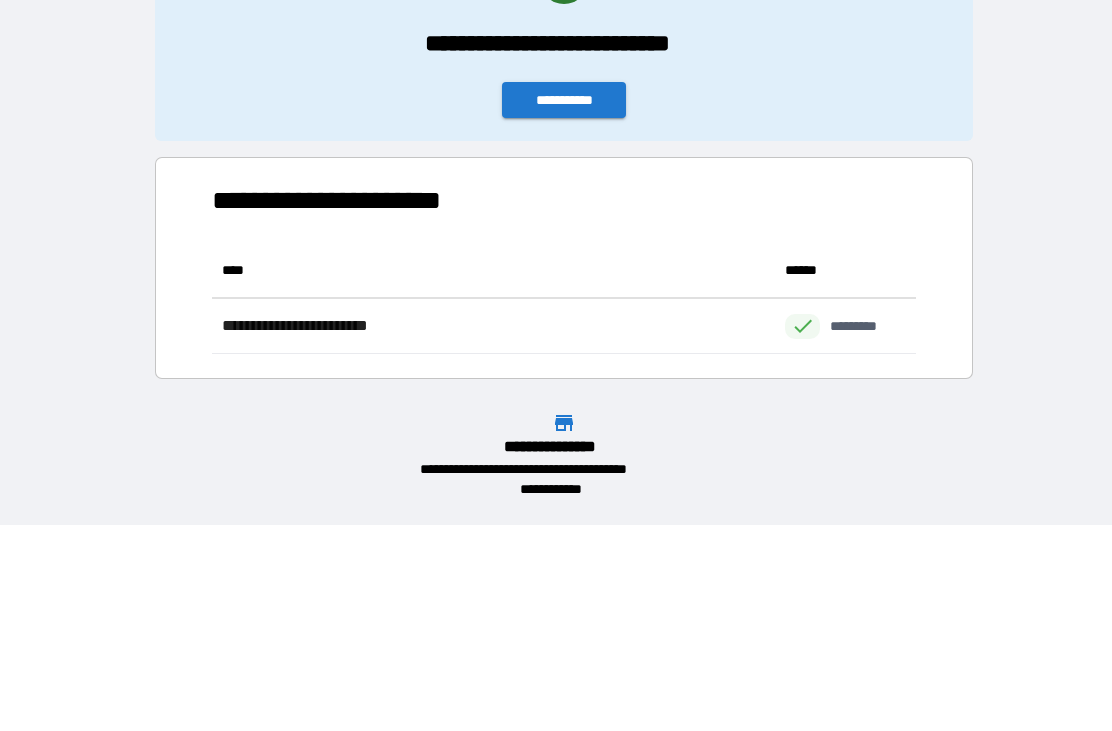 click on "**********" at bounding box center [564, 242] 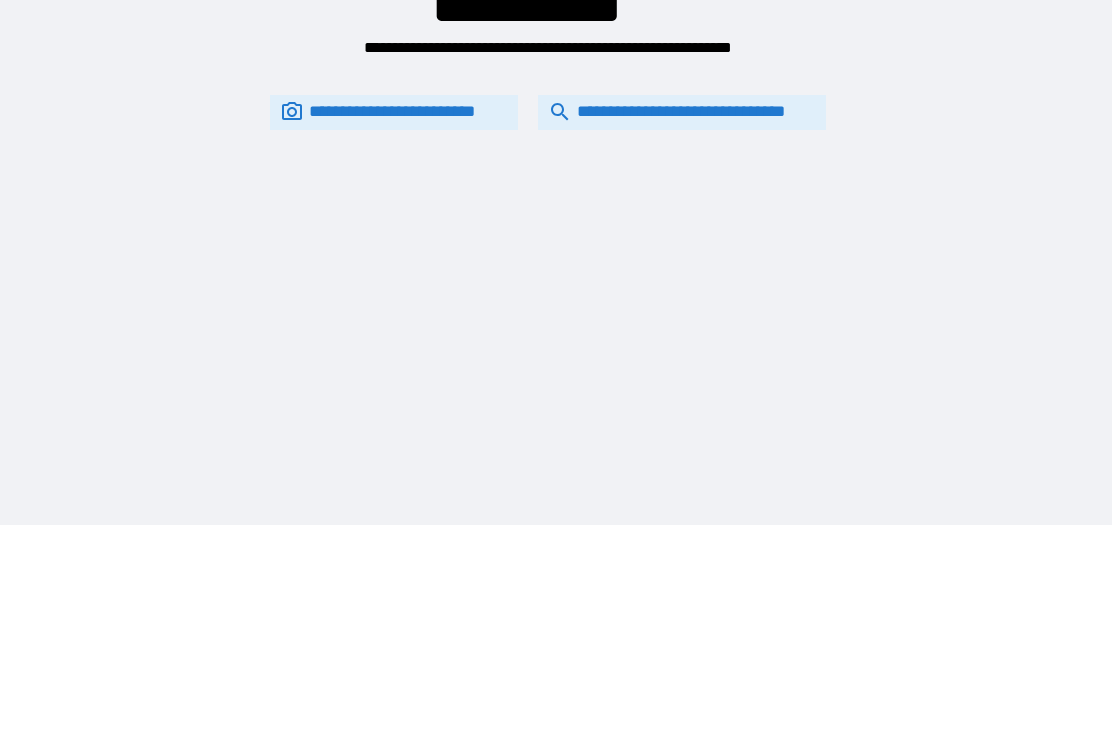click on "**********" at bounding box center [682, 254] 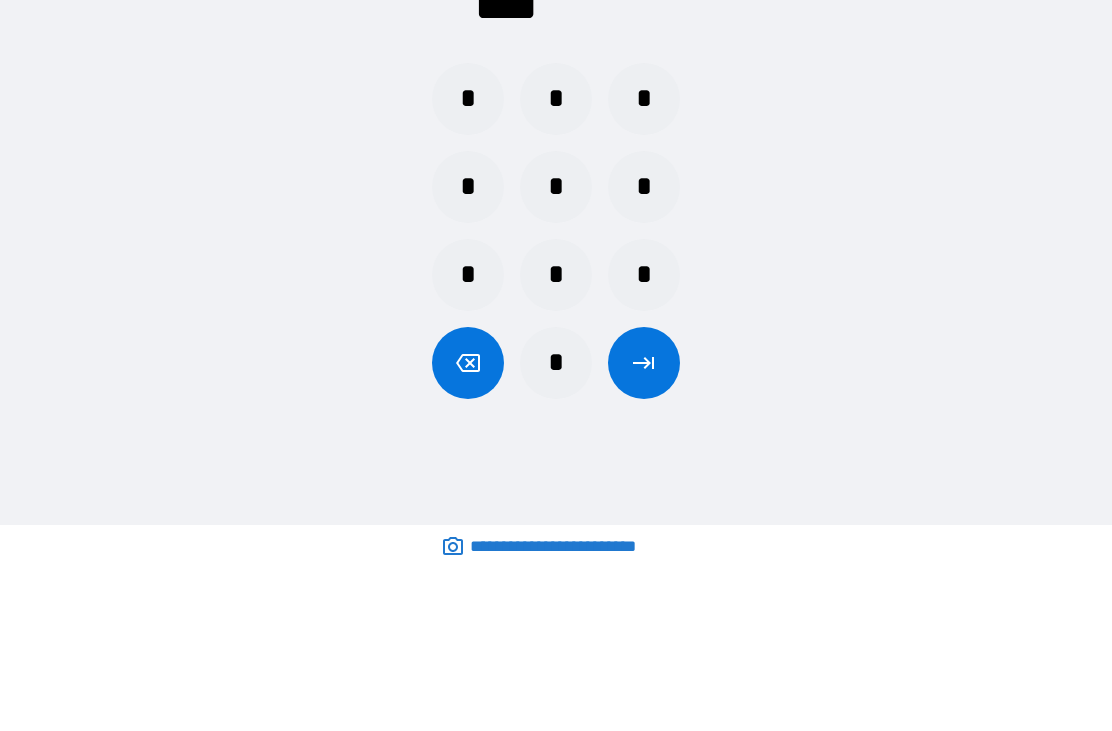 click on "*" at bounding box center [556, 241] 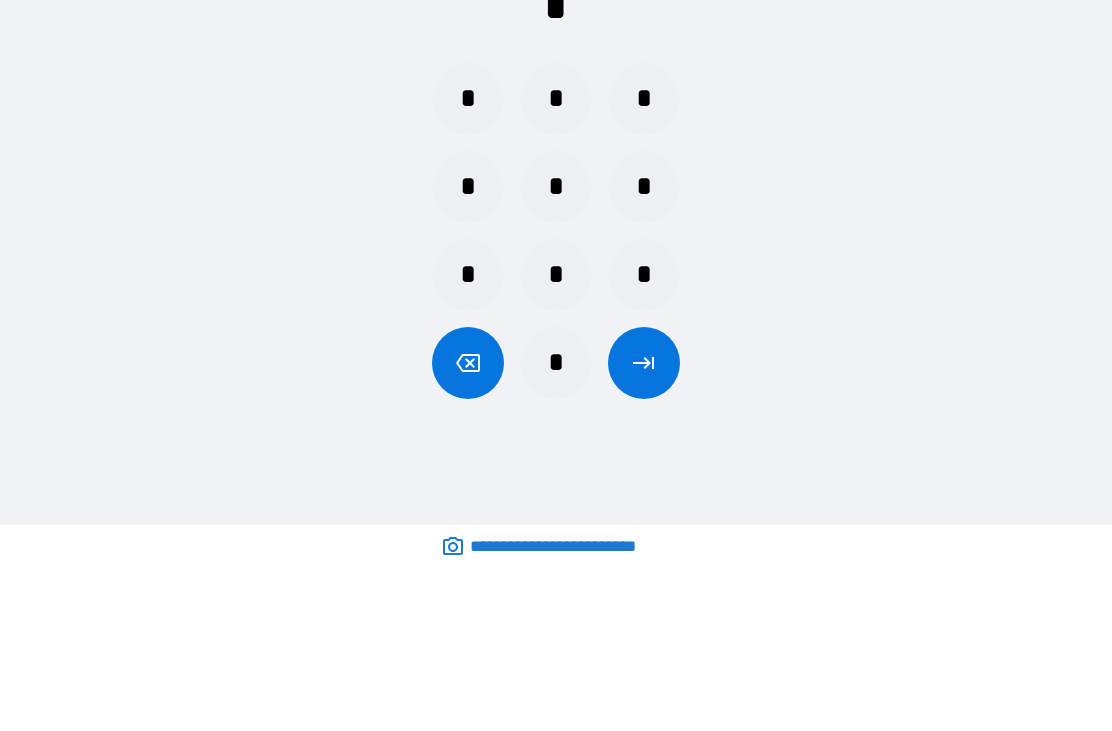 click on "*" at bounding box center [556, 329] 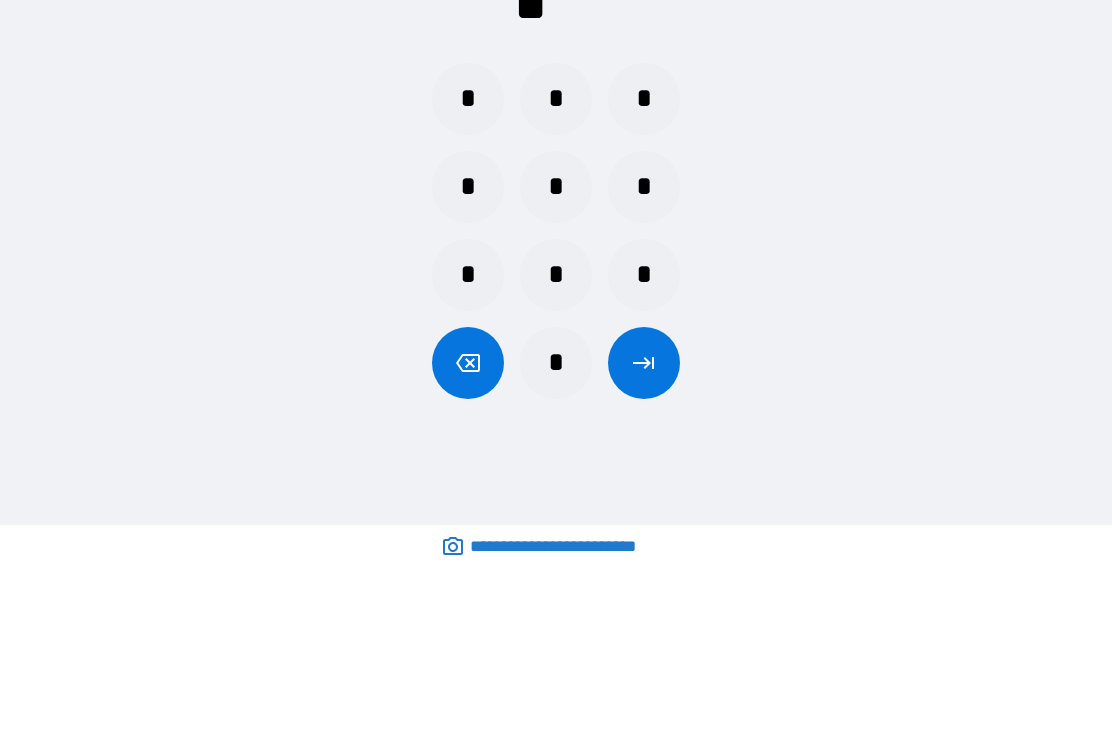 click on "*" at bounding box center (468, 241) 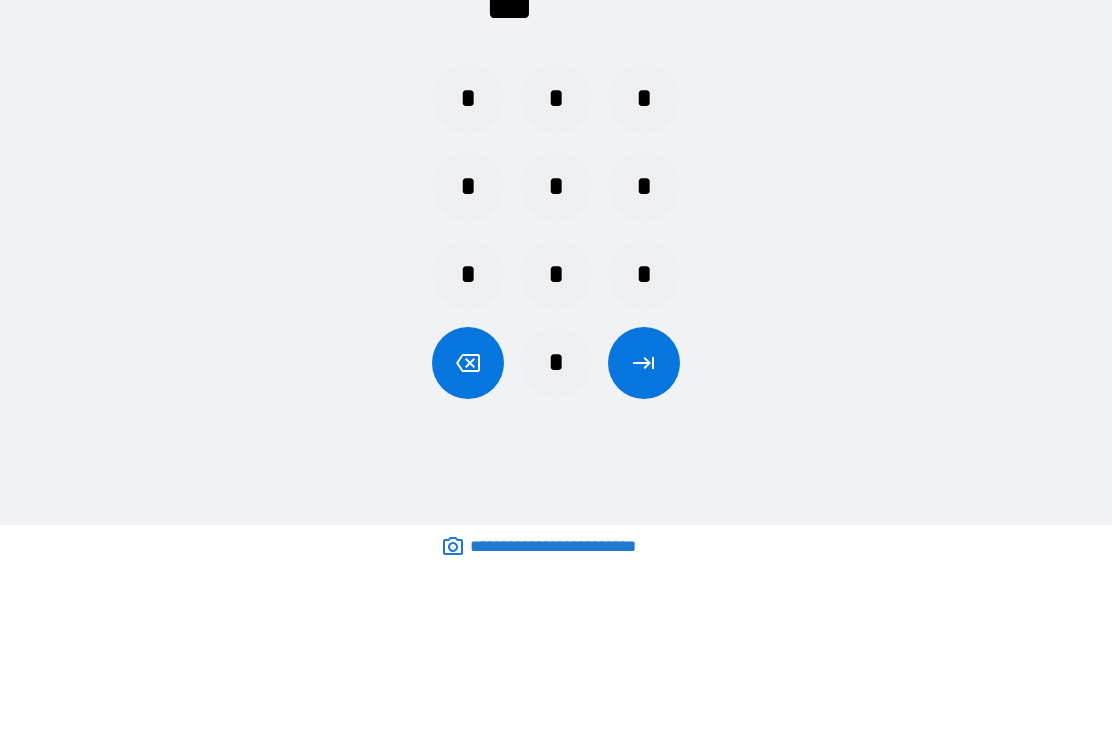 click on "*" at bounding box center [644, 417] 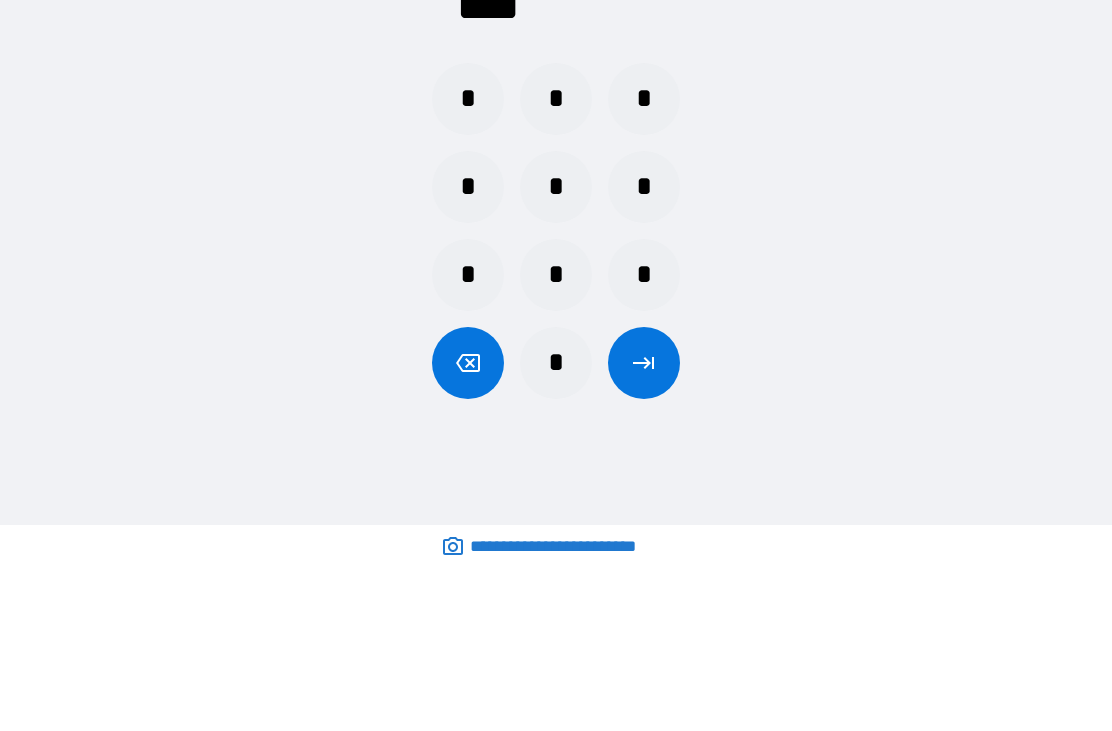 click 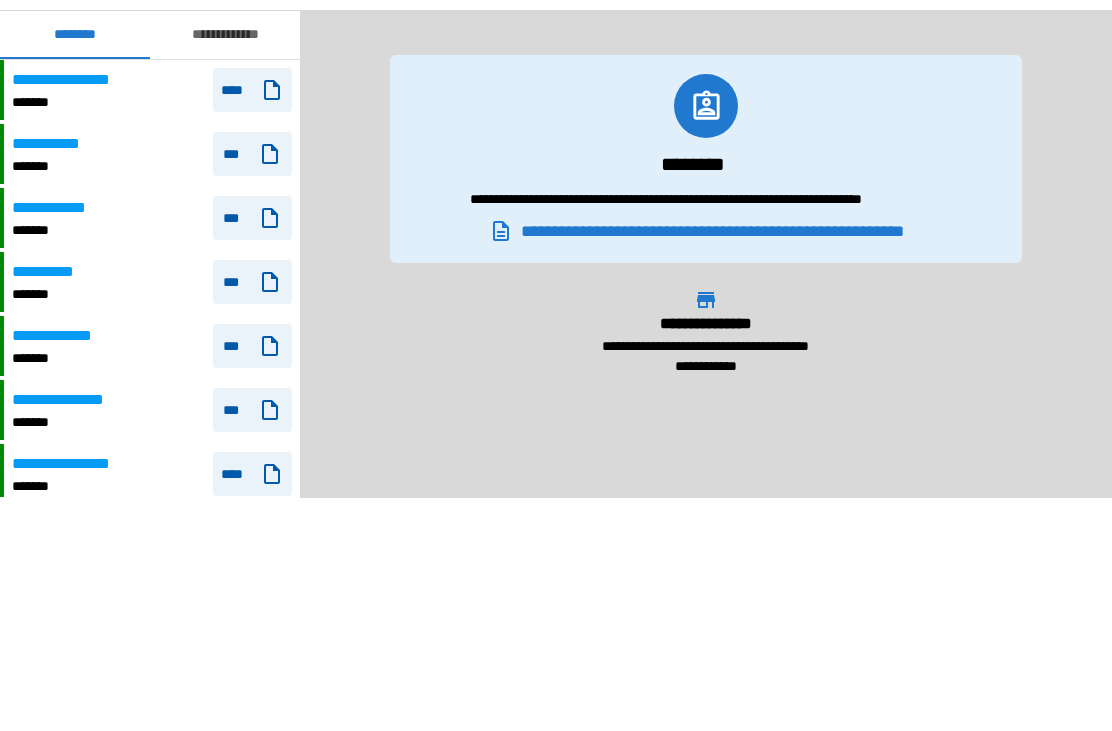 scroll, scrollTop: 1147, scrollLeft: 0, axis: vertical 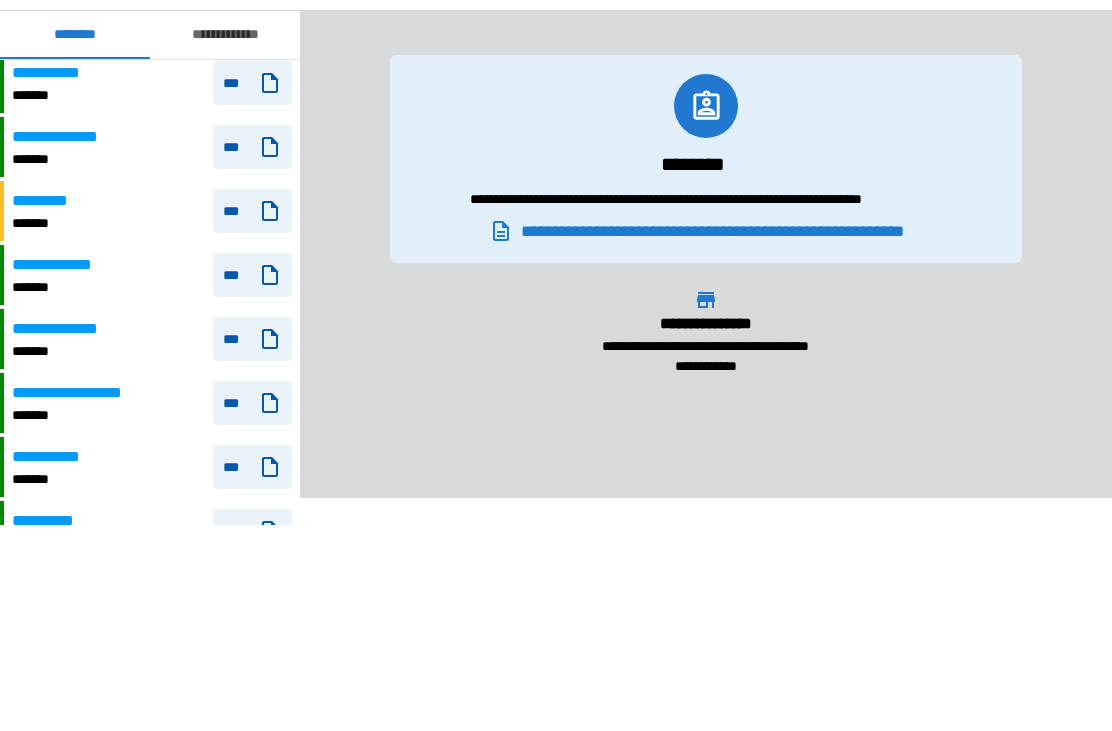 click on "***" at bounding box center [252, 609] 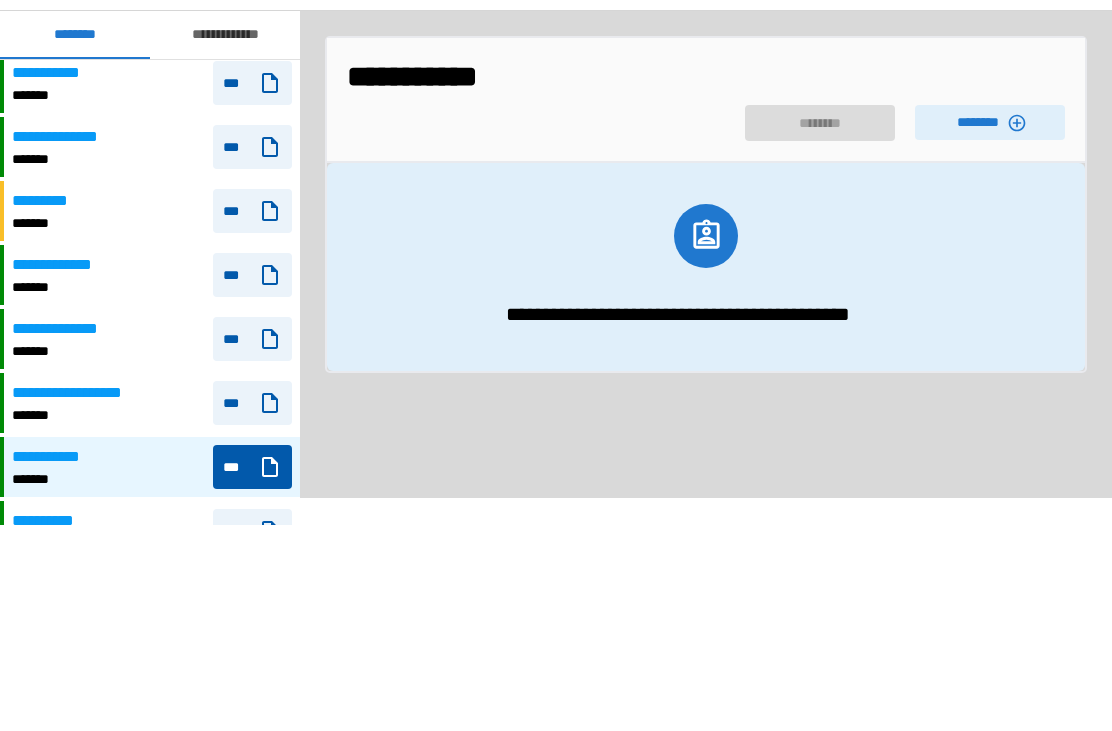 click on "********" at bounding box center [990, 264] 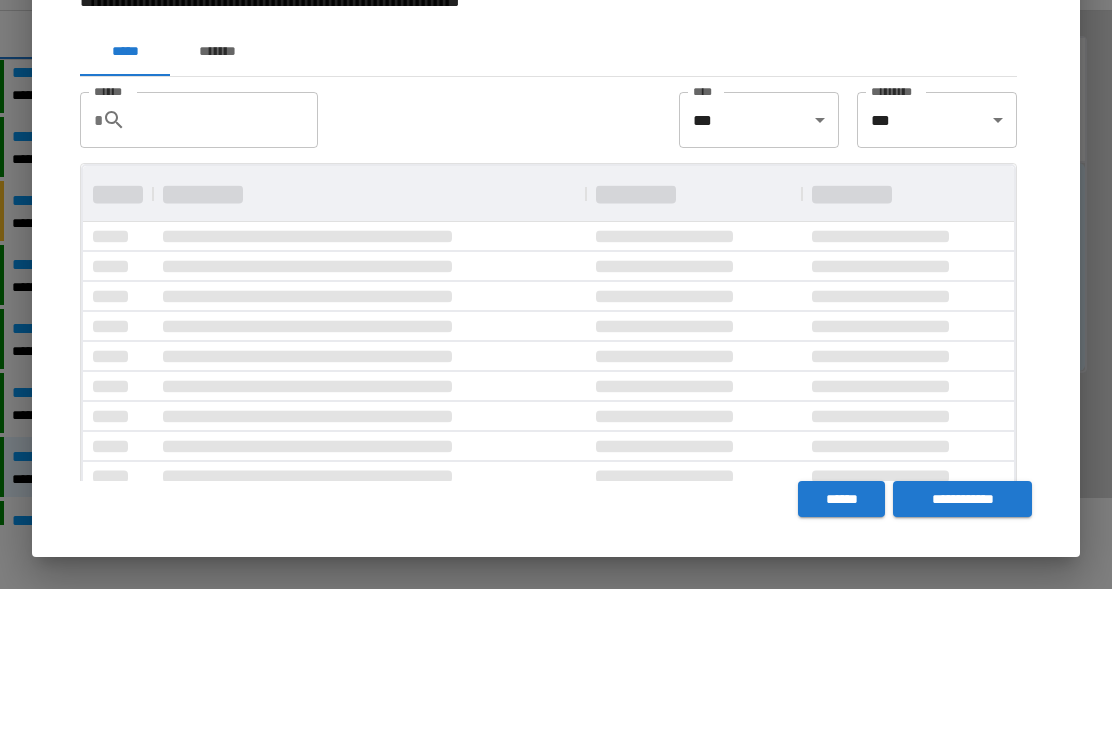 scroll, scrollTop: 0, scrollLeft: 0, axis: both 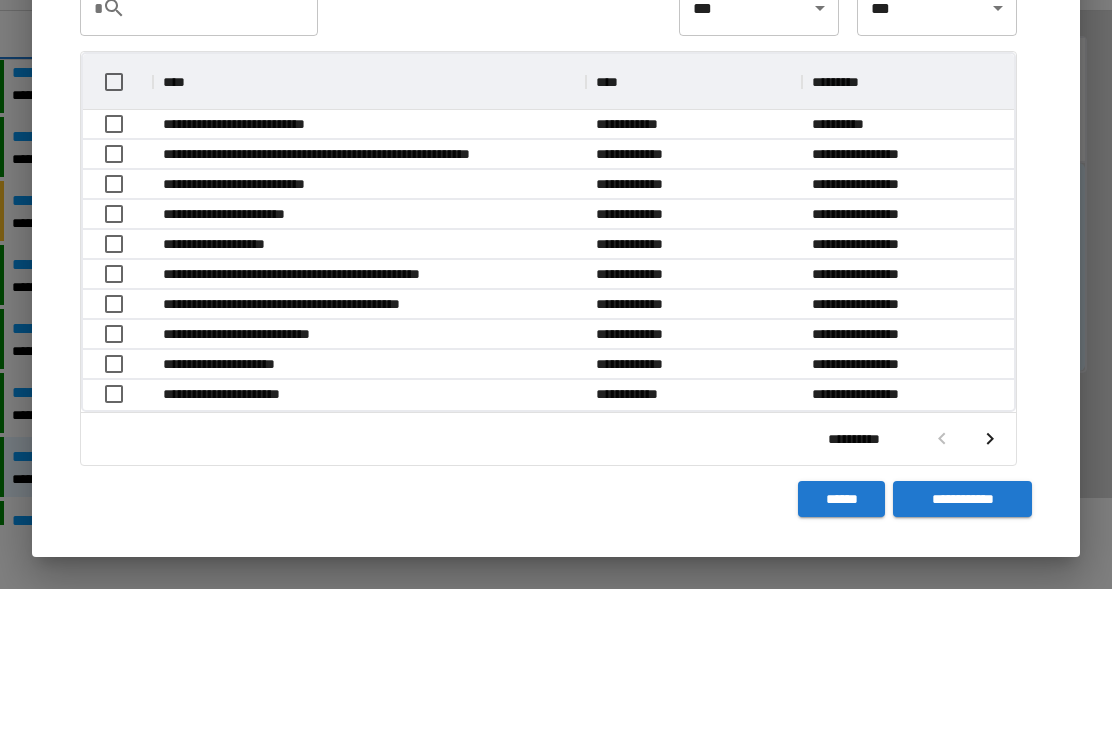 click on "**********" at bounding box center (556, 307) 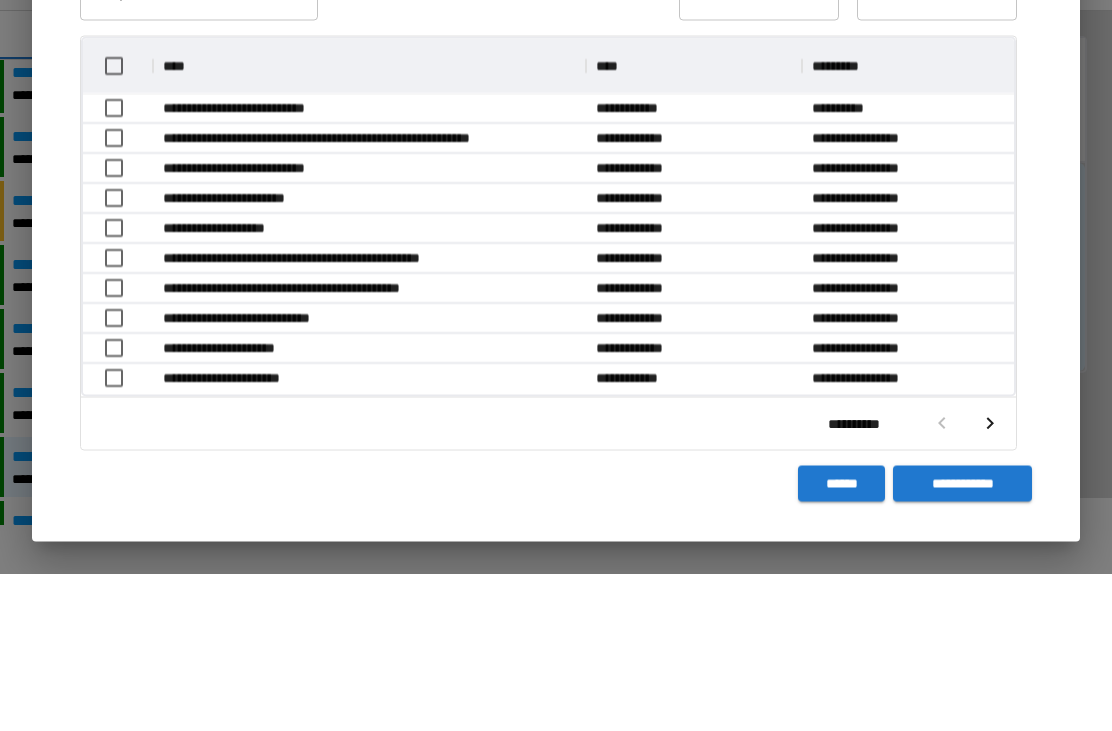 scroll, scrollTop: 49, scrollLeft: 0, axis: vertical 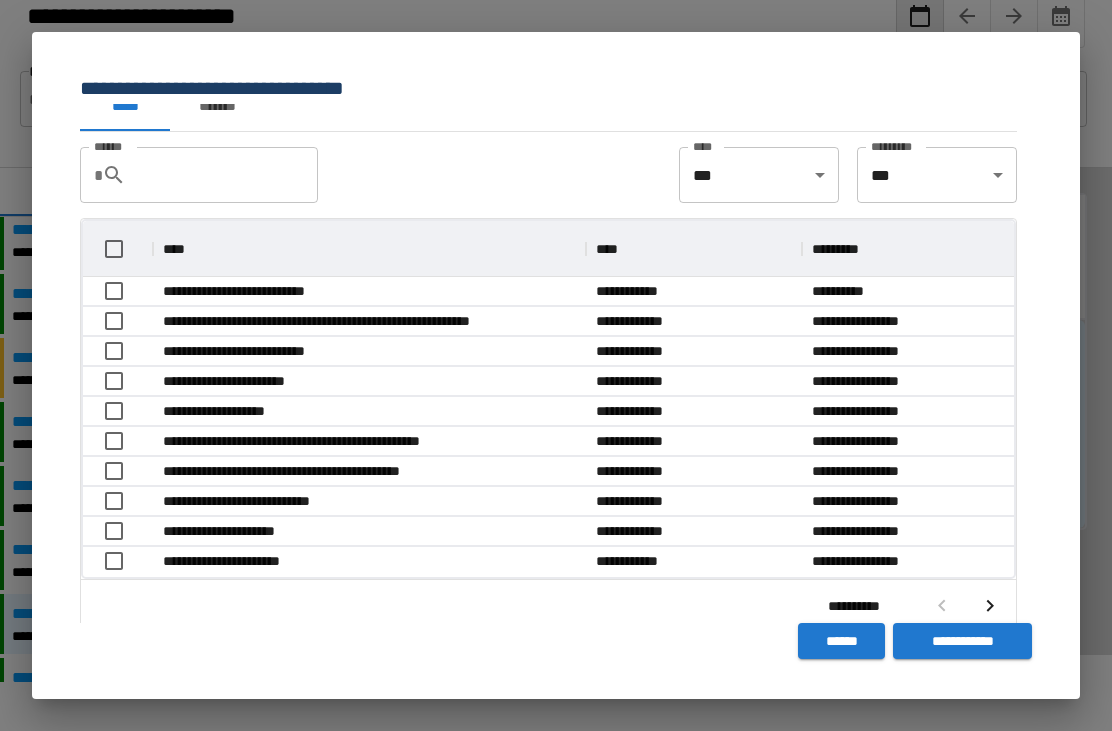 click on "******" at bounding box center [841, 641] 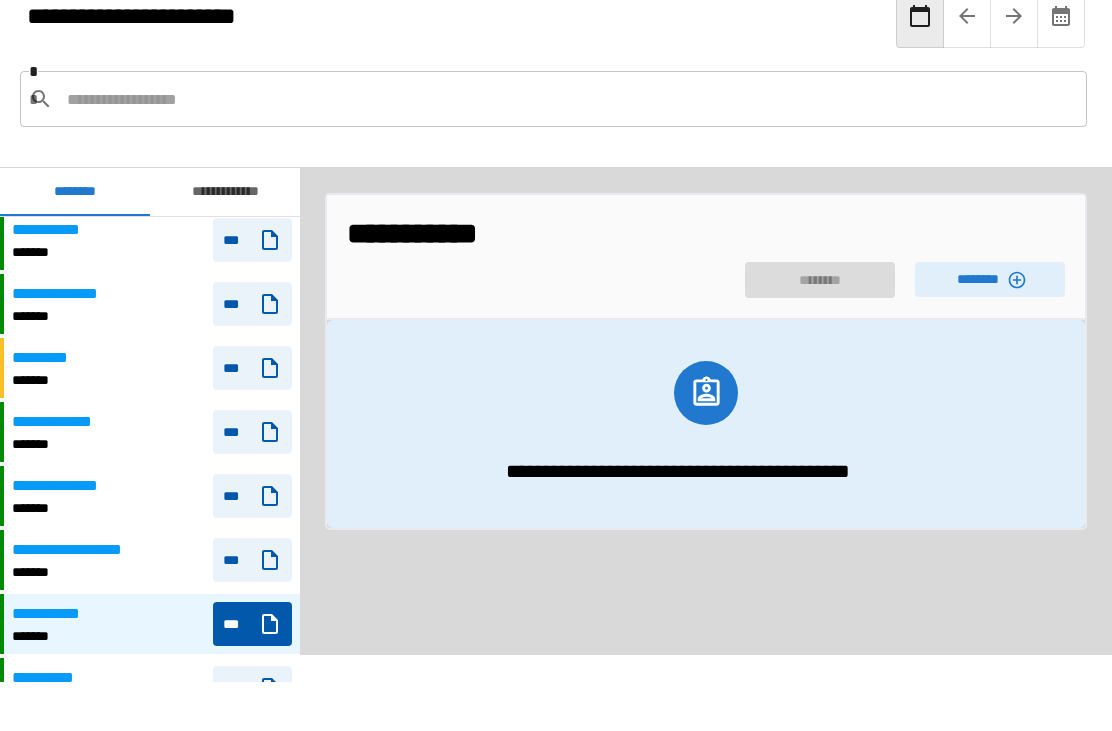 click on "***" at bounding box center [252, 624] 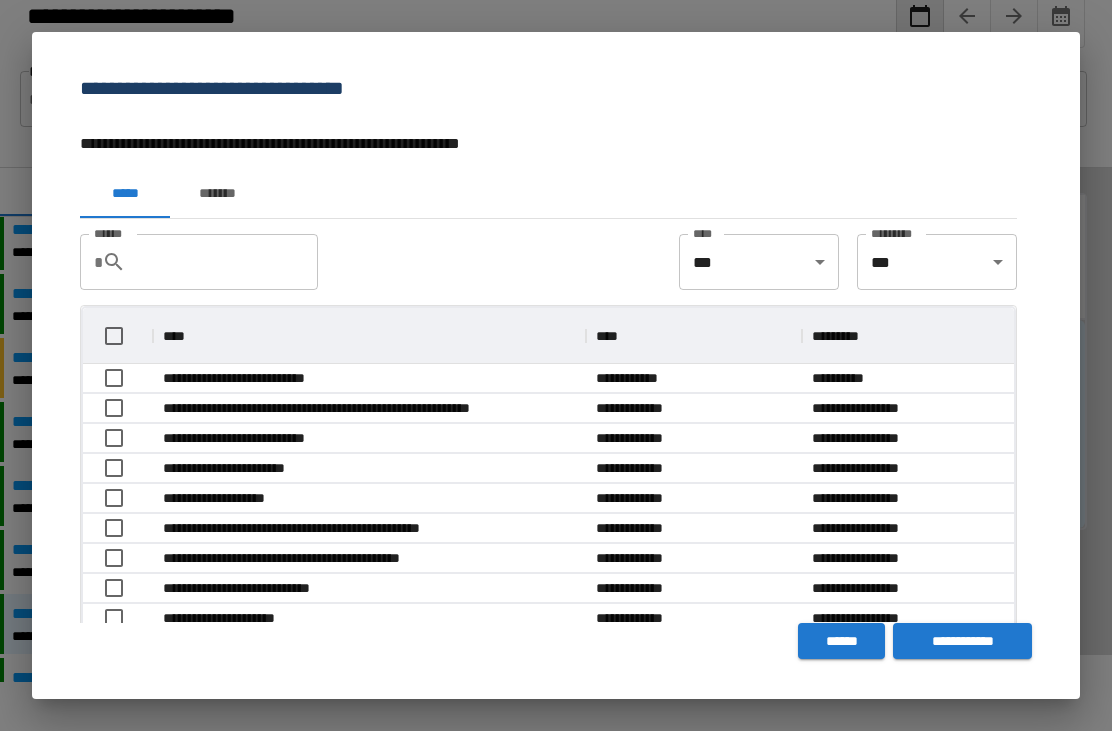 scroll, scrollTop: 356, scrollLeft: 931, axis: both 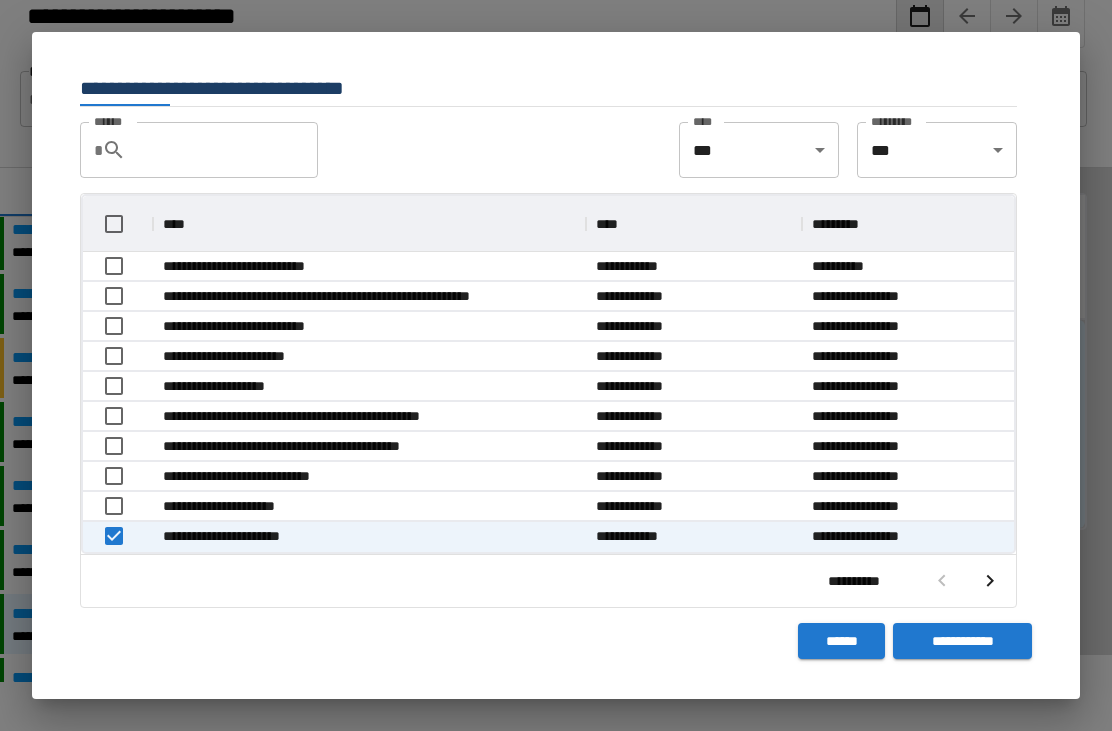 click on "**********" at bounding box center [962, 641] 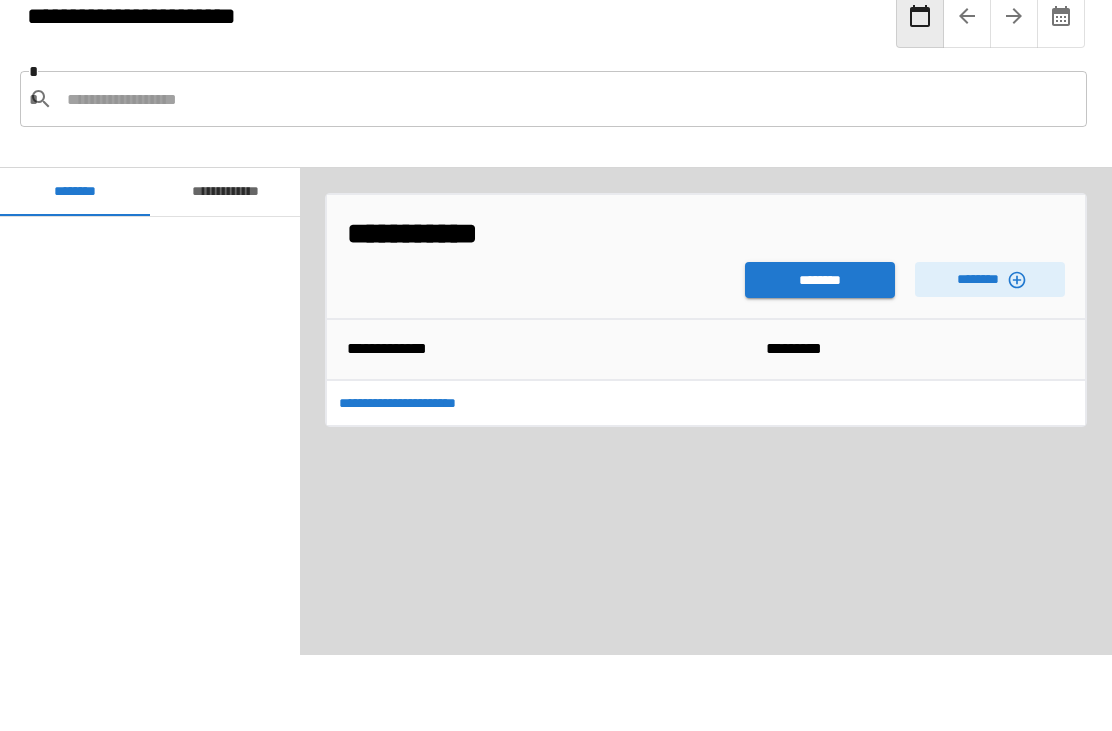 scroll, scrollTop: 1147, scrollLeft: 0, axis: vertical 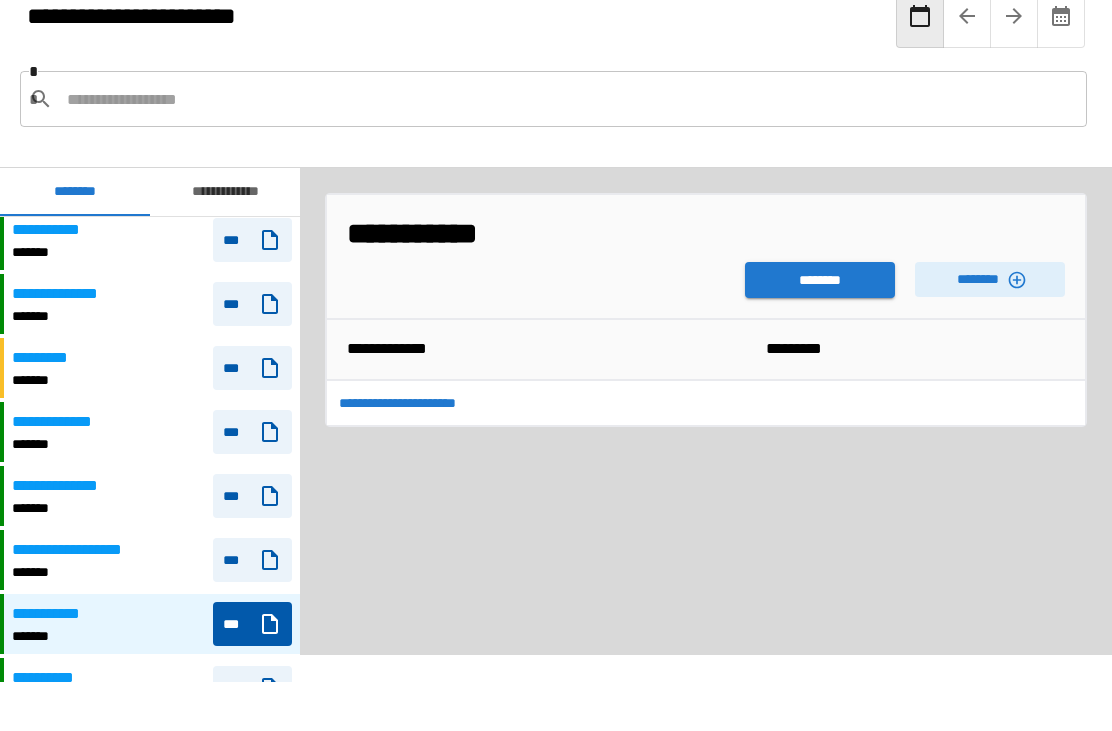 click on "********" at bounding box center [820, 280] 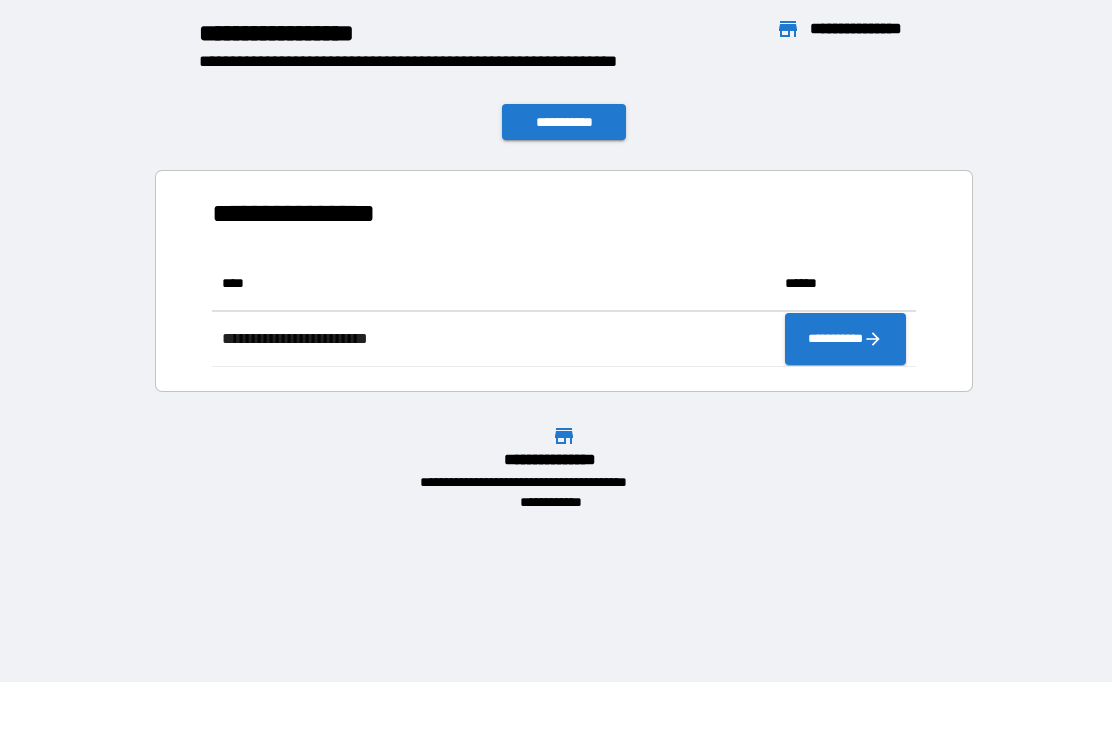 scroll, scrollTop: 111, scrollLeft: 704, axis: both 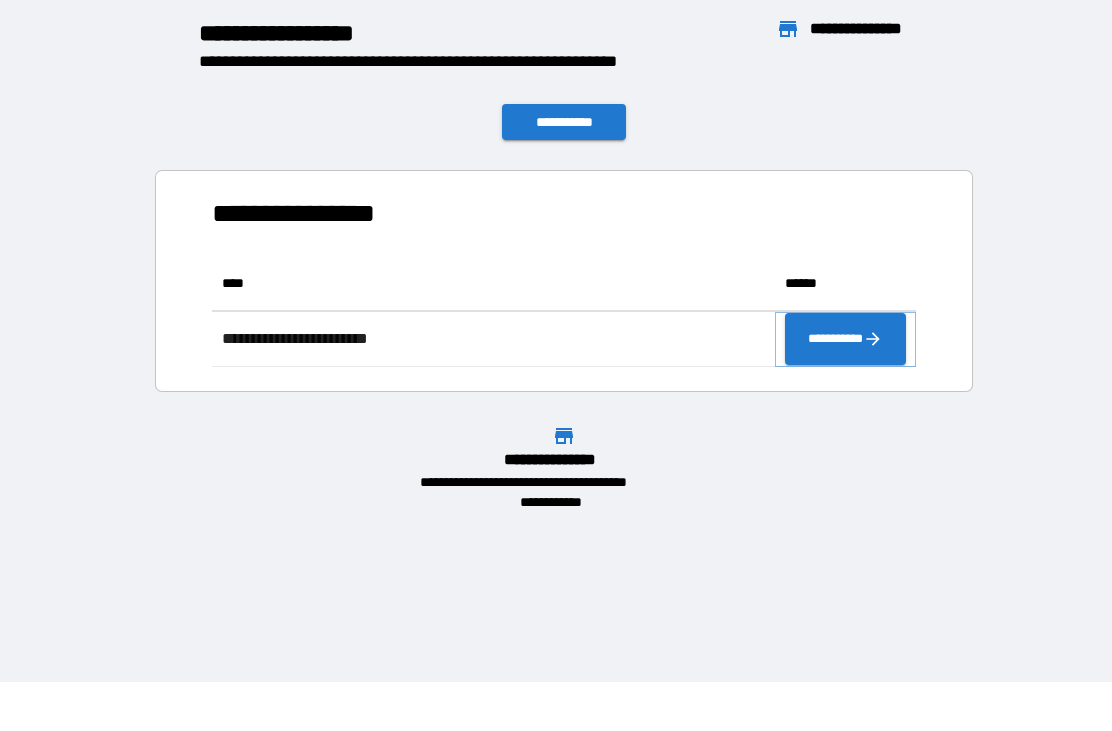 click on "**********" at bounding box center [845, 339] 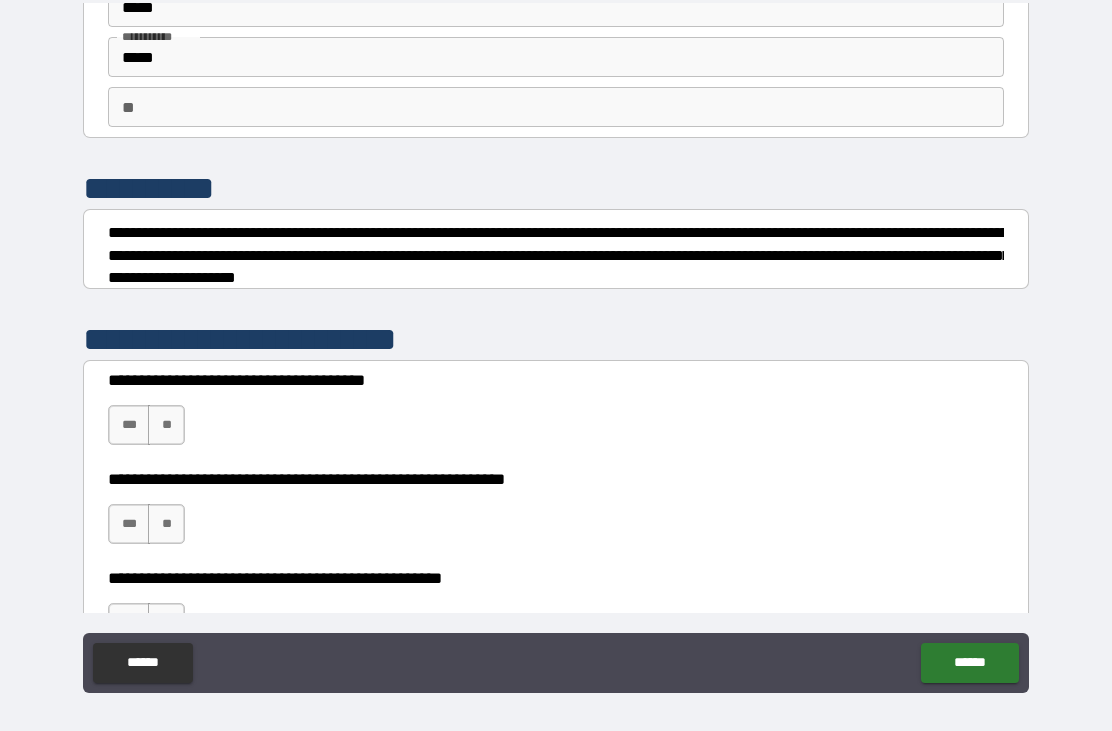 scroll, scrollTop: 144, scrollLeft: 0, axis: vertical 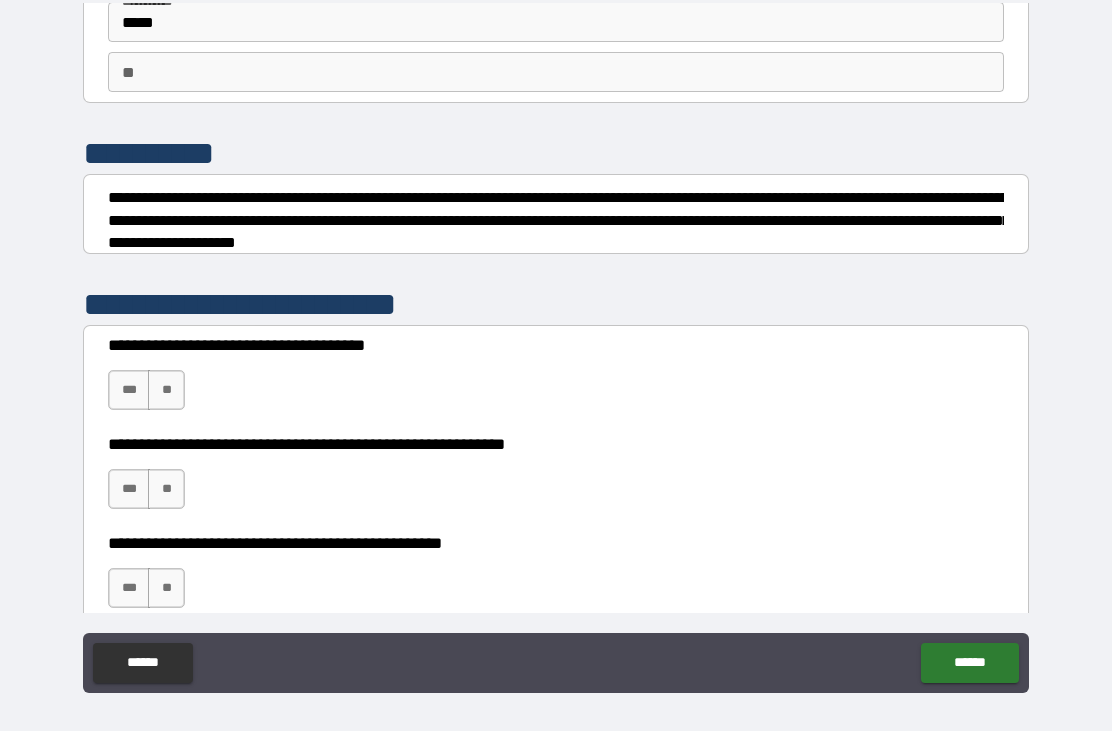 click on "**" at bounding box center [166, 390] 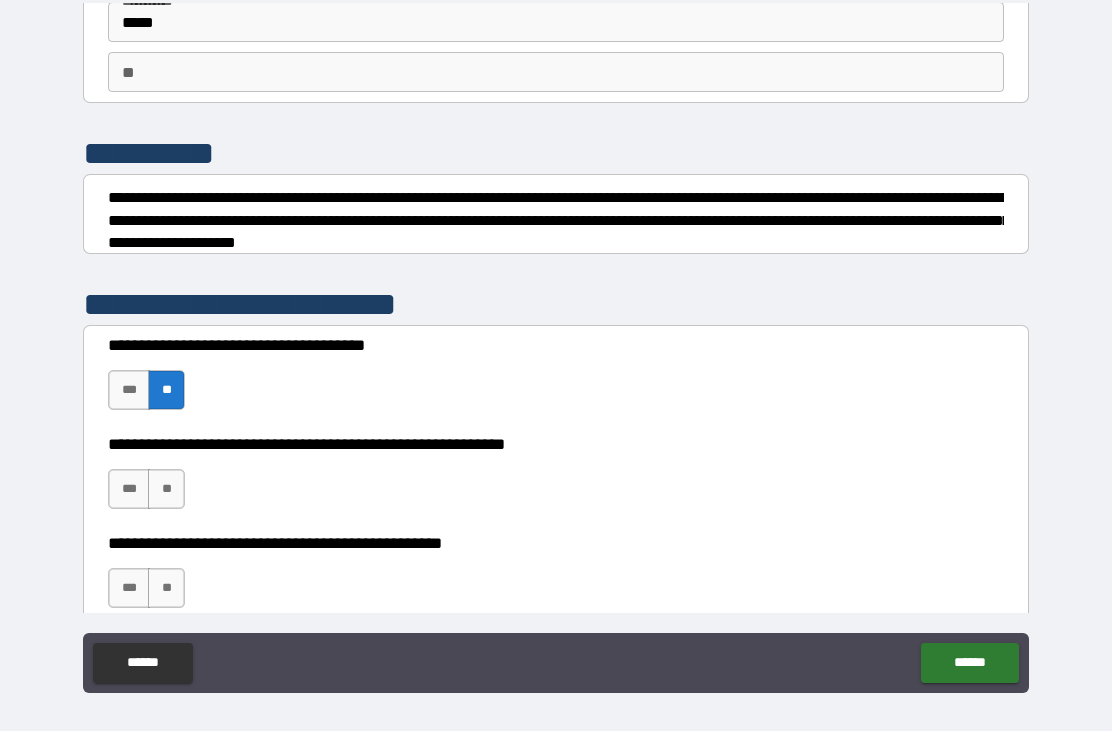 click on "**" at bounding box center [166, 489] 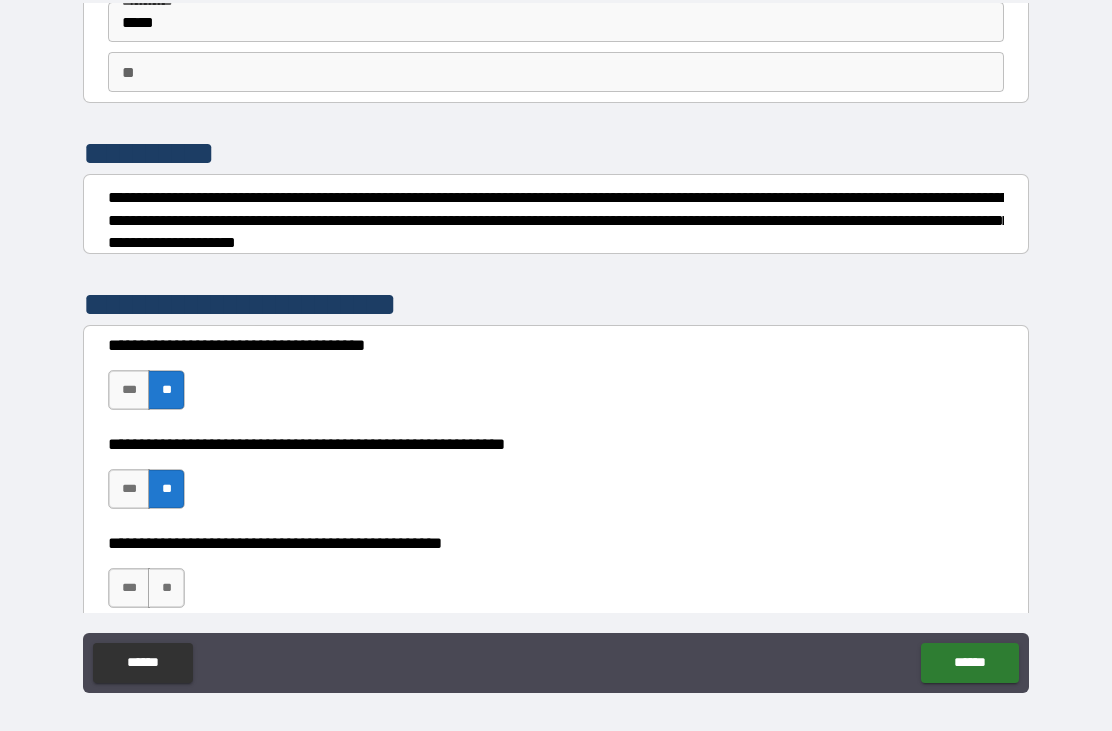 click on "**" at bounding box center (166, 588) 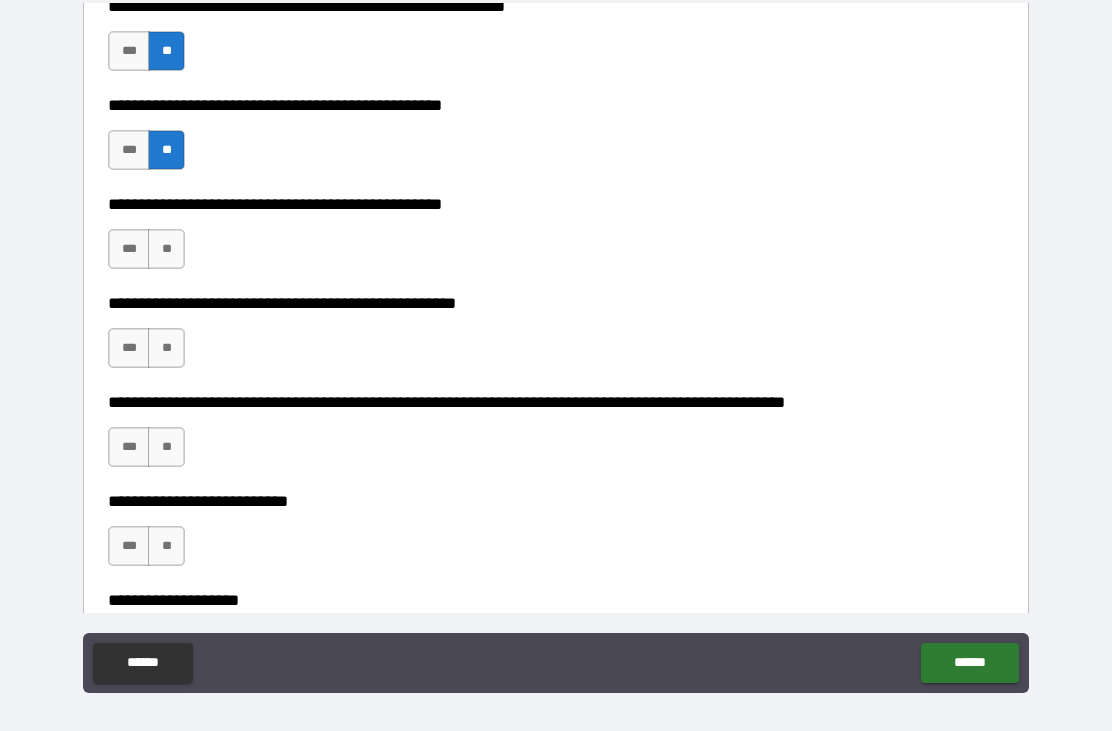 scroll, scrollTop: 584, scrollLeft: 0, axis: vertical 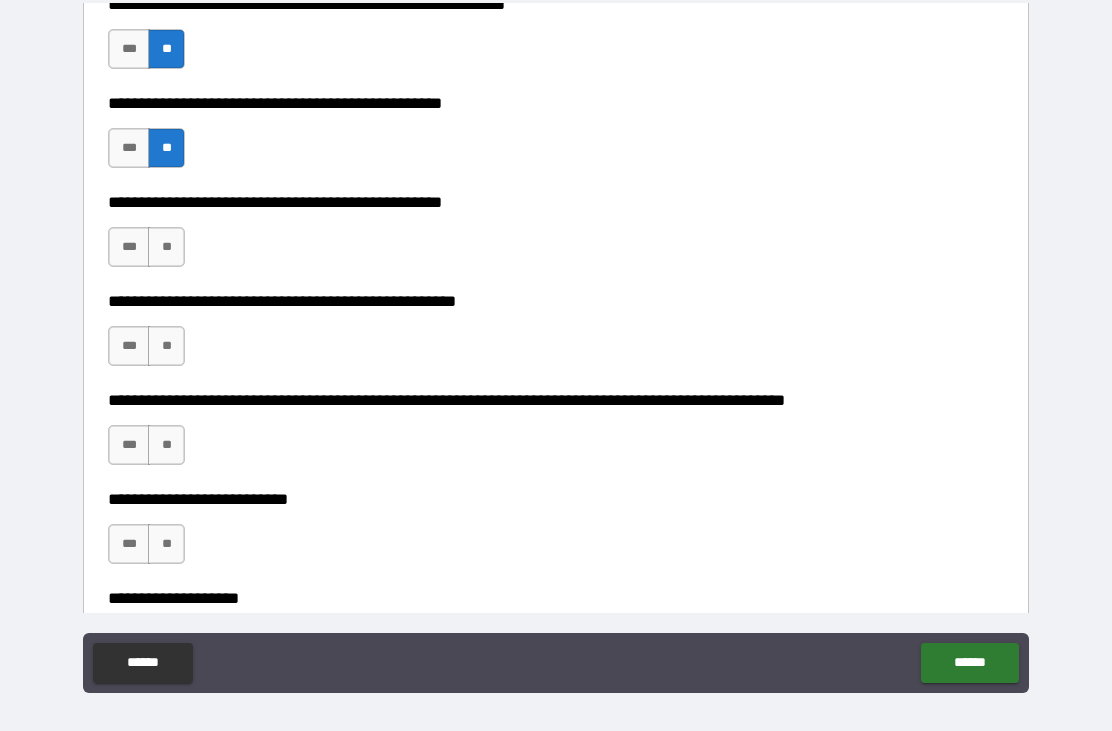 click on "***" at bounding box center (129, 247) 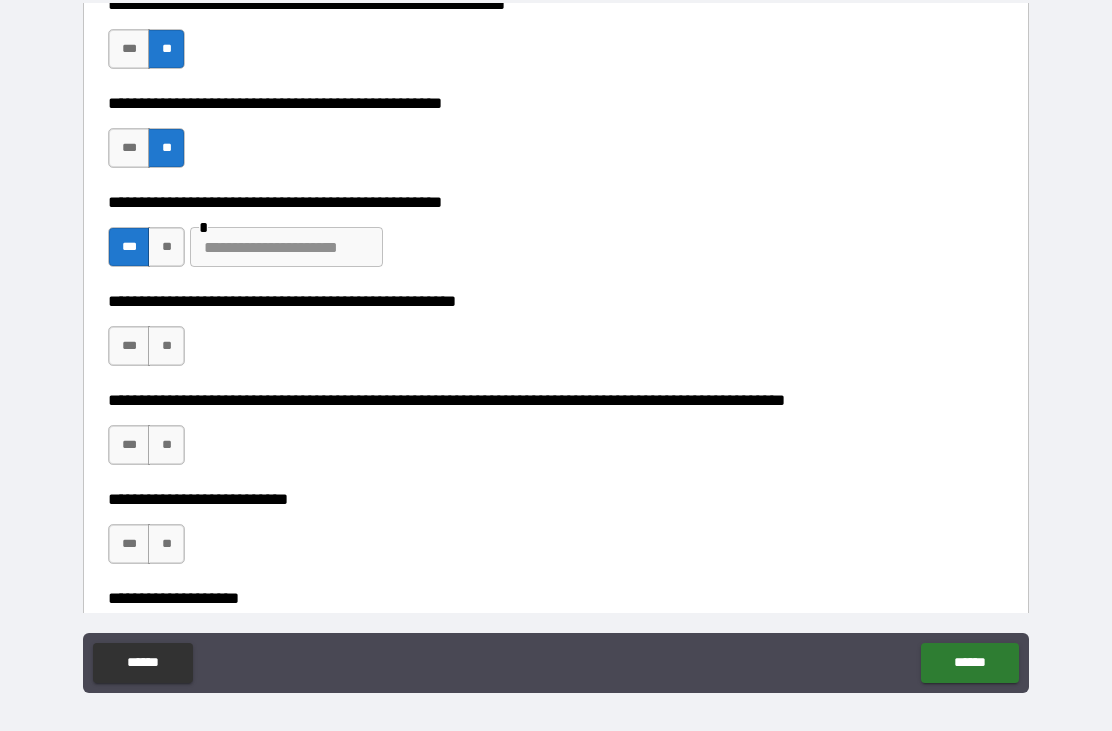 click on "**" at bounding box center (166, 247) 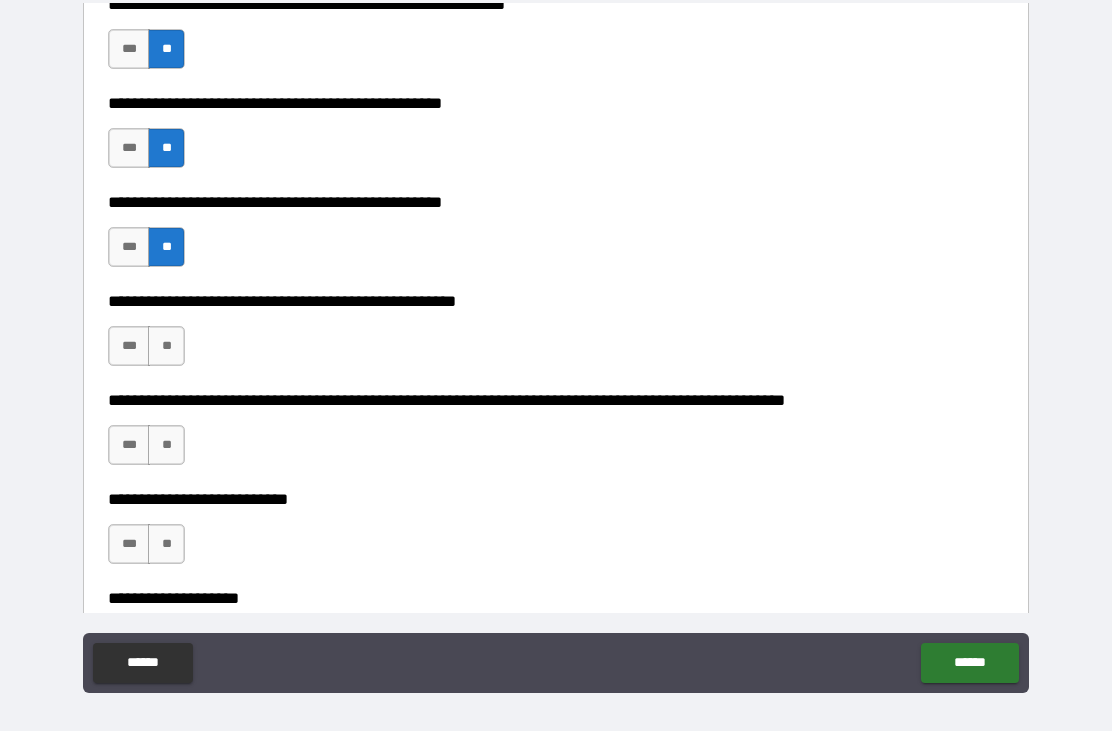 click on "**" at bounding box center [166, 346] 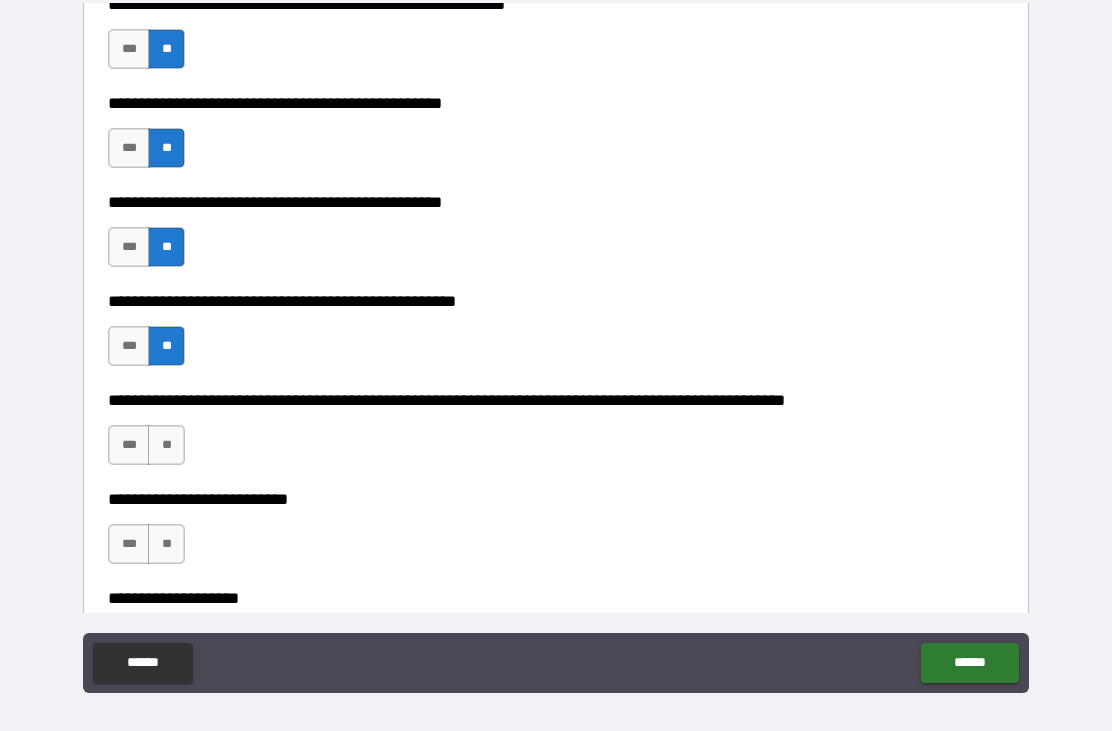 click on "**" at bounding box center (166, 445) 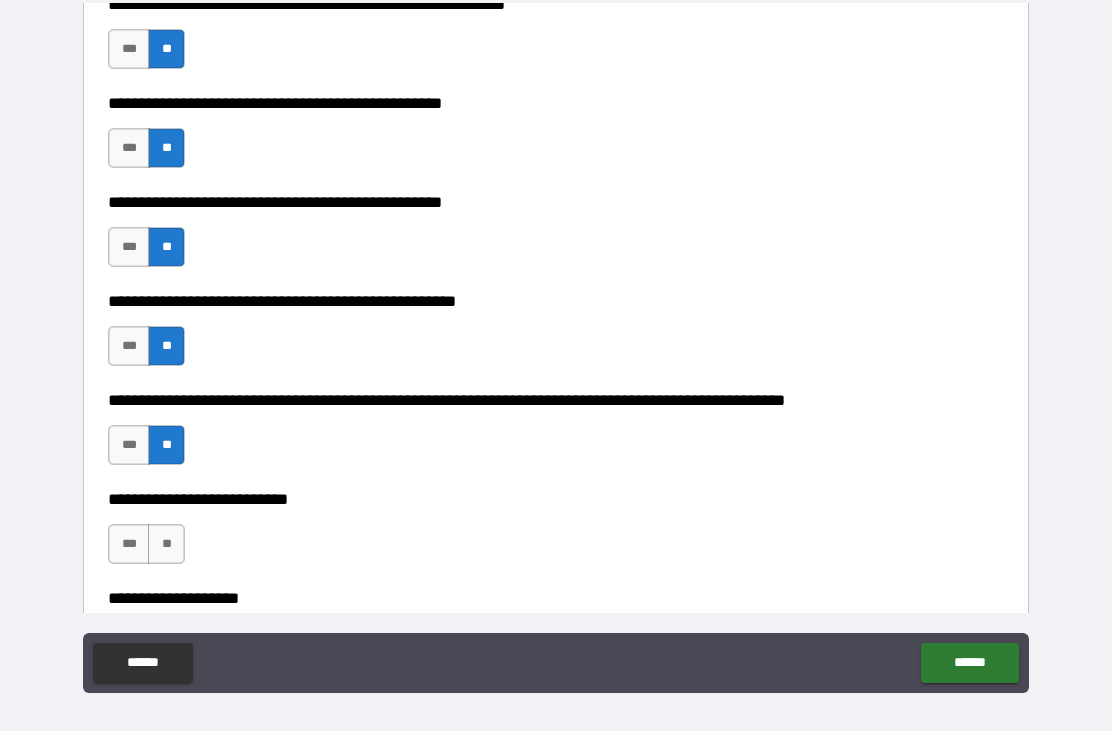 click on "**" at bounding box center (166, 544) 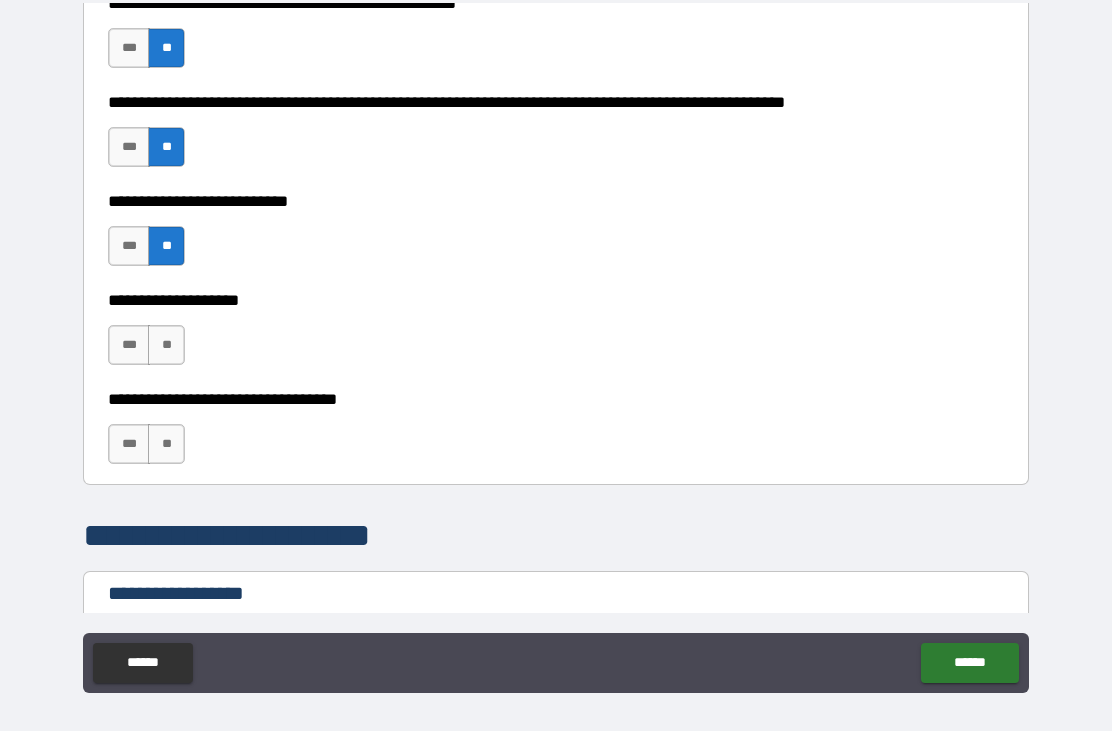 scroll, scrollTop: 884, scrollLeft: 0, axis: vertical 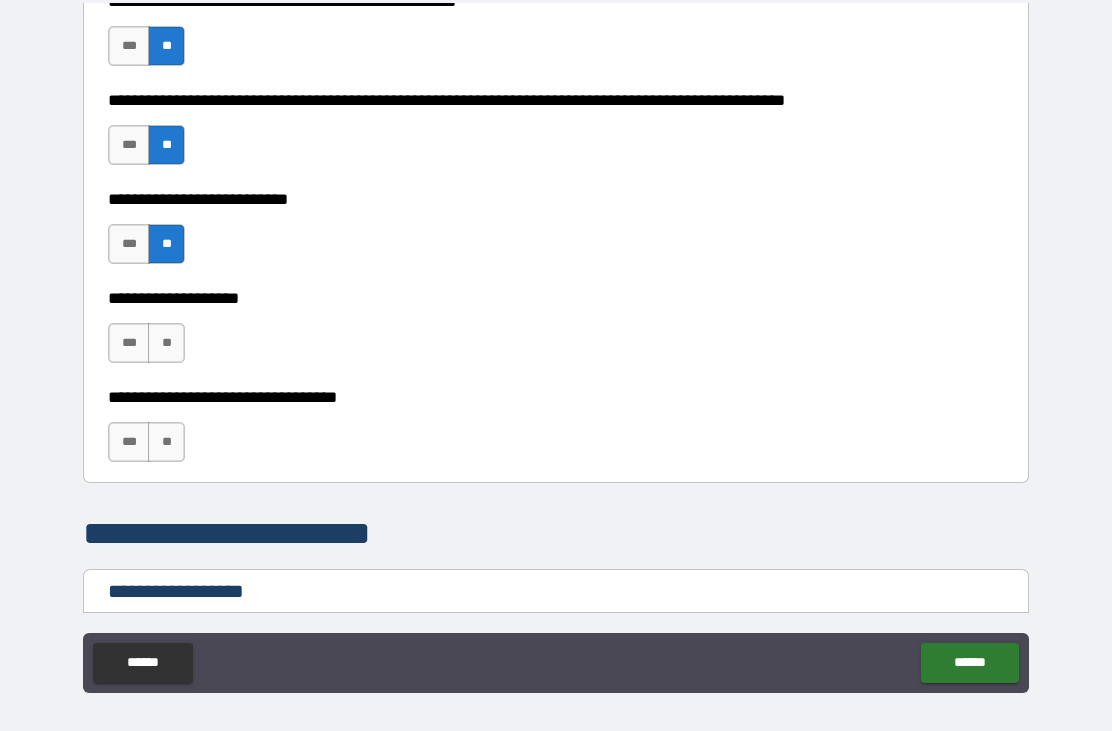 click on "**" at bounding box center [166, 343] 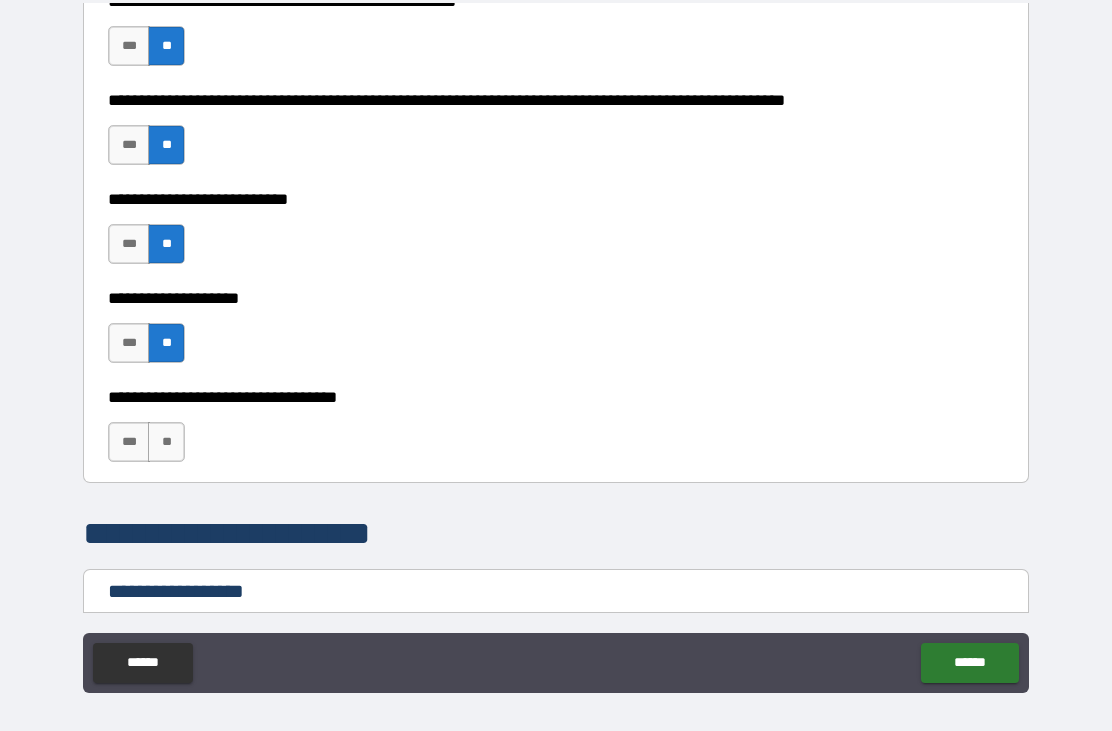 click on "**" at bounding box center [166, 442] 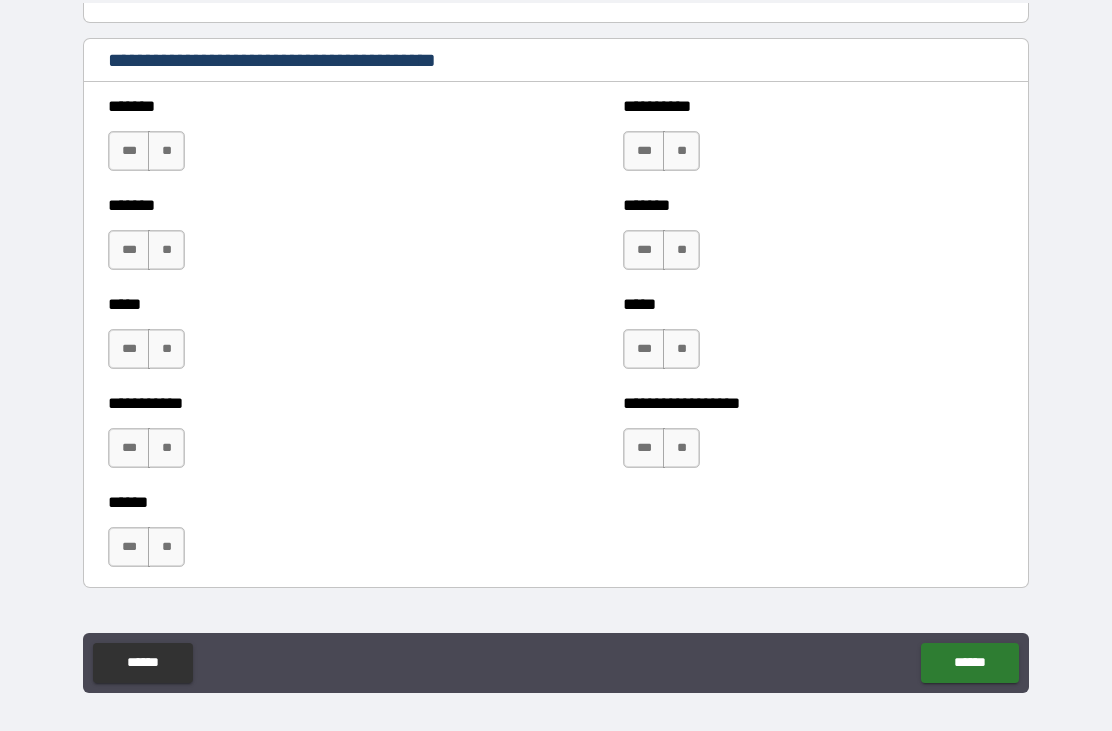 scroll, scrollTop: 1693, scrollLeft: 0, axis: vertical 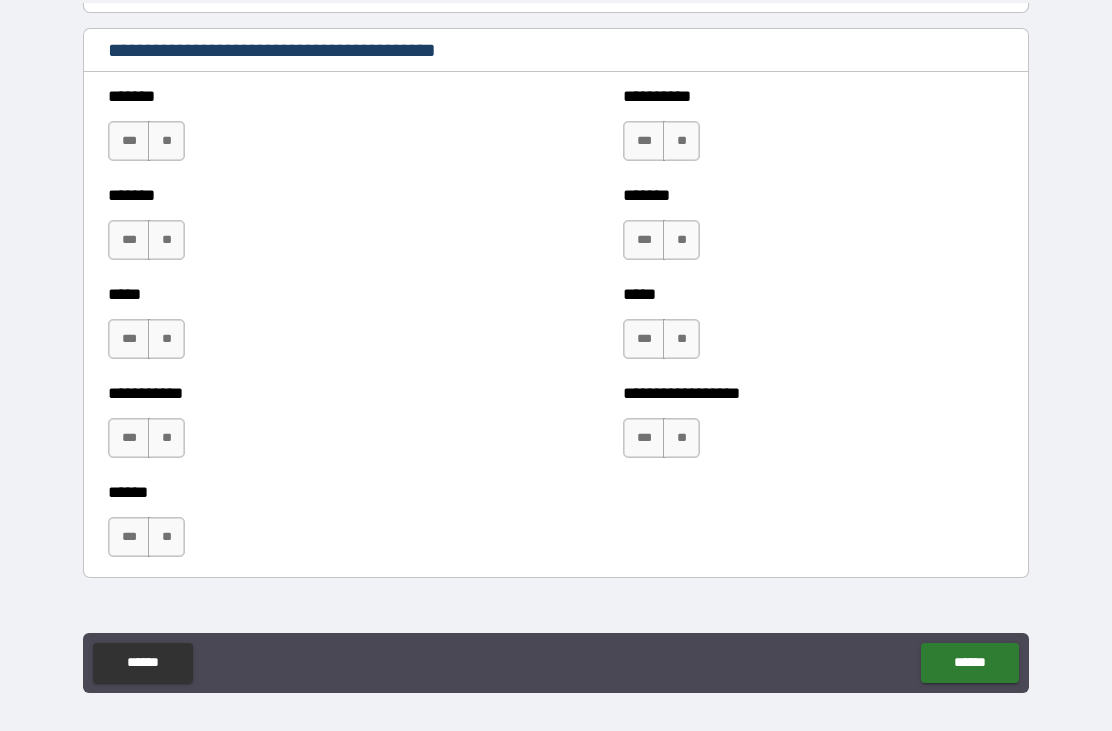 click on "**" at bounding box center (166, 141) 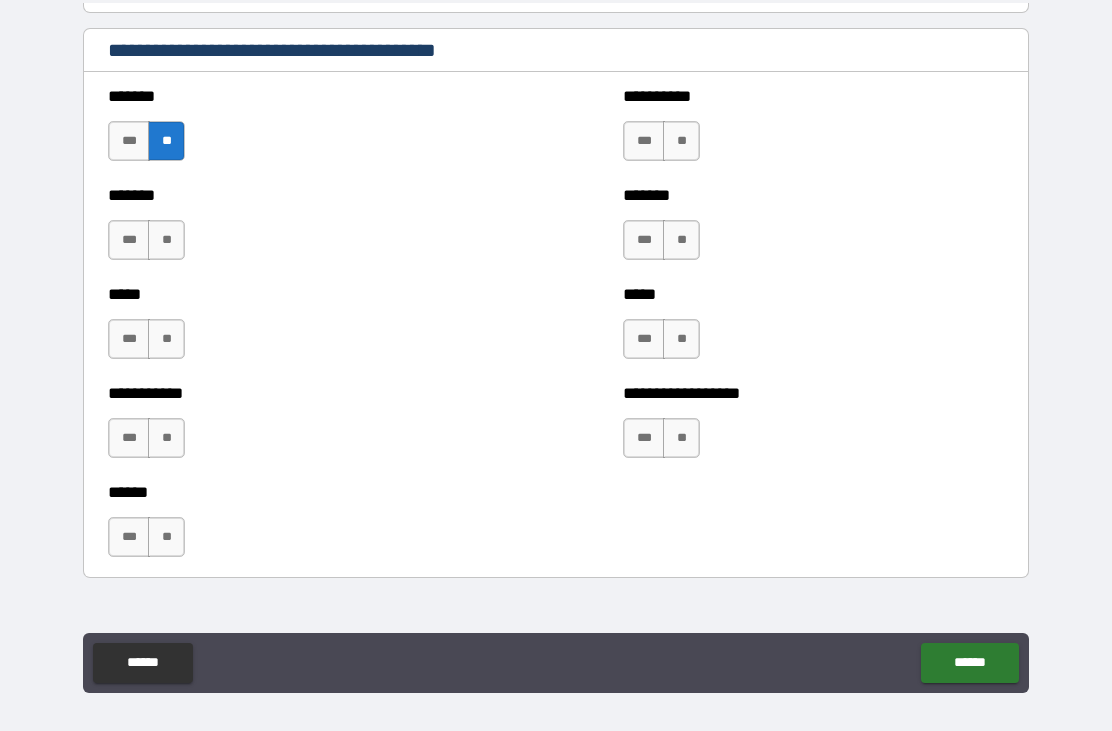 click on "******* *** **" at bounding box center (298, 230) 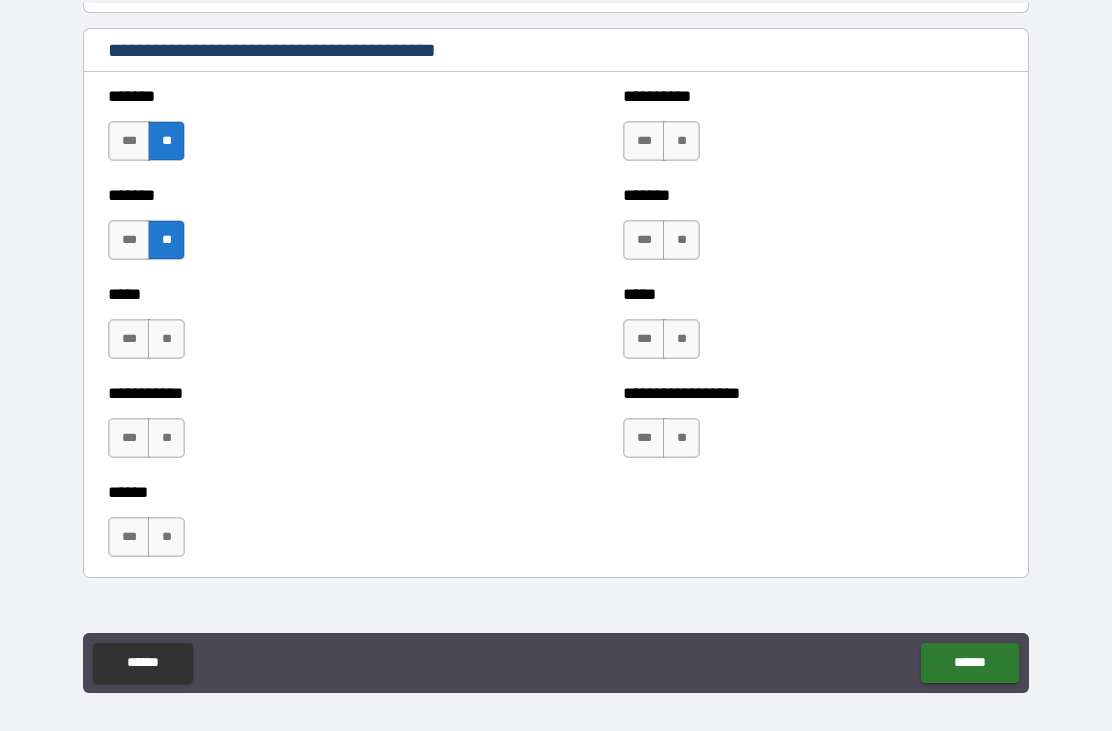 click on "**" at bounding box center [166, 339] 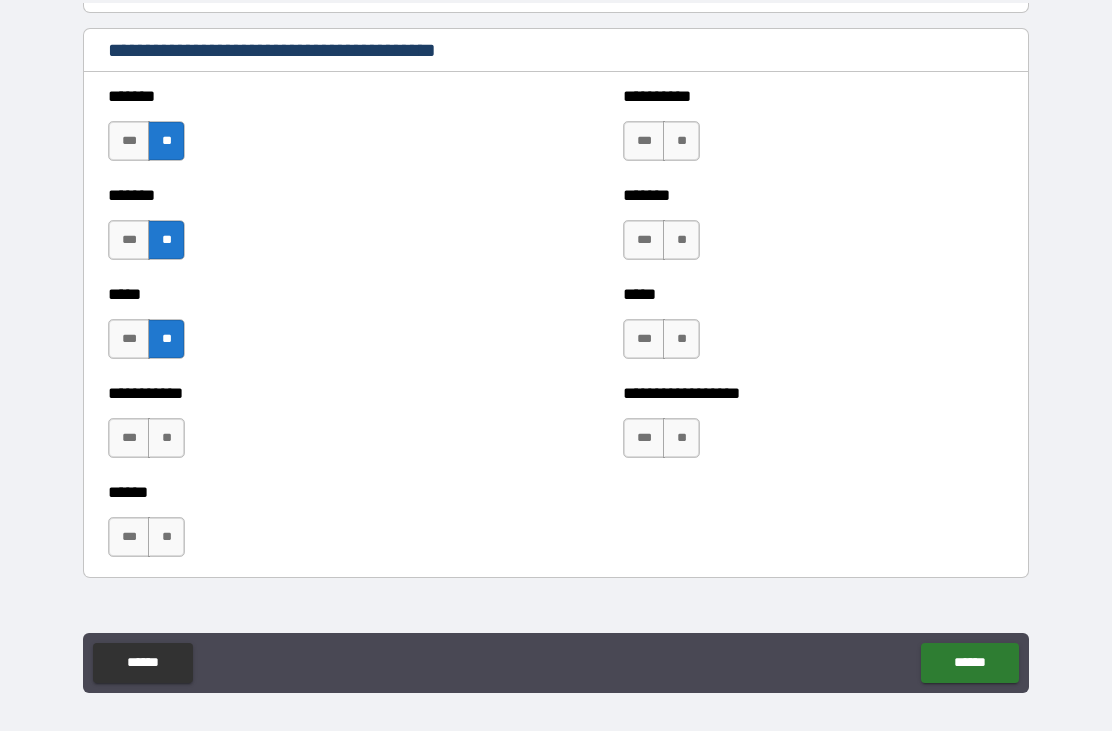 click on "**" at bounding box center [166, 438] 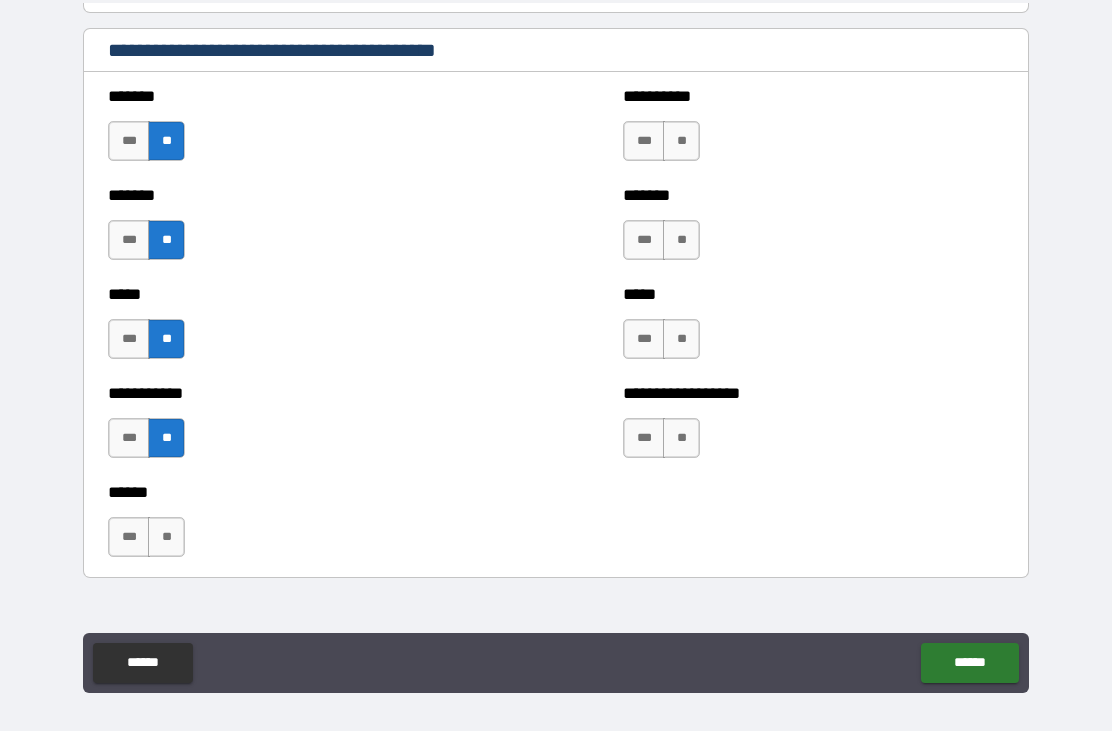 click on "**" at bounding box center (166, 537) 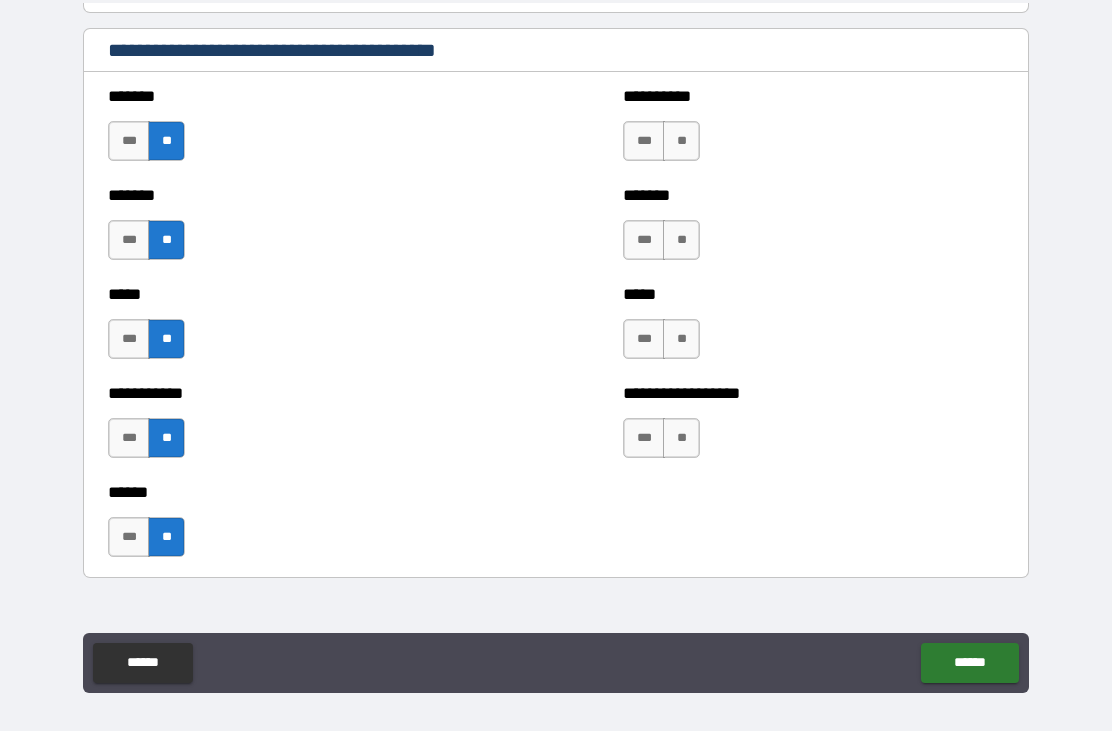 click on "**" at bounding box center [681, 141] 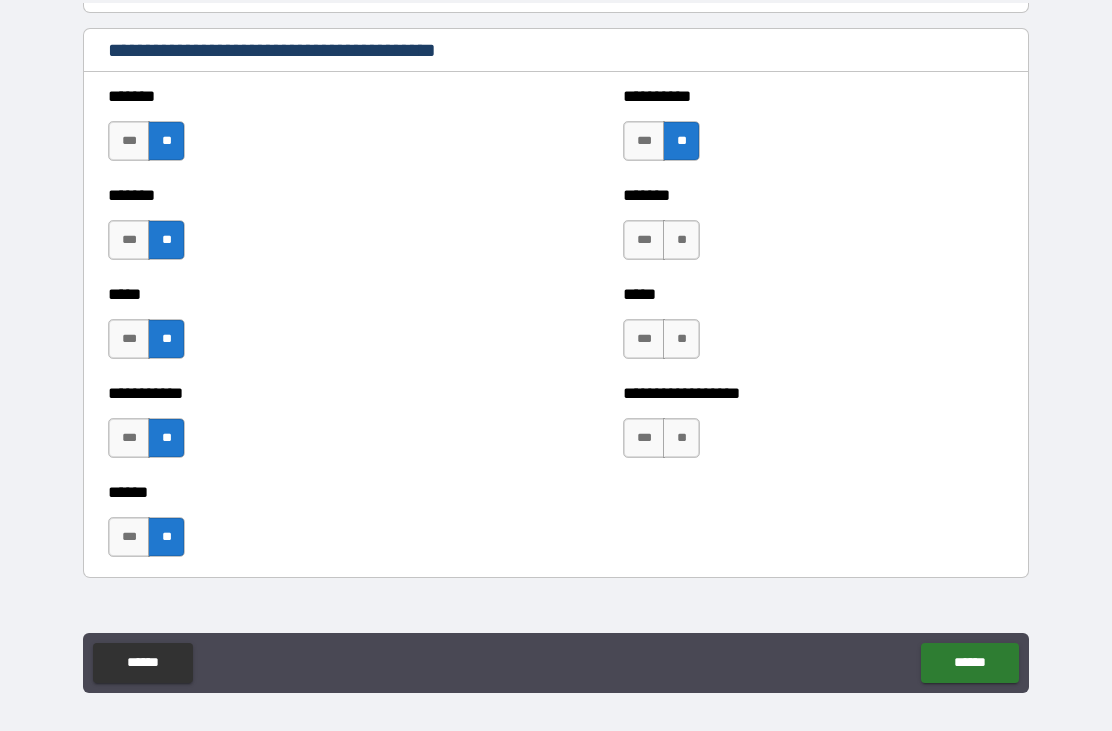 click on "**" at bounding box center [681, 240] 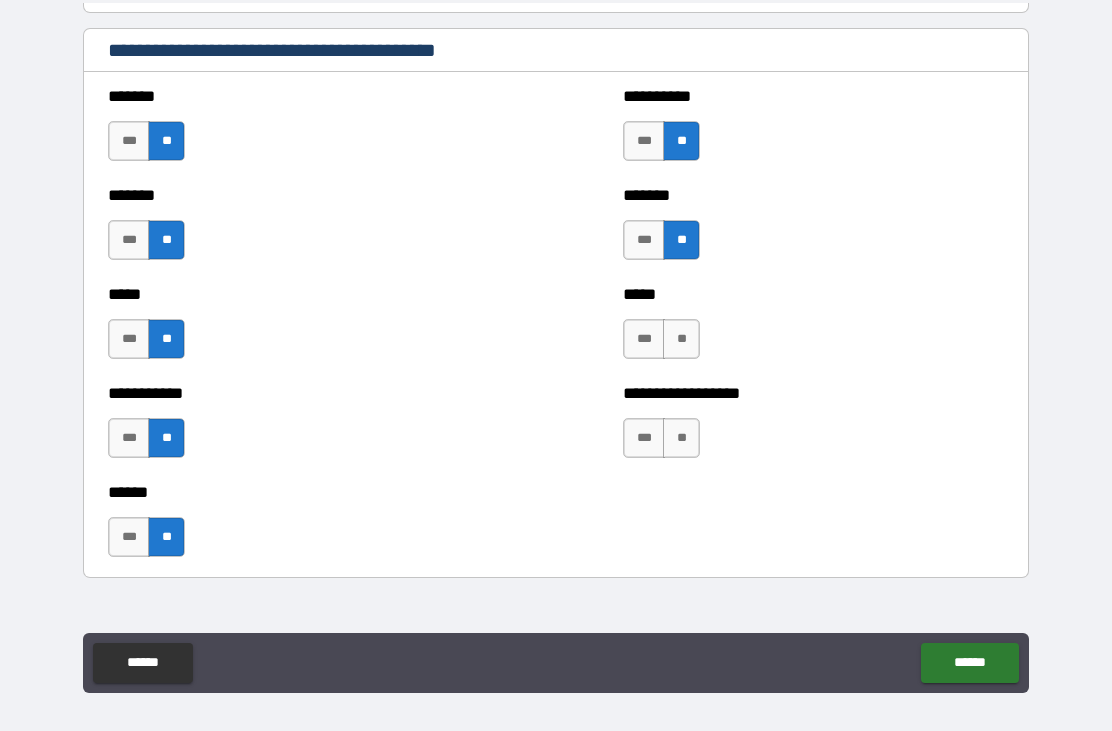 click on "**" at bounding box center [681, 339] 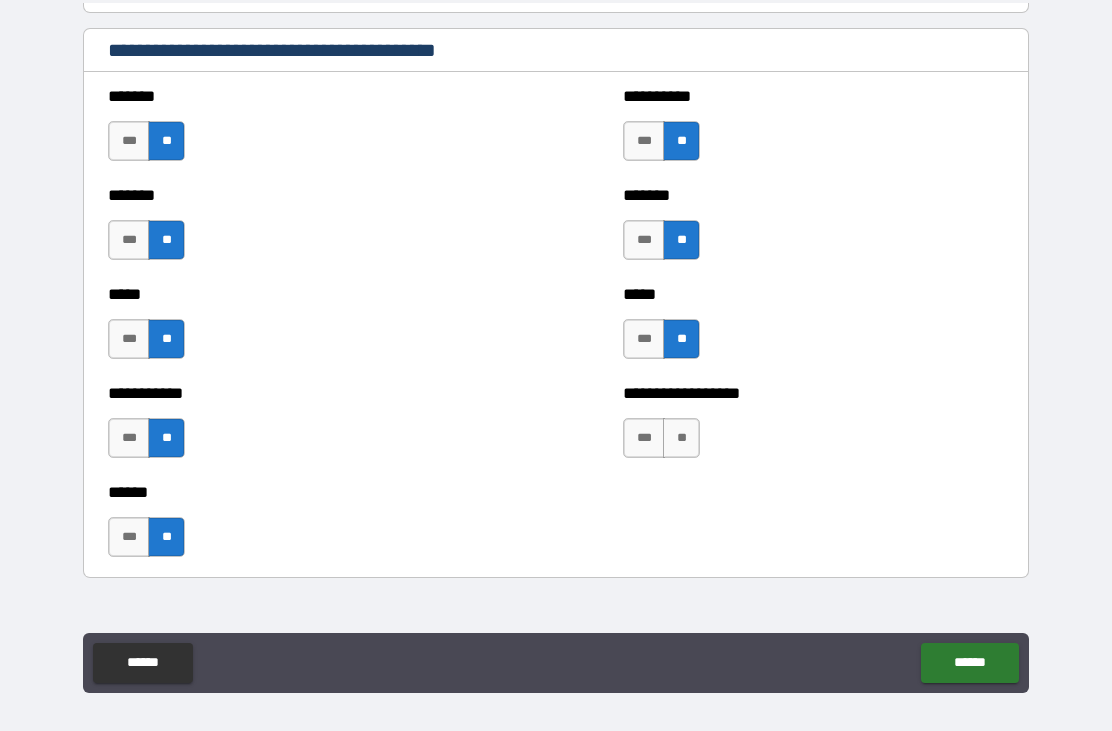 click on "**" at bounding box center (681, 438) 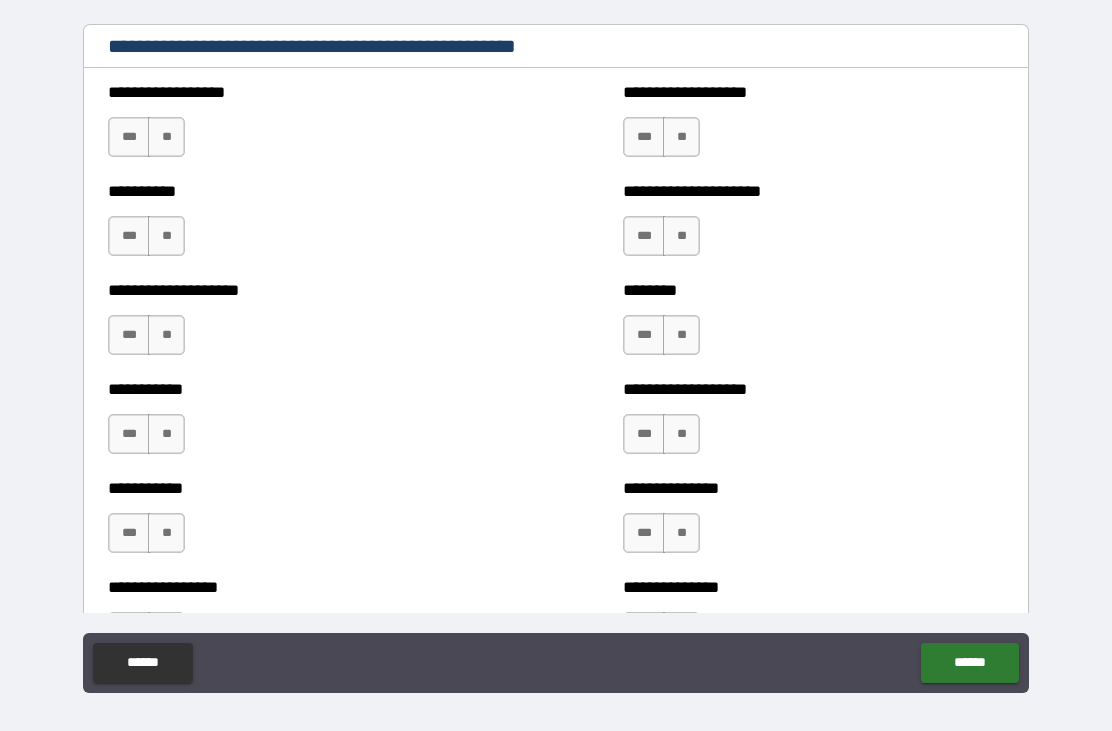 scroll, scrollTop: 2333, scrollLeft: 0, axis: vertical 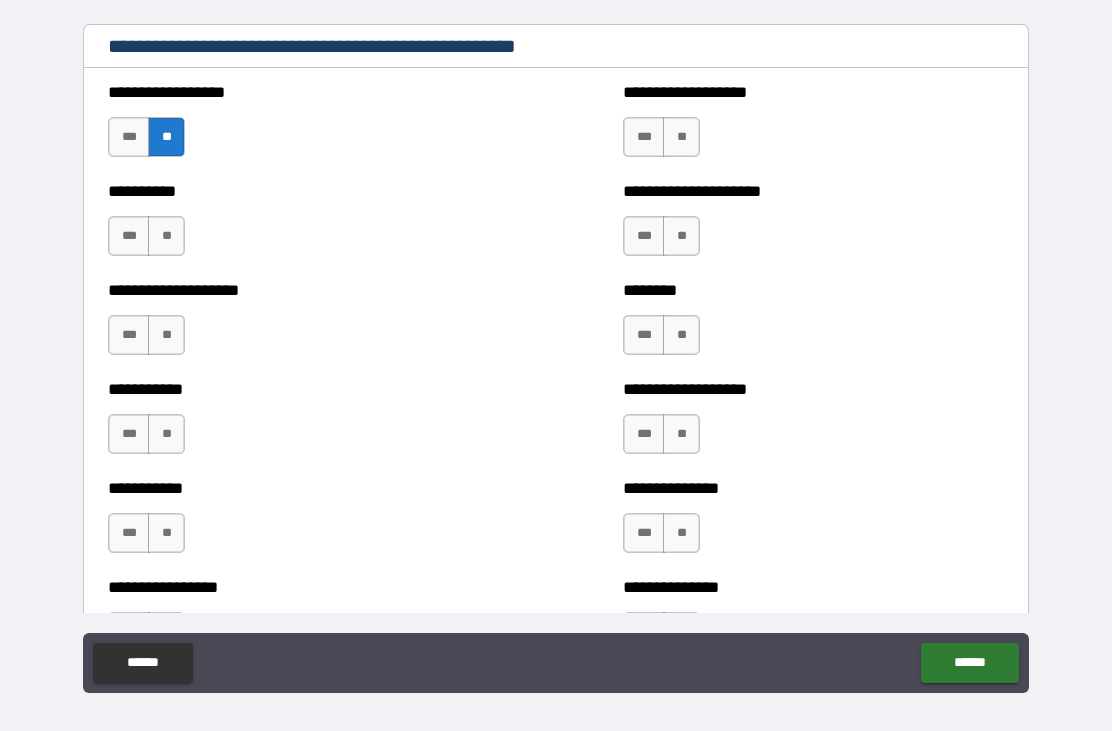 click on "**" at bounding box center [166, 236] 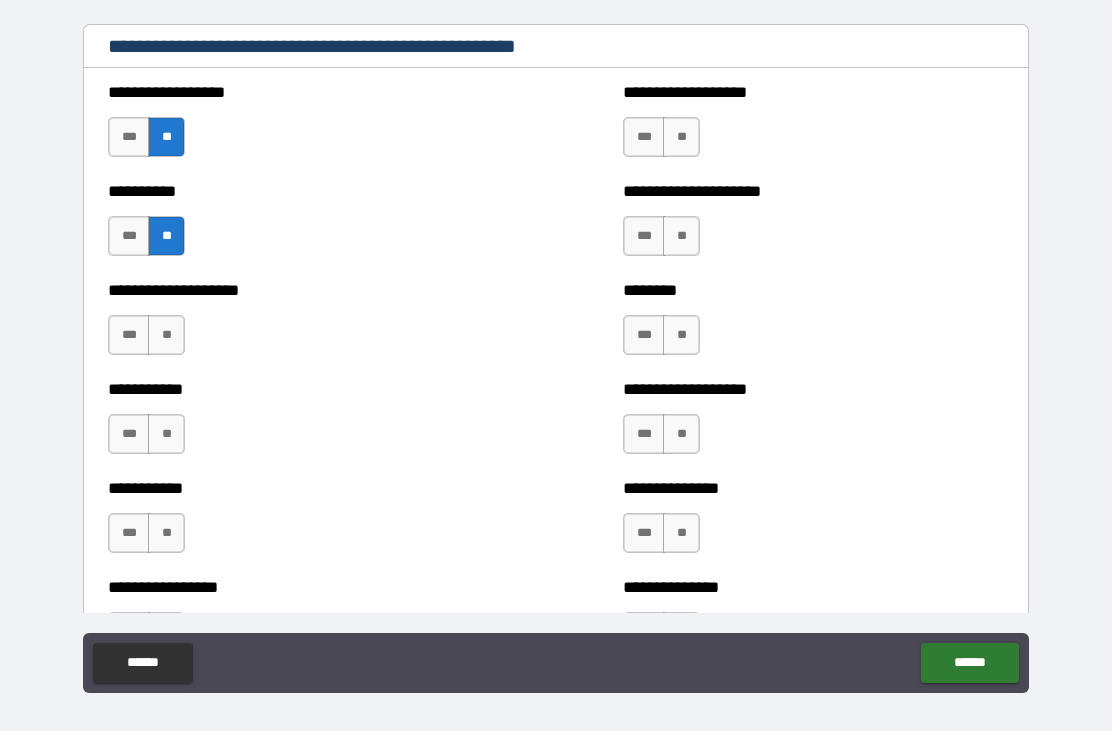 click on "**" at bounding box center [166, 335] 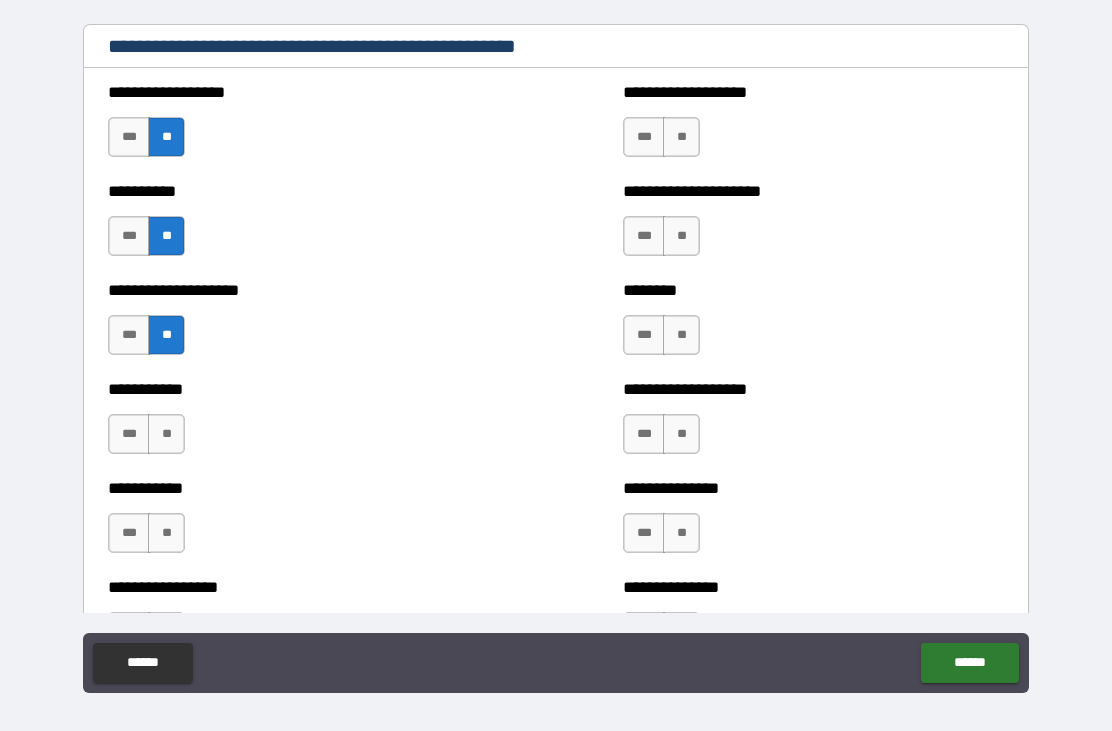 click on "**" at bounding box center (166, 434) 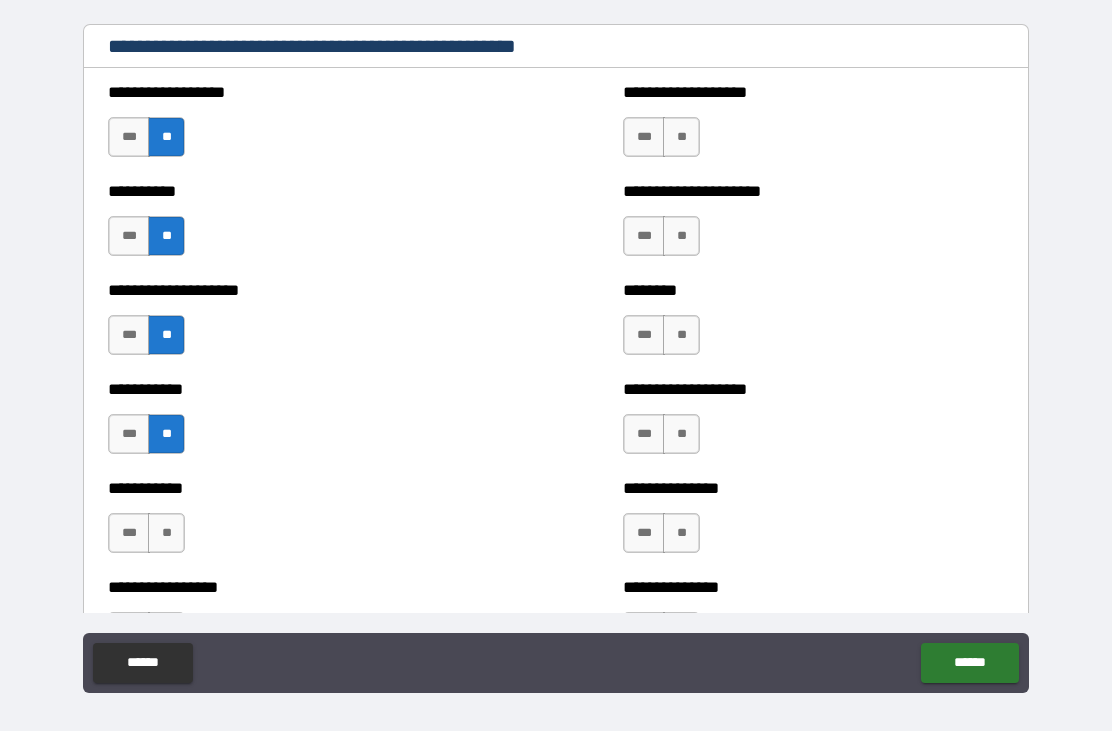 click on "**********" at bounding box center (298, 523) 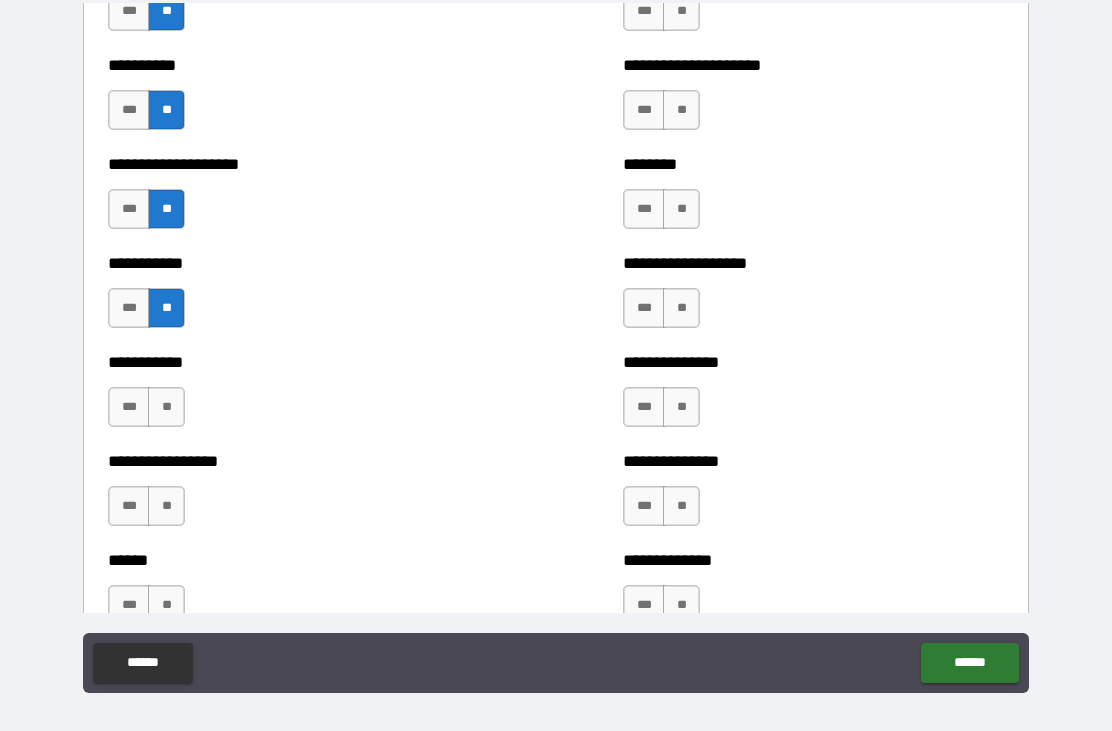 scroll, scrollTop: 2500, scrollLeft: 0, axis: vertical 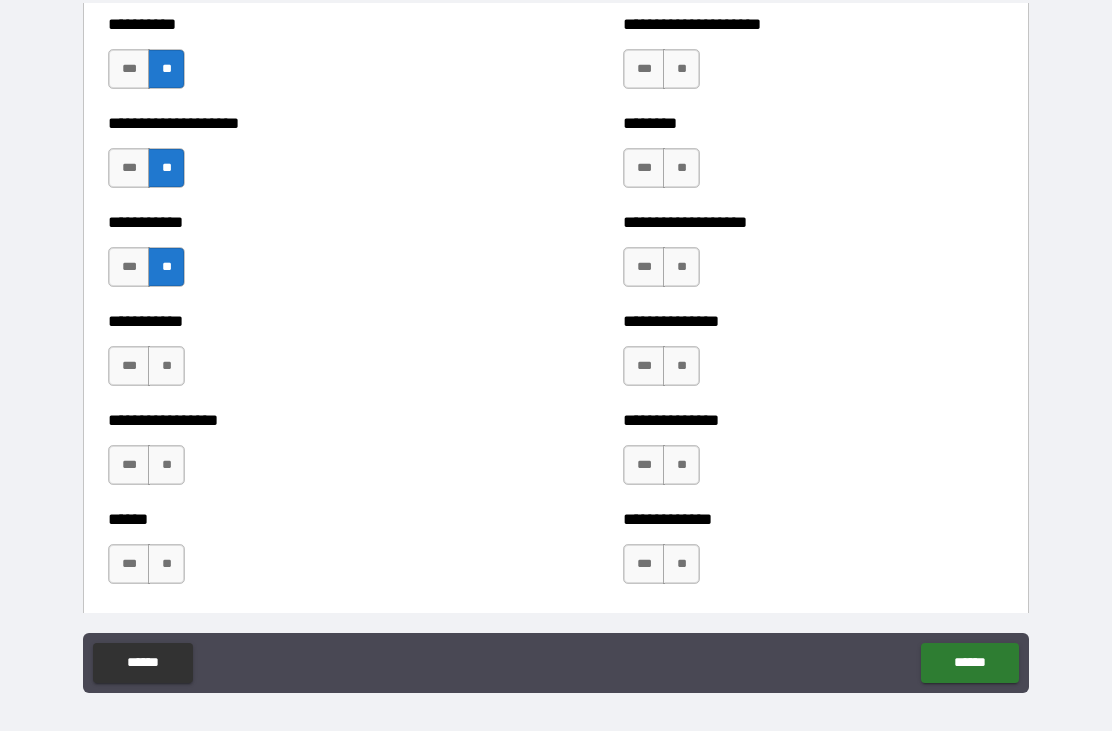 click on "**" at bounding box center [166, 366] 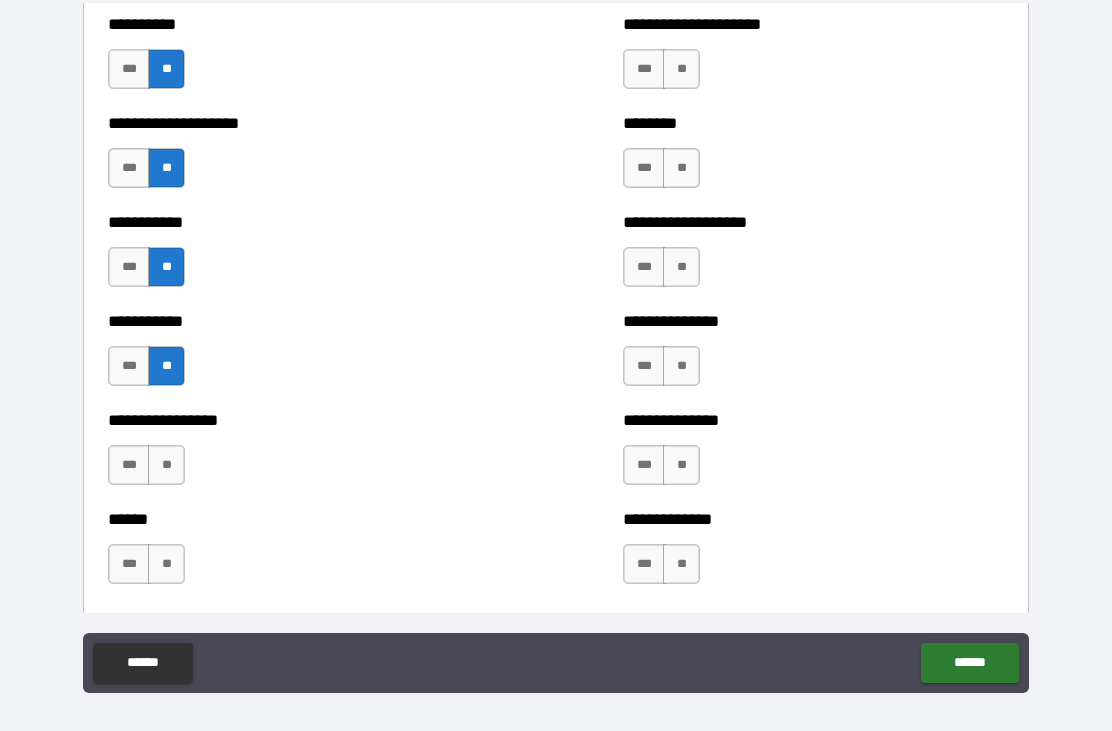click on "**" at bounding box center [166, 465] 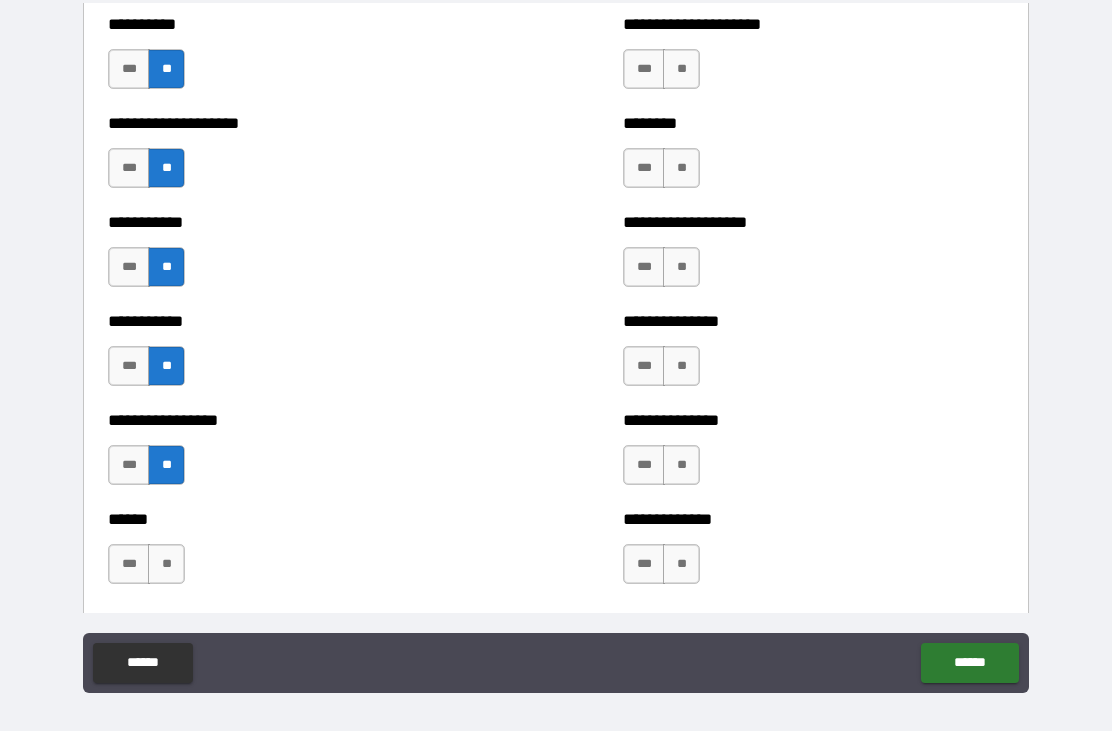 click on "*** **" at bounding box center [146, 564] 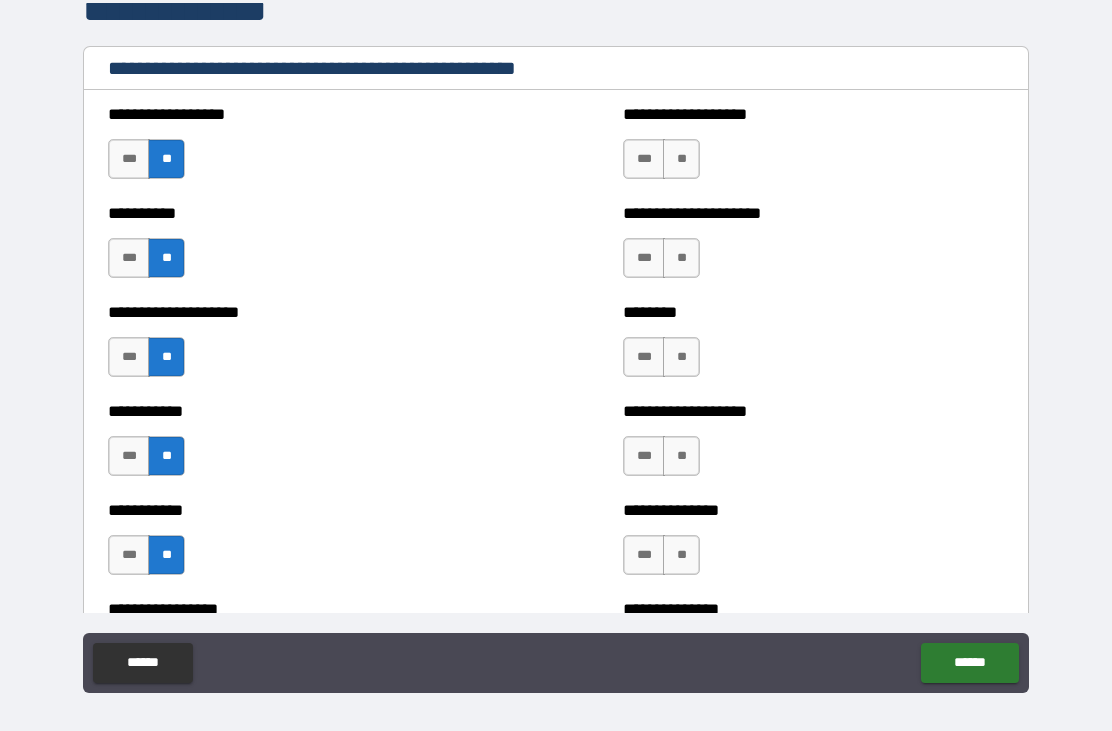 scroll, scrollTop: 2309, scrollLeft: 0, axis: vertical 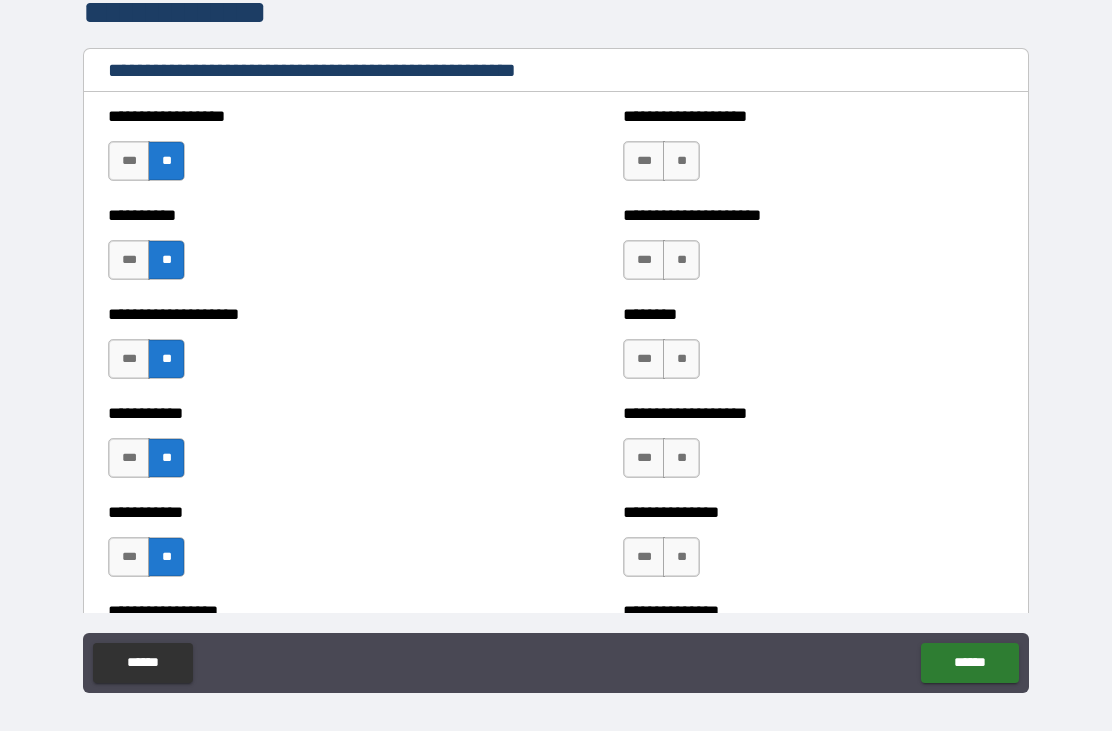 click on "**********" at bounding box center (813, 151) 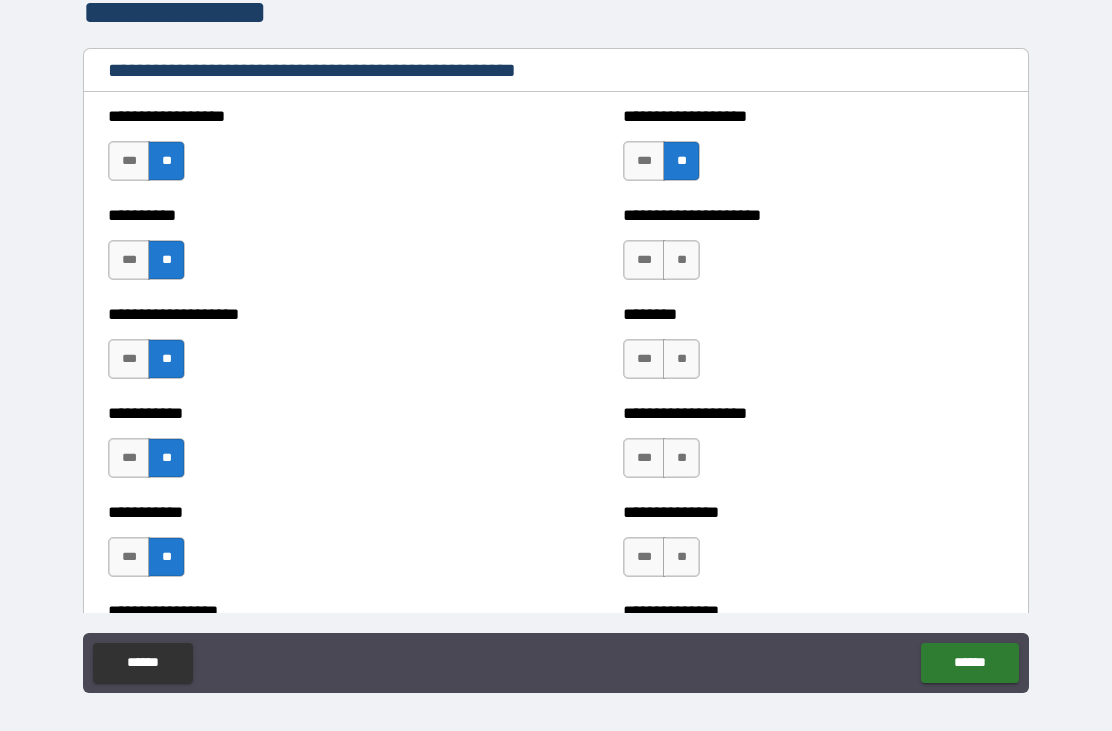 click on "**" at bounding box center (681, 260) 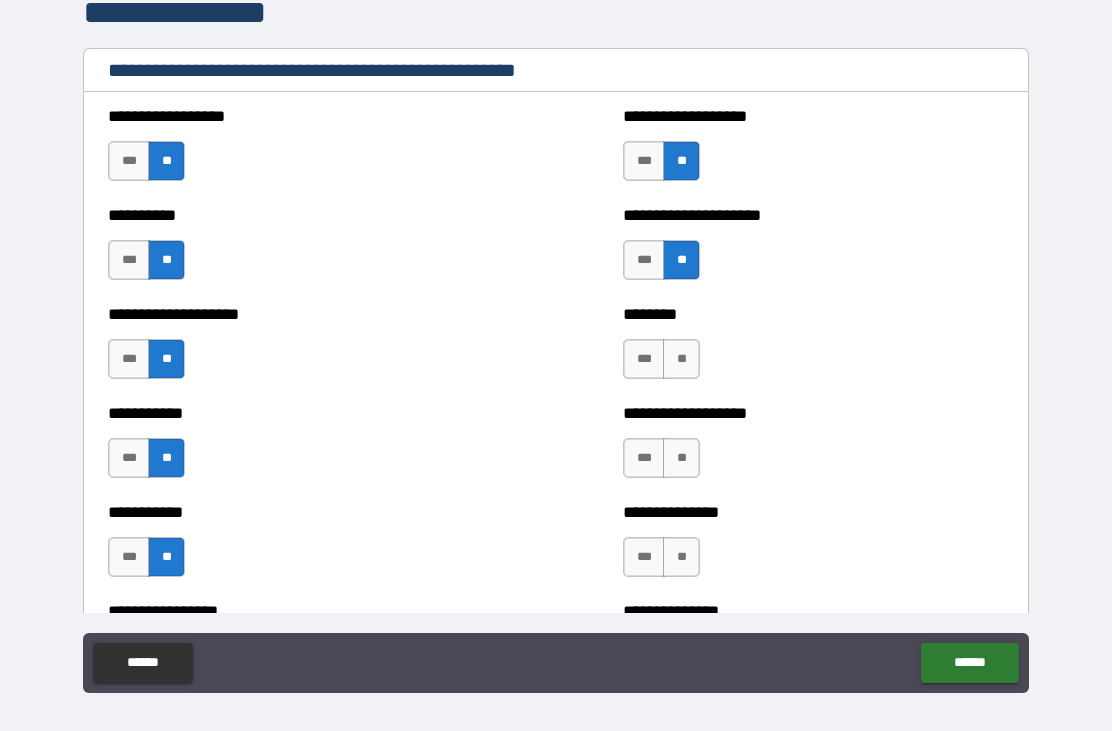 click on "**" at bounding box center (681, 359) 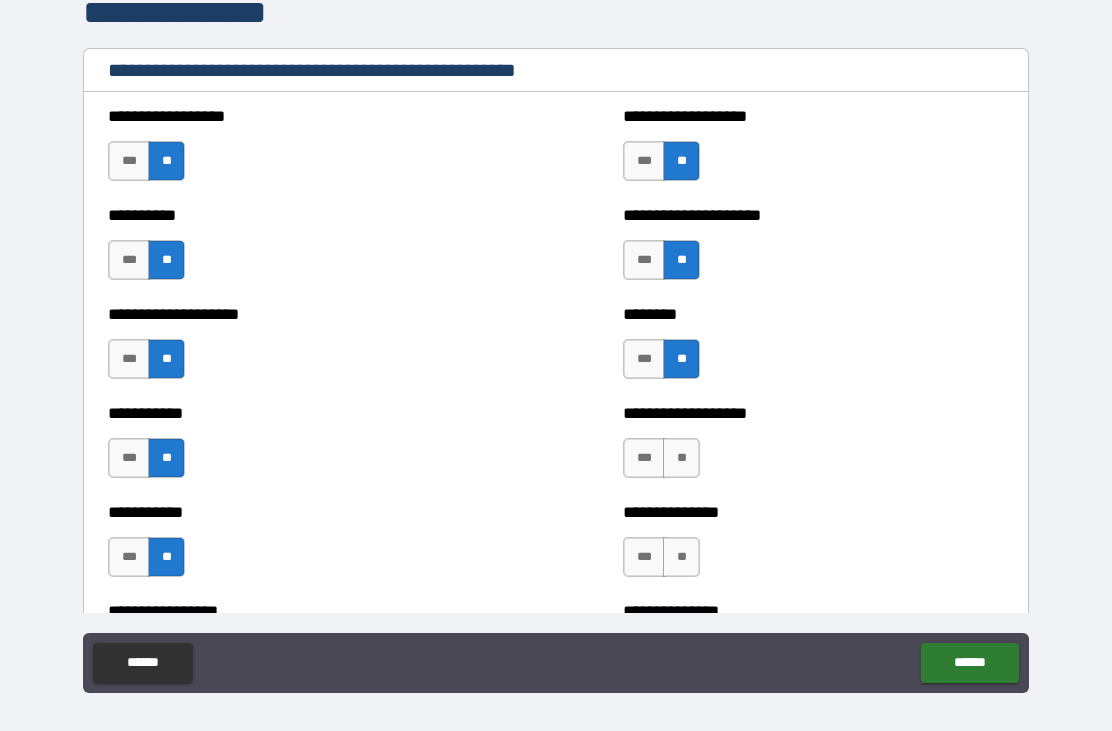 click on "**" at bounding box center (681, 458) 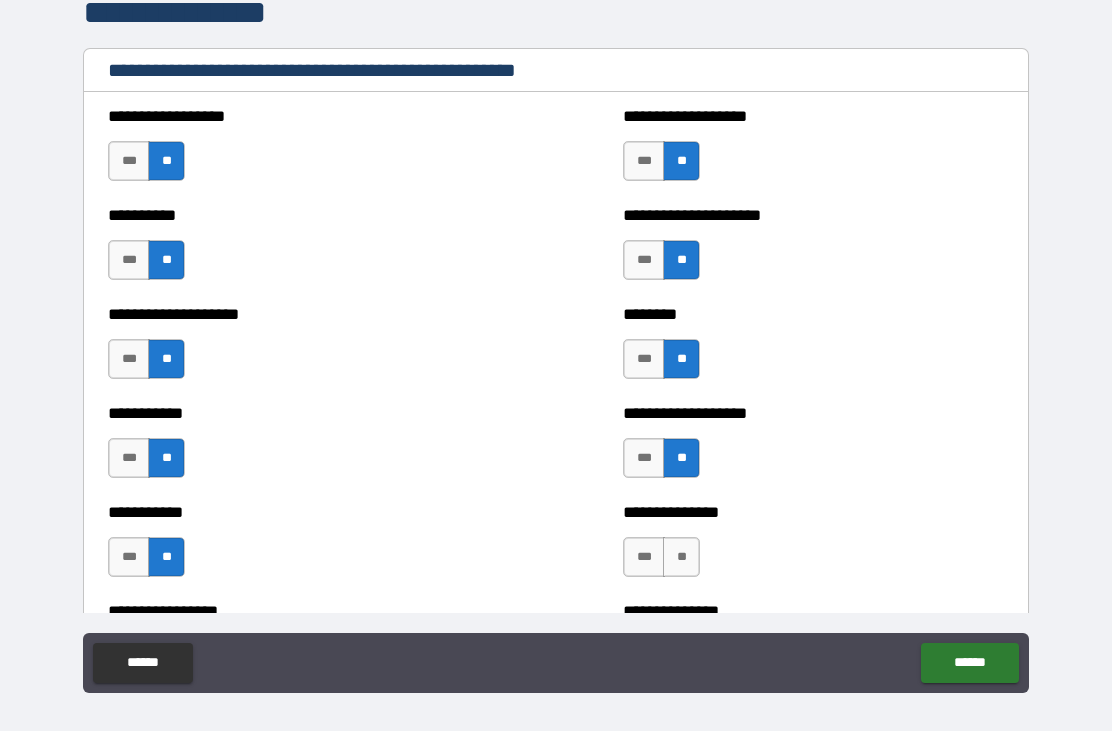 click on "**" at bounding box center [681, 557] 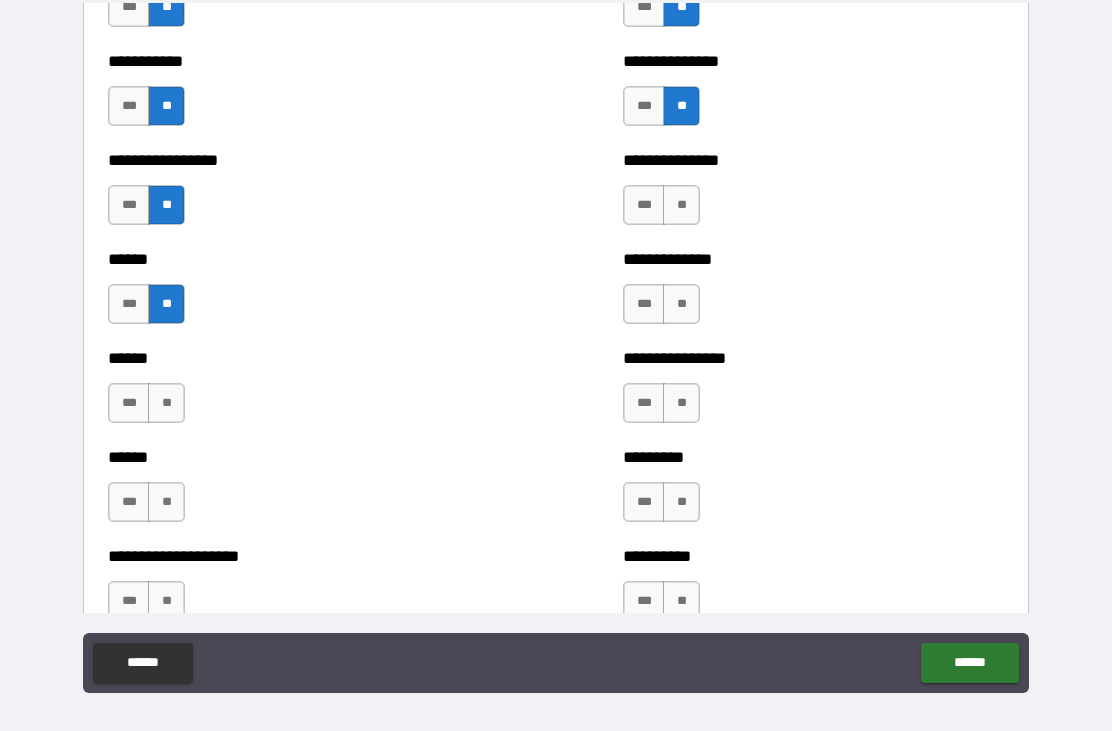 scroll, scrollTop: 2755, scrollLeft: 0, axis: vertical 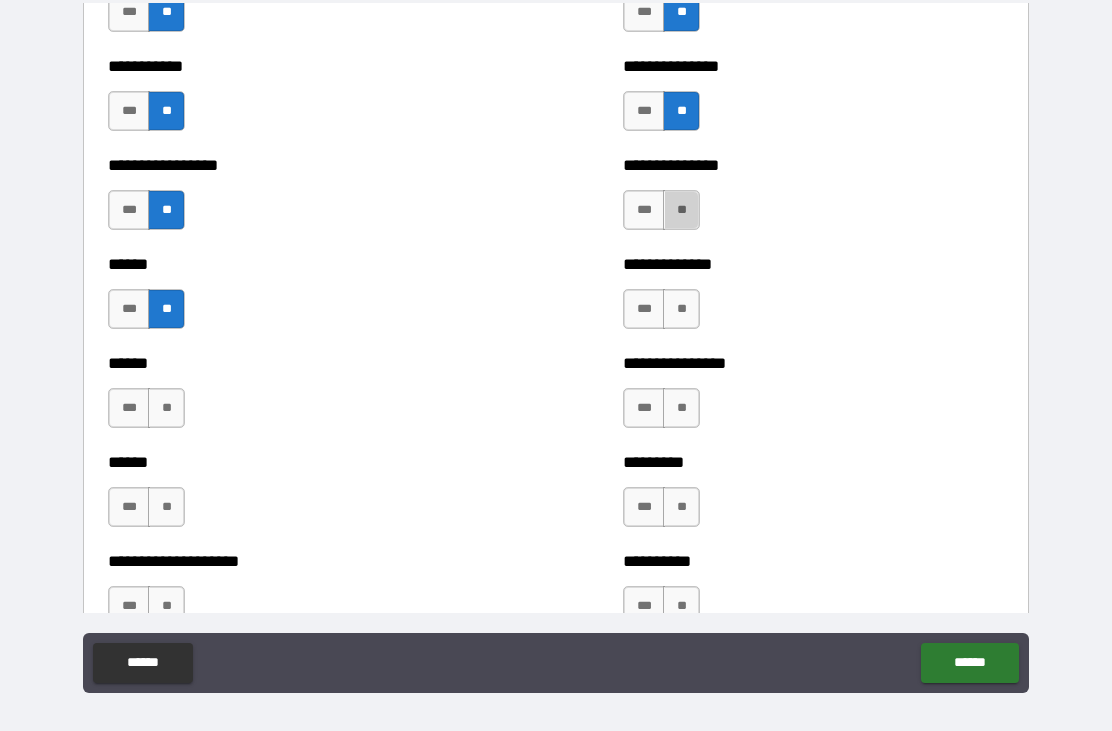 click on "**" at bounding box center [681, 210] 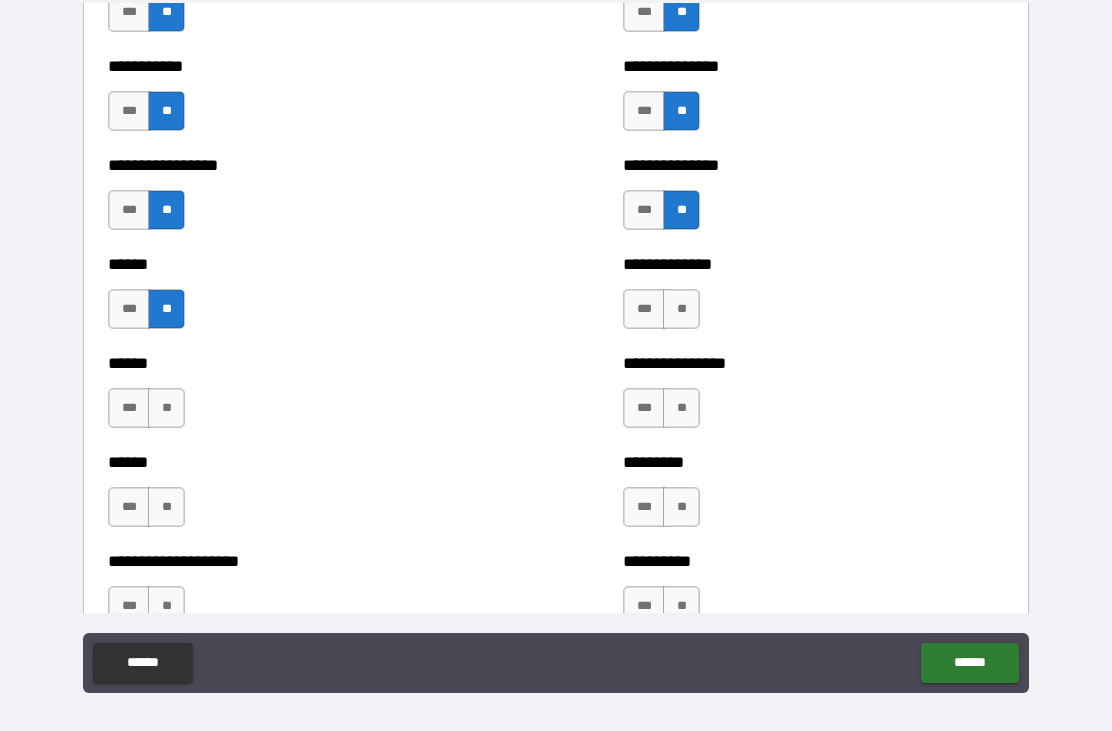 click on "**" at bounding box center (681, 309) 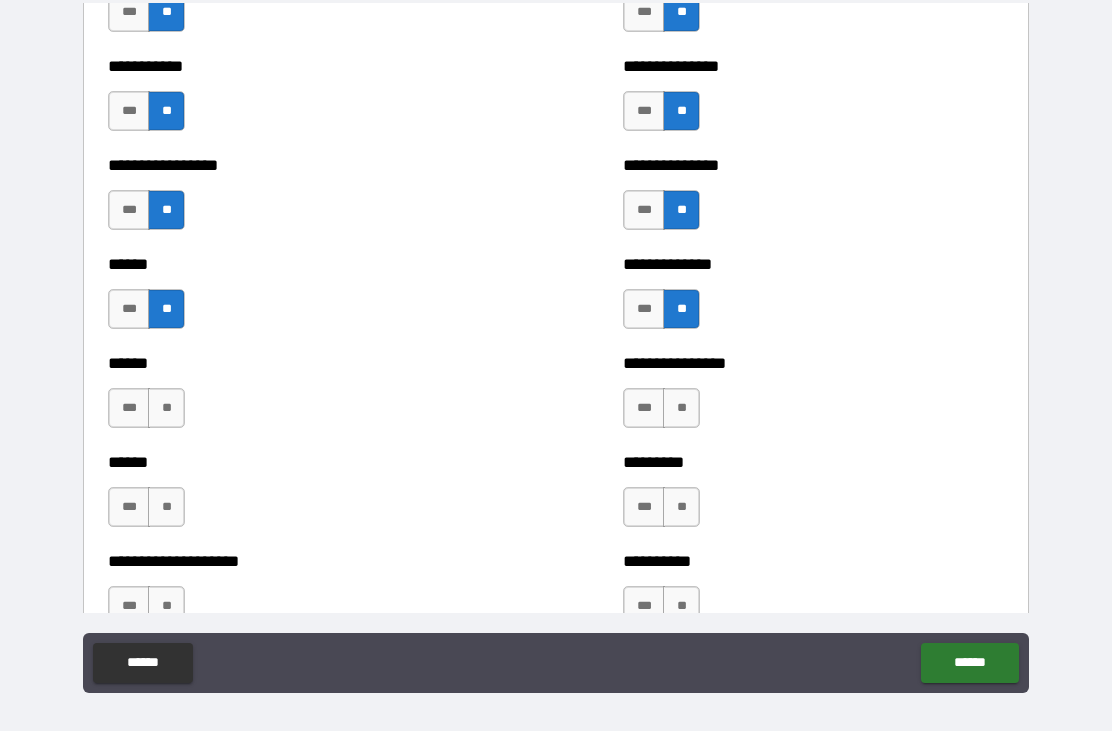 click on "**" at bounding box center (681, 408) 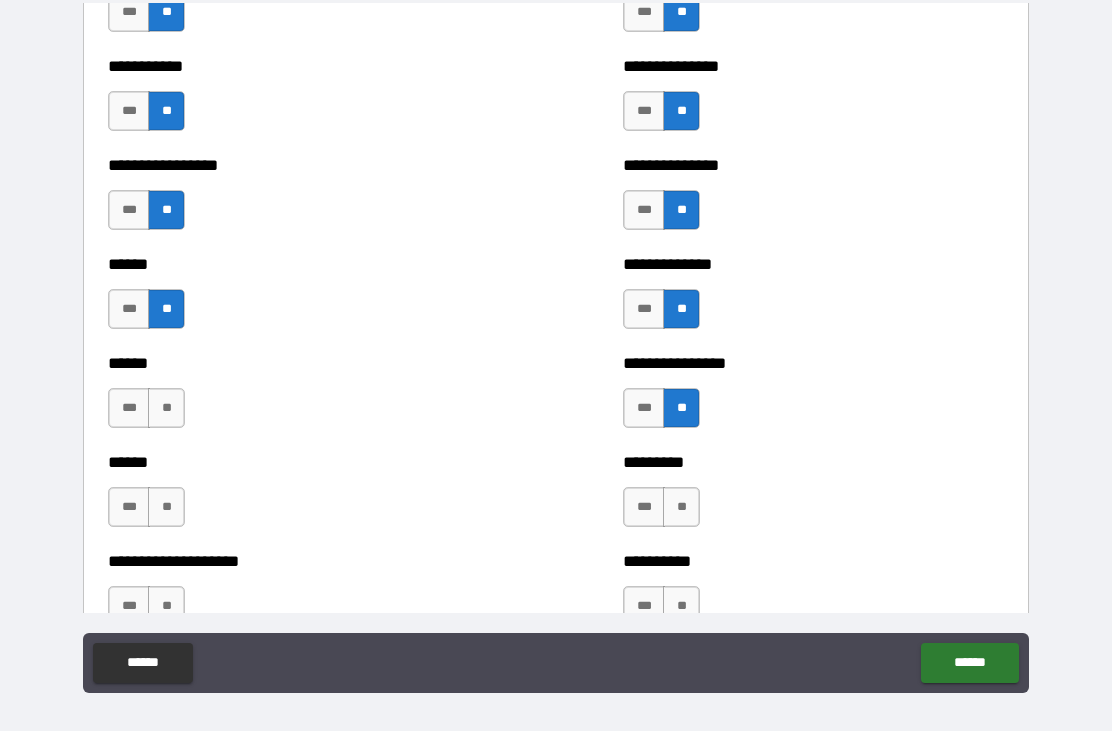 click on "**" at bounding box center [681, 507] 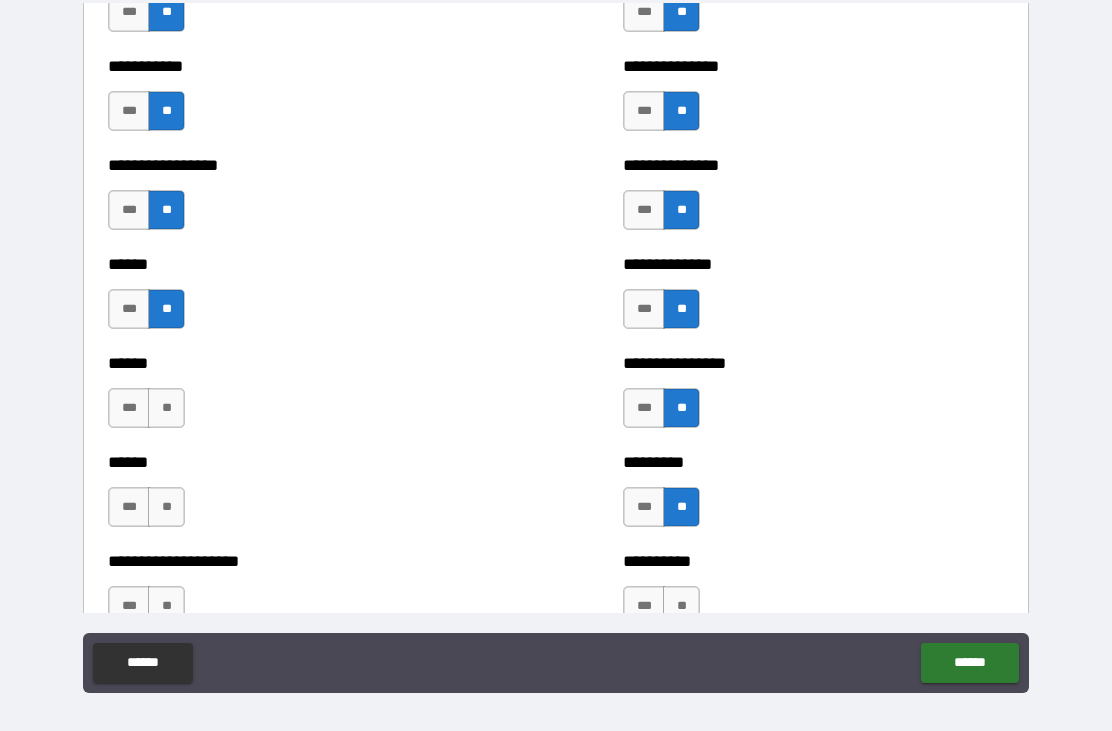 click on "**" at bounding box center (681, 606) 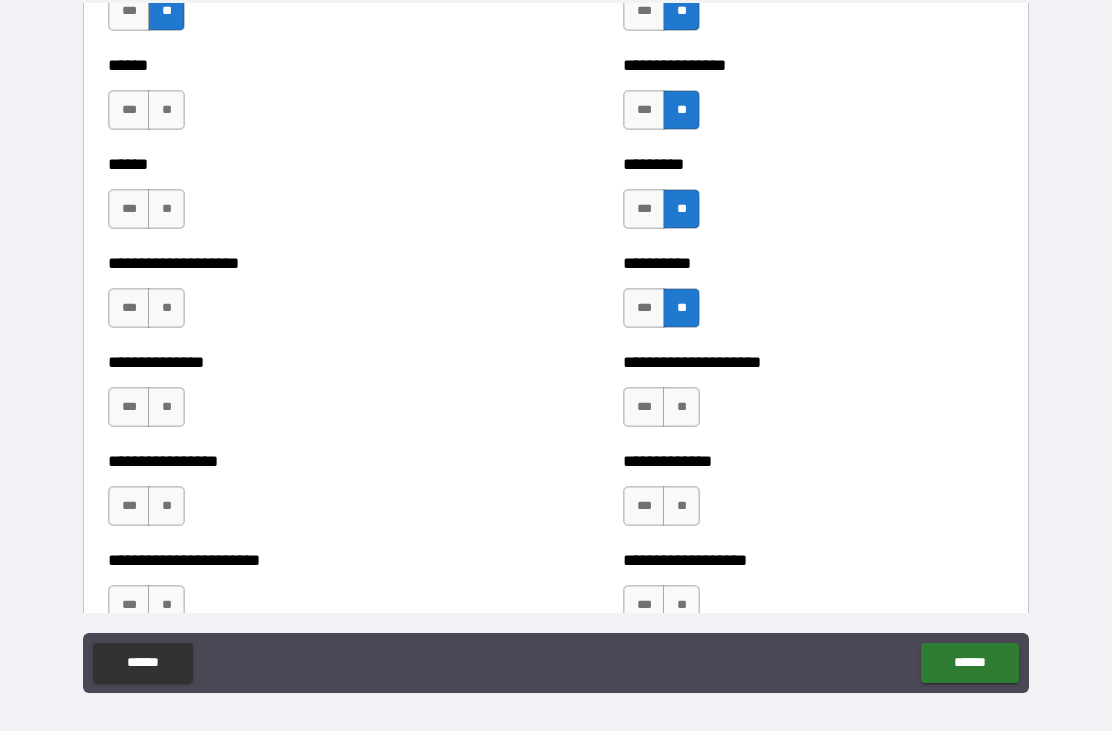 scroll, scrollTop: 3054, scrollLeft: 0, axis: vertical 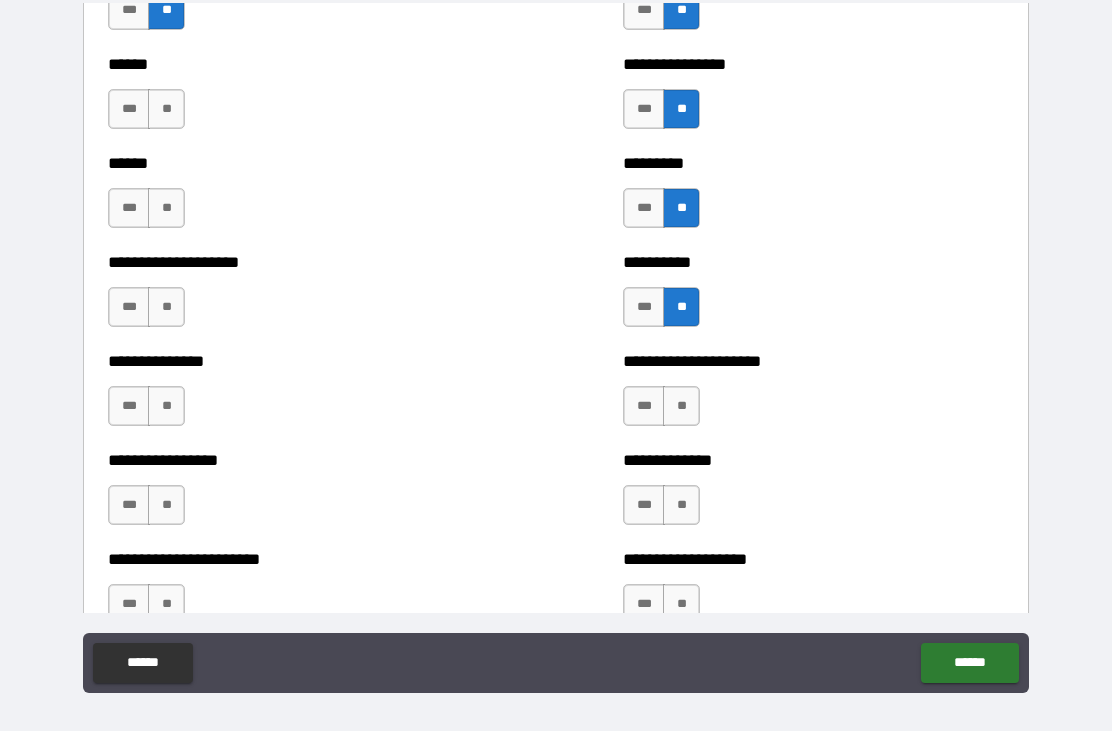 click on "**" at bounding box center [166, 109] 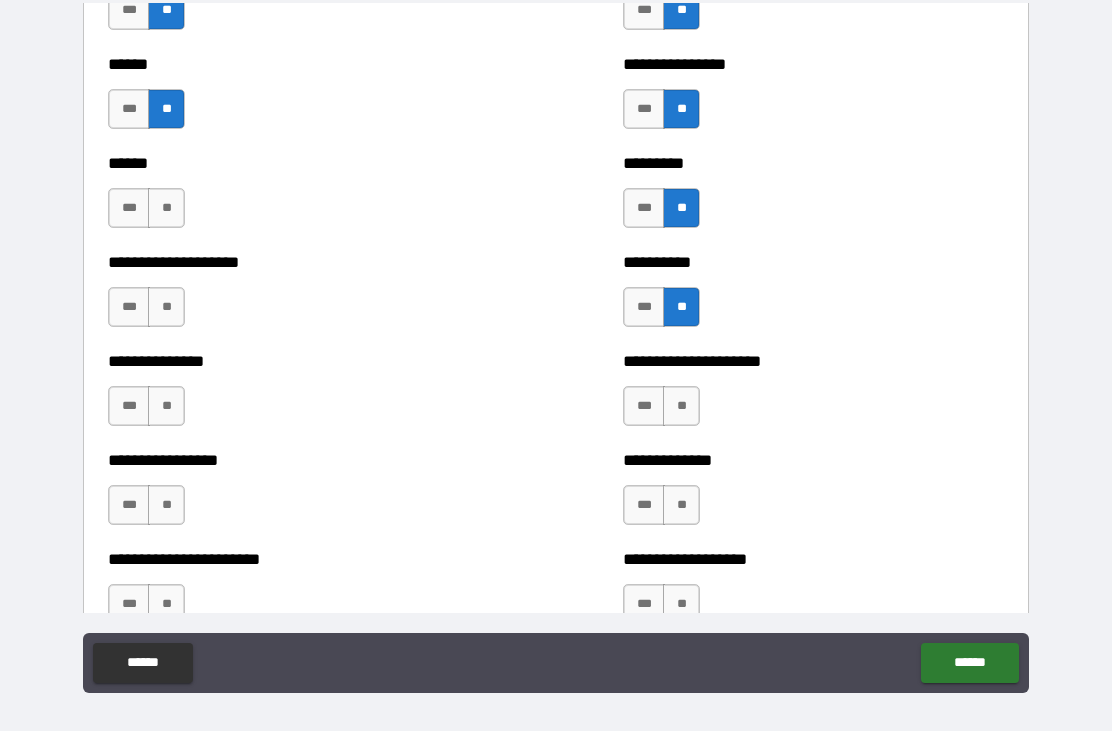 click on "***" at bounding box center [129, 109] 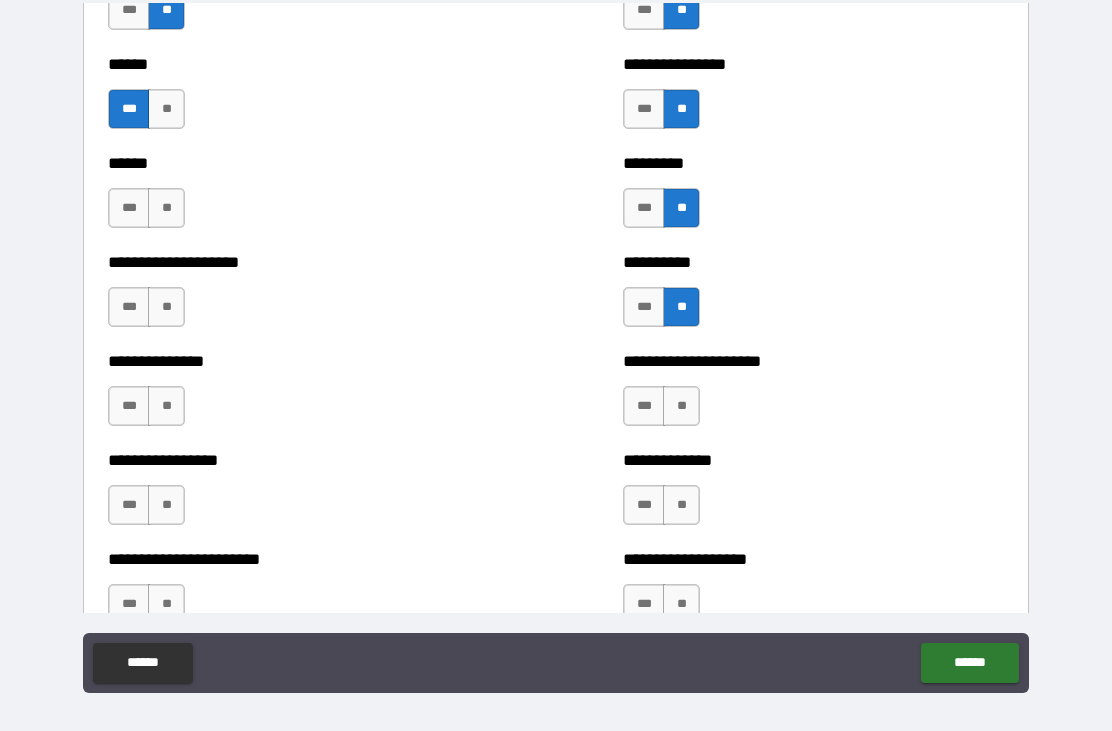 click on "**" at bounding box center (166, 208) 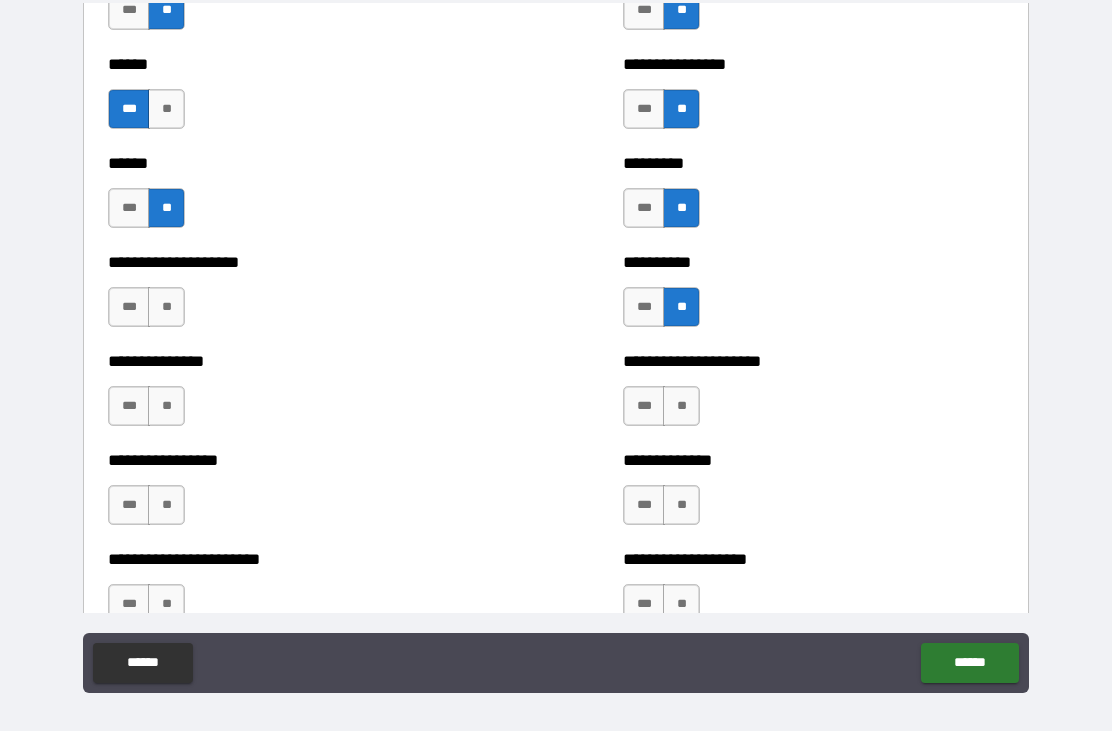 click on "**" at bounding box center (166, 307) 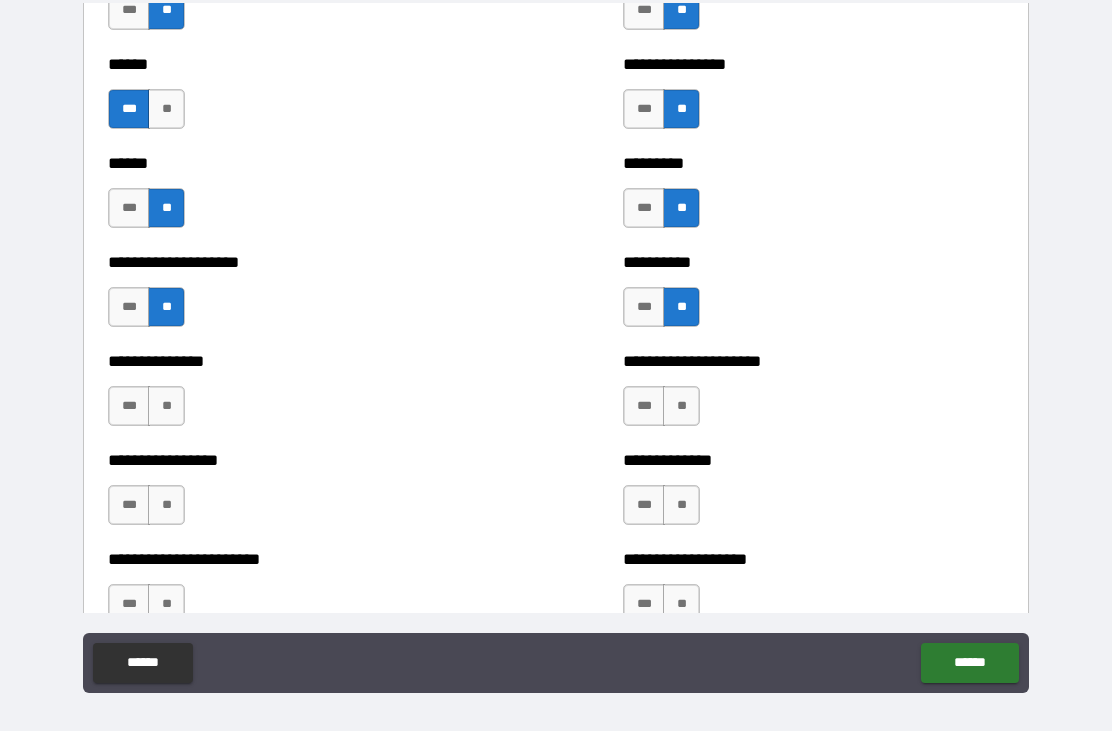 click on "**" at bounding box center (166, 406) 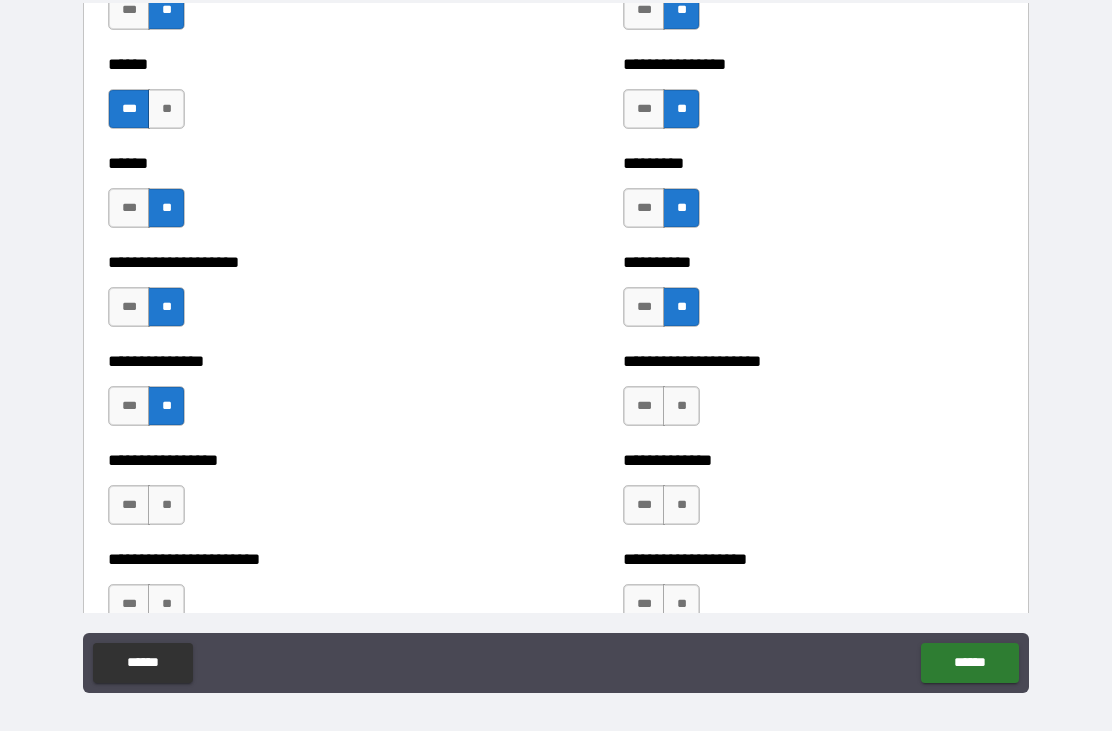click on "**" at bounding box center (166, 505) 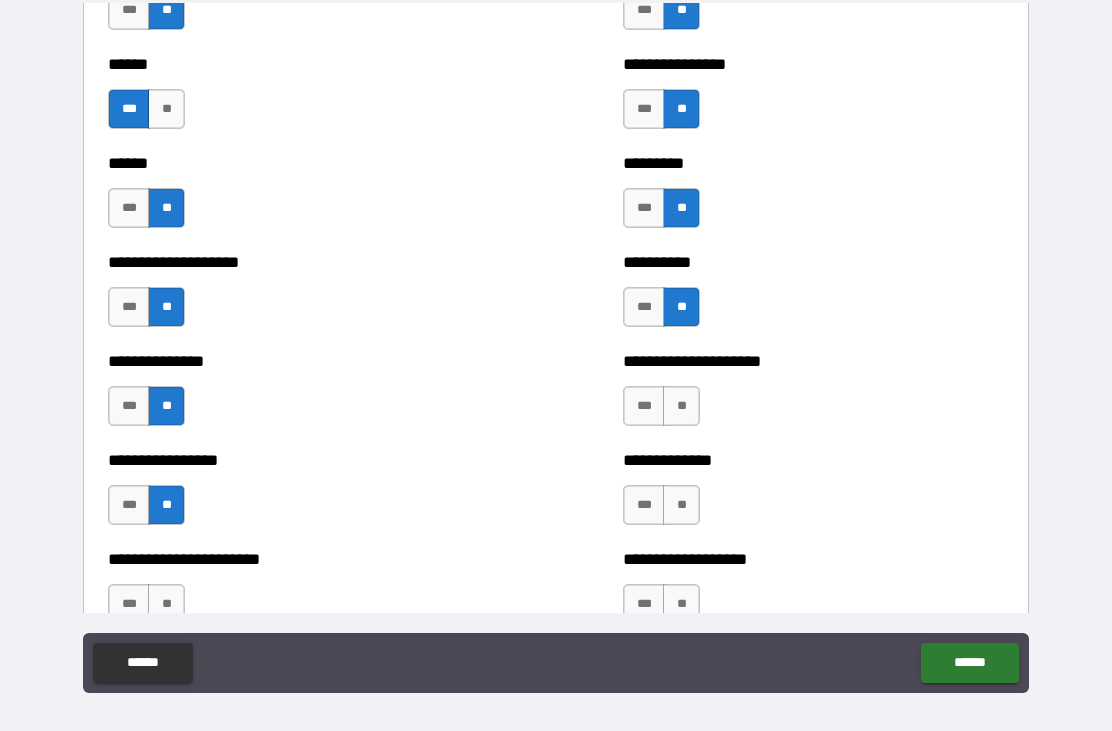 click on "**" at bounding box center [166, 109] 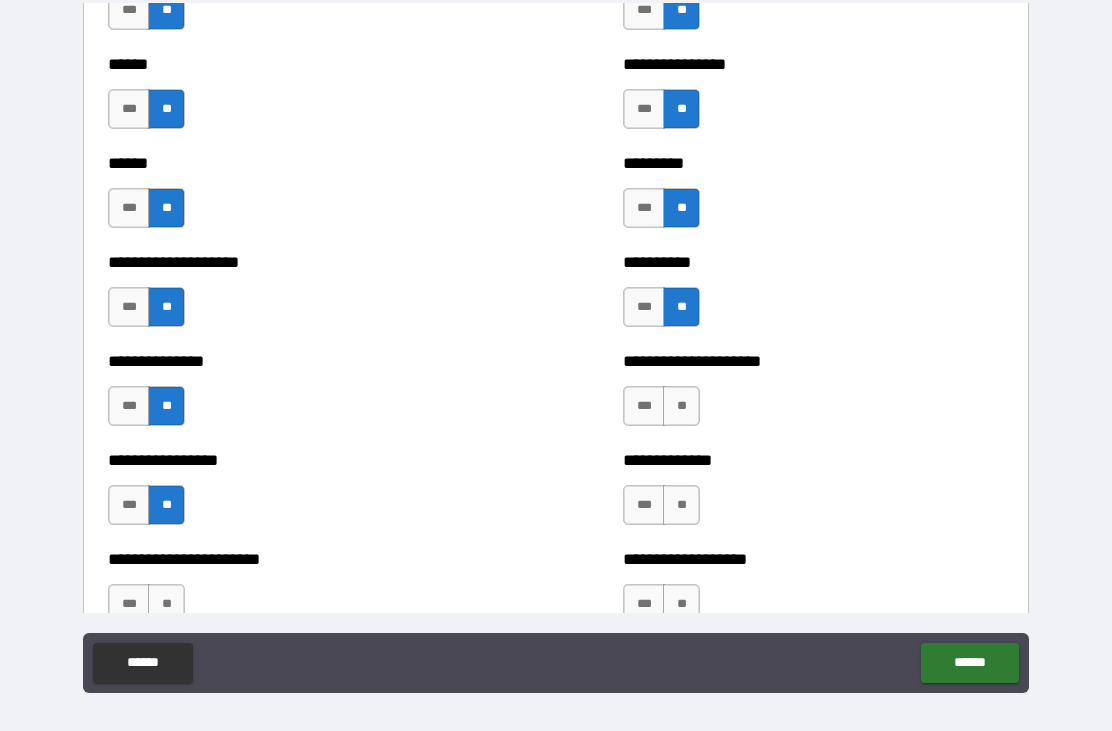 click on "**" at bounding box center (681, 406) 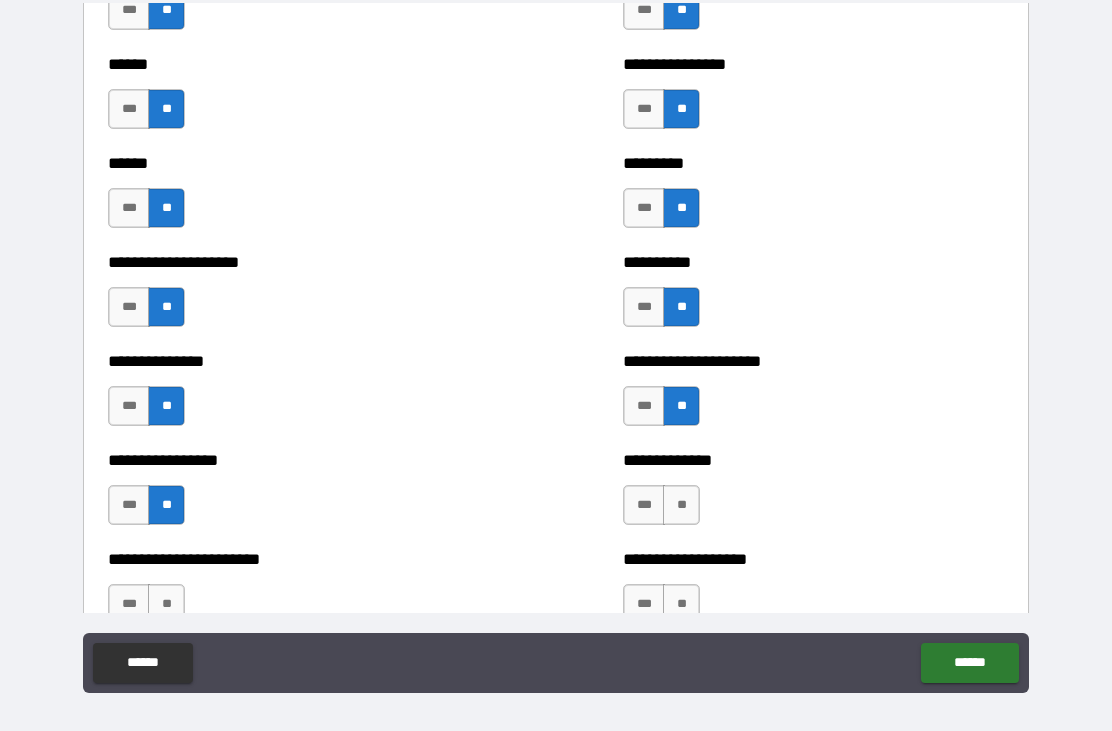 click on "**" at bounding box center (681, 505) 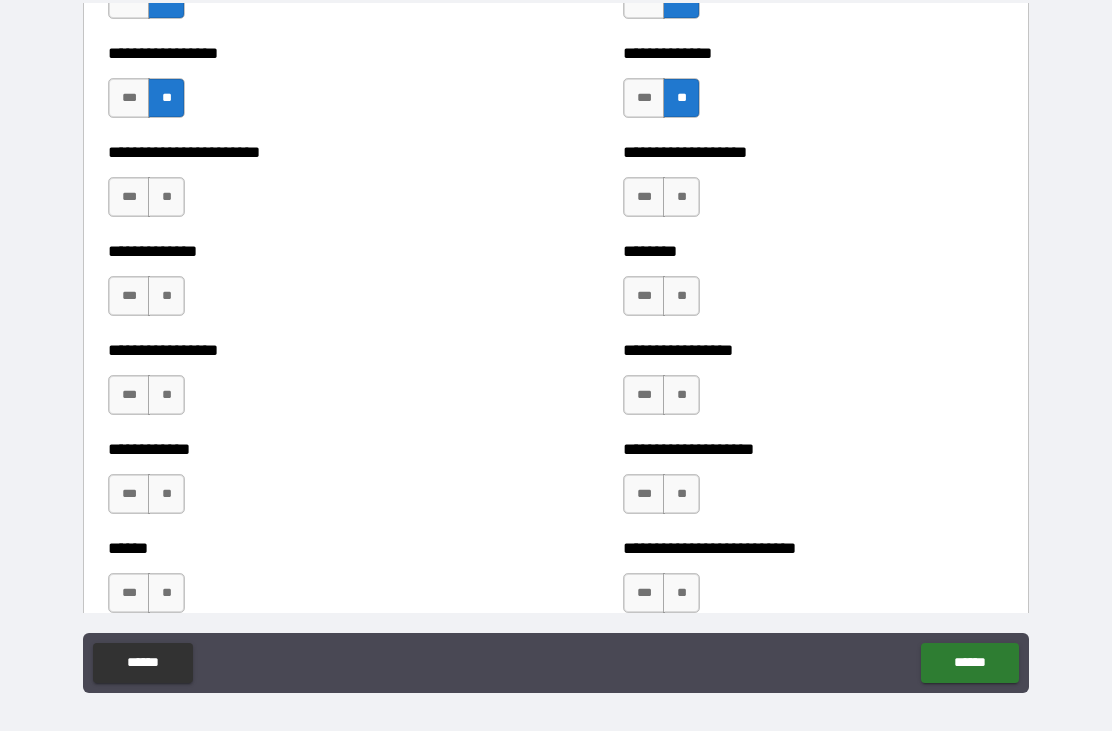 scroll, scrollTop: 3457, scrollLeft: 0, axis: vertical 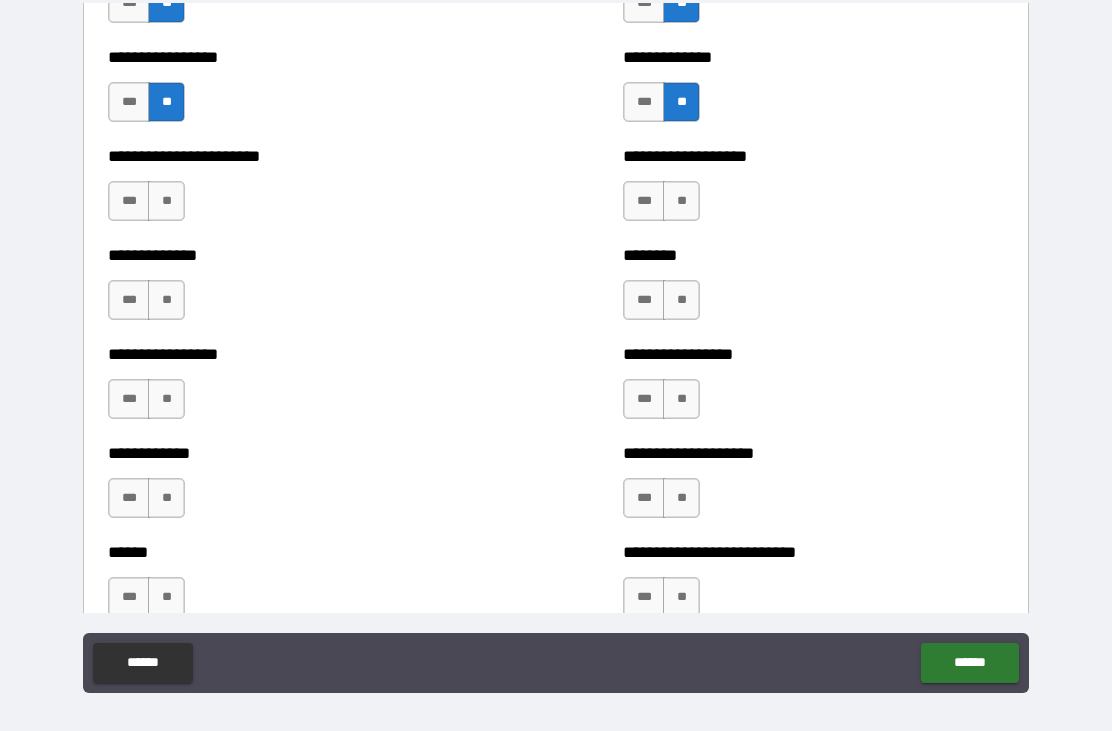 click on "**" at bounding box center (681, 201) 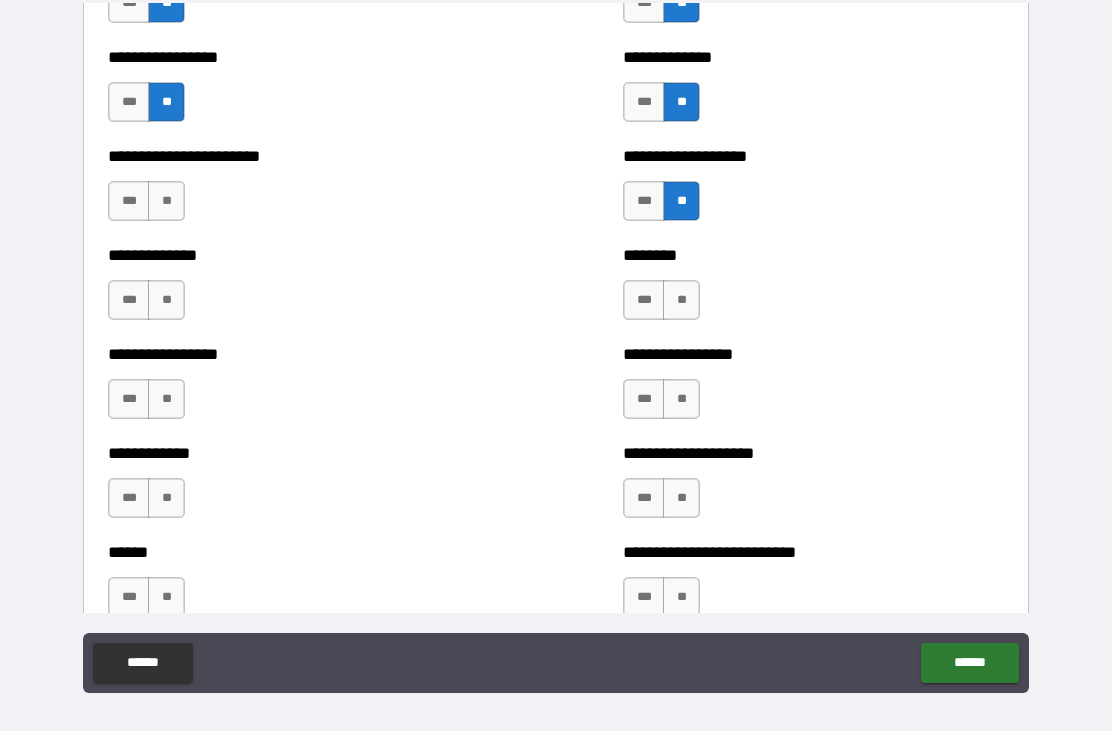 click on "**" at bounding box center (681, 300) 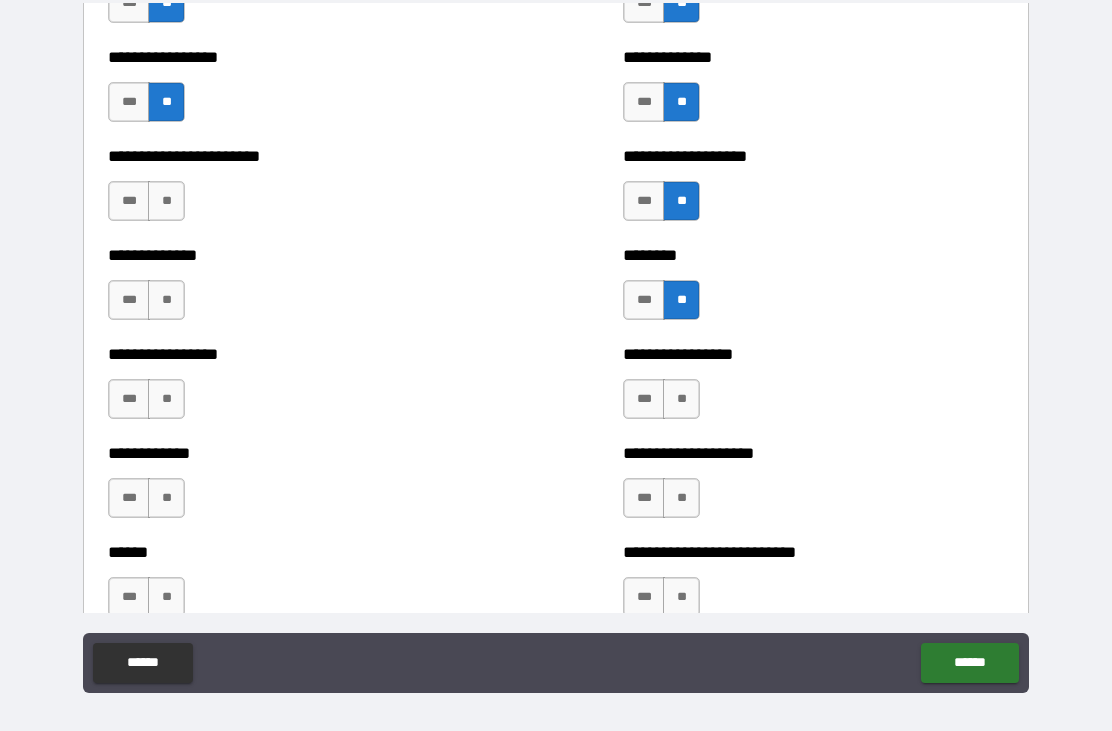click on "**********" at bounding box center [813, 389] 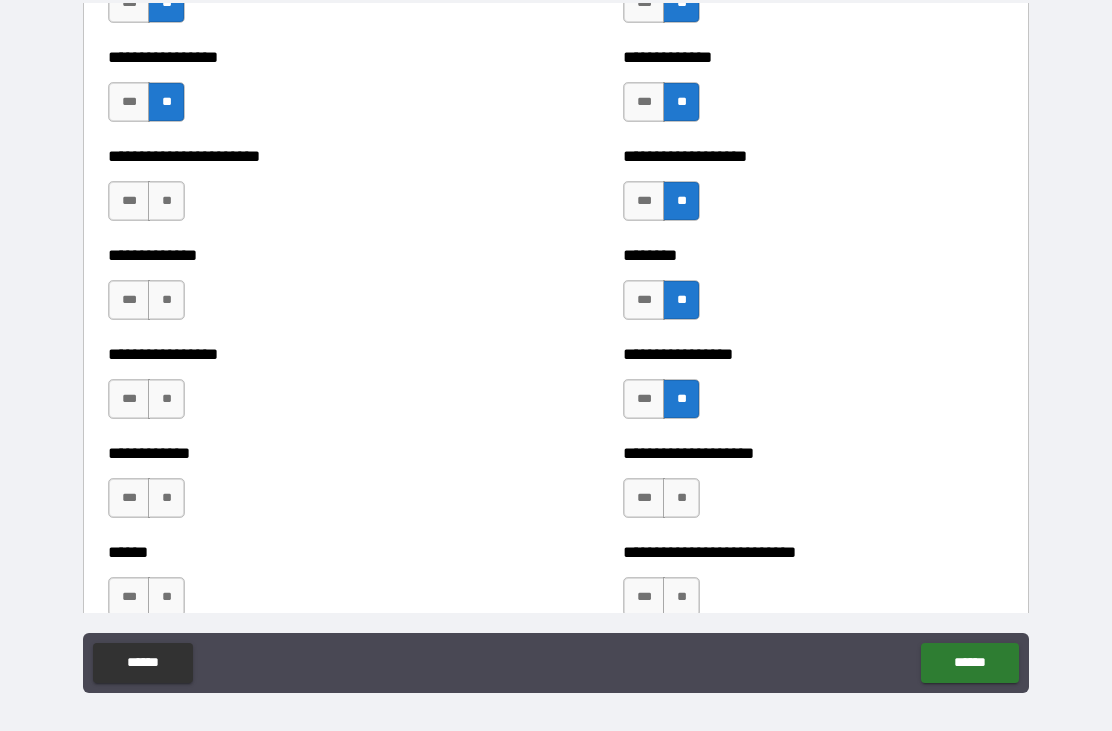 click on "**" at bounding box center [681, 498] 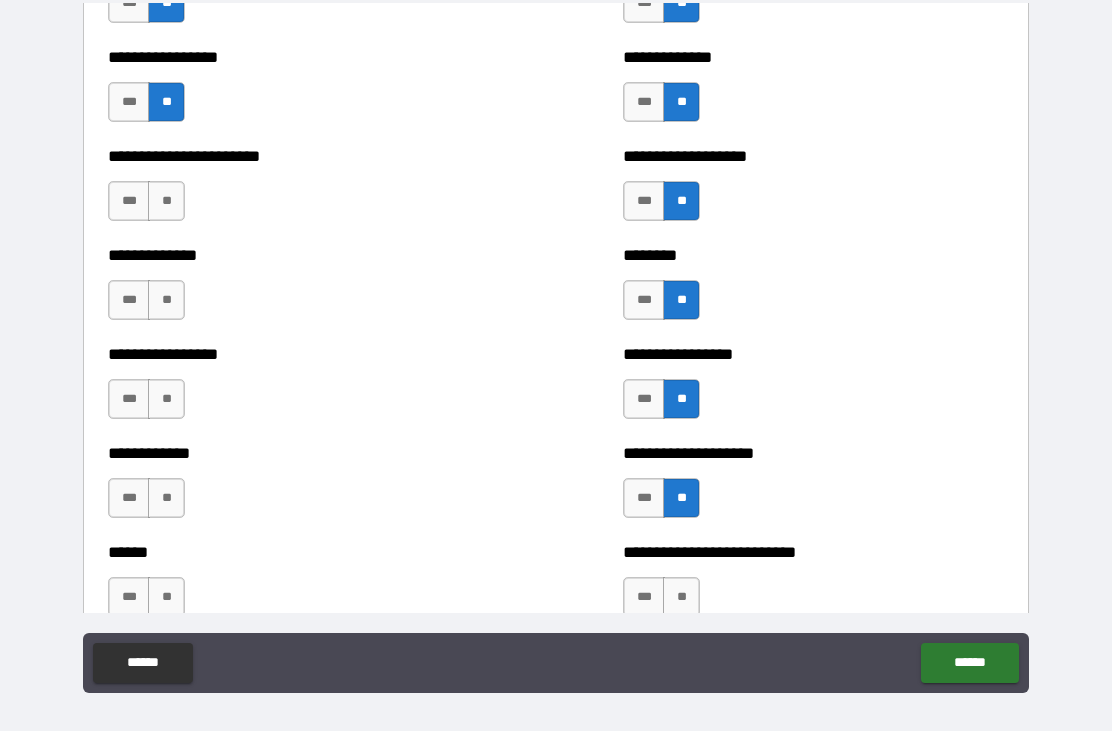 click on "**" at bounding box center [681, 597] 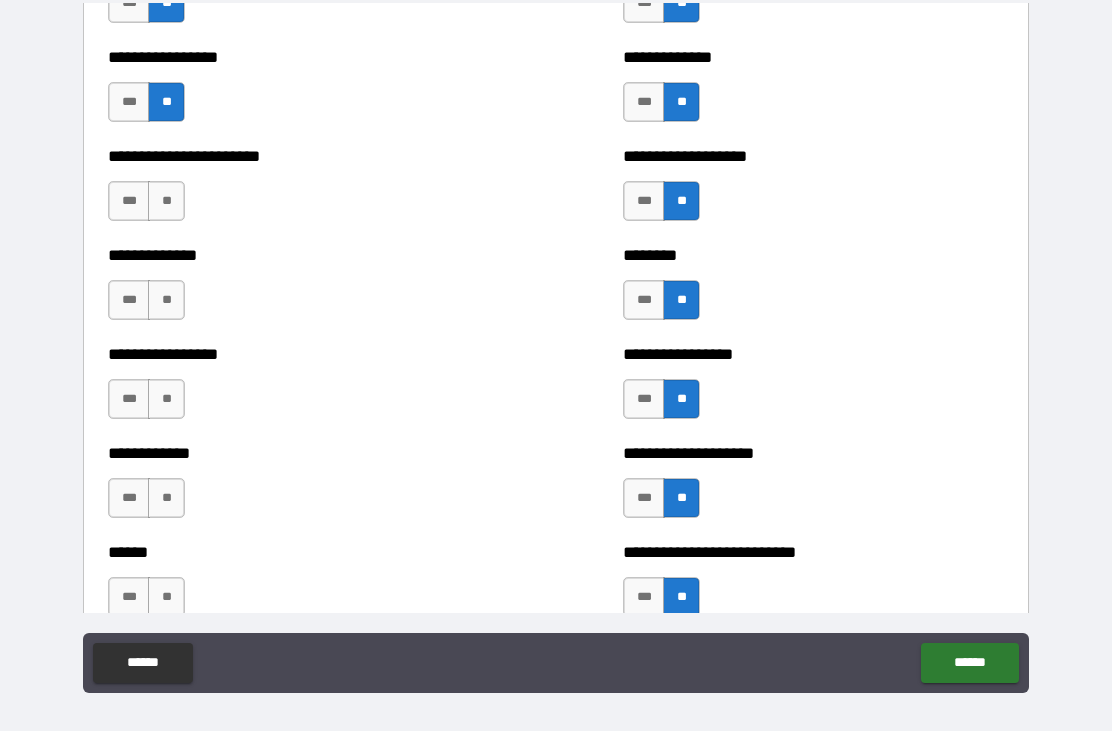click on "**" at bounding box center (166, 201) 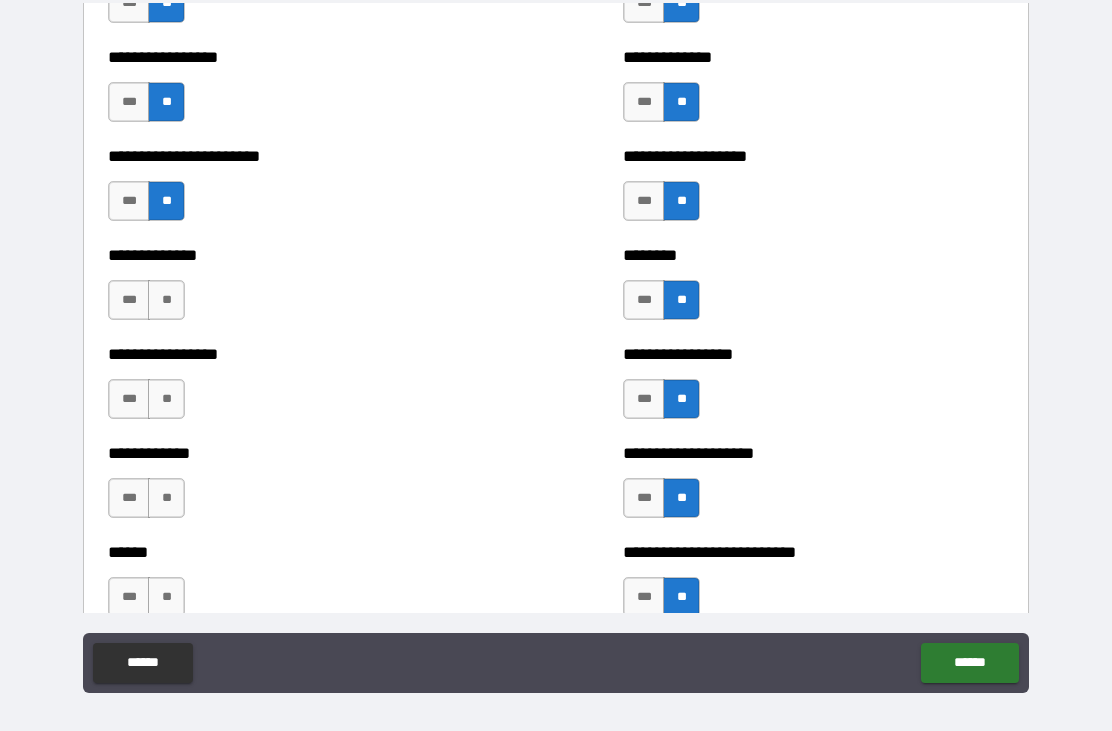 click on "**" at bounding box center (166, 300) 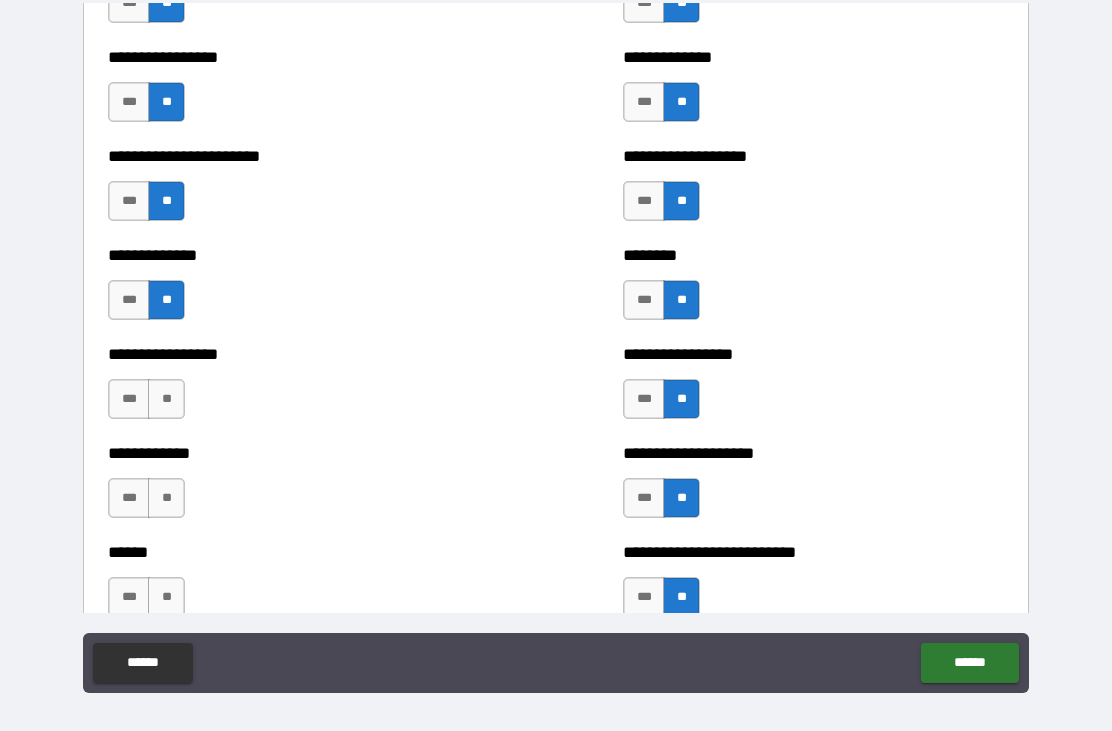 click on "**" at bounding box center [166, 399] 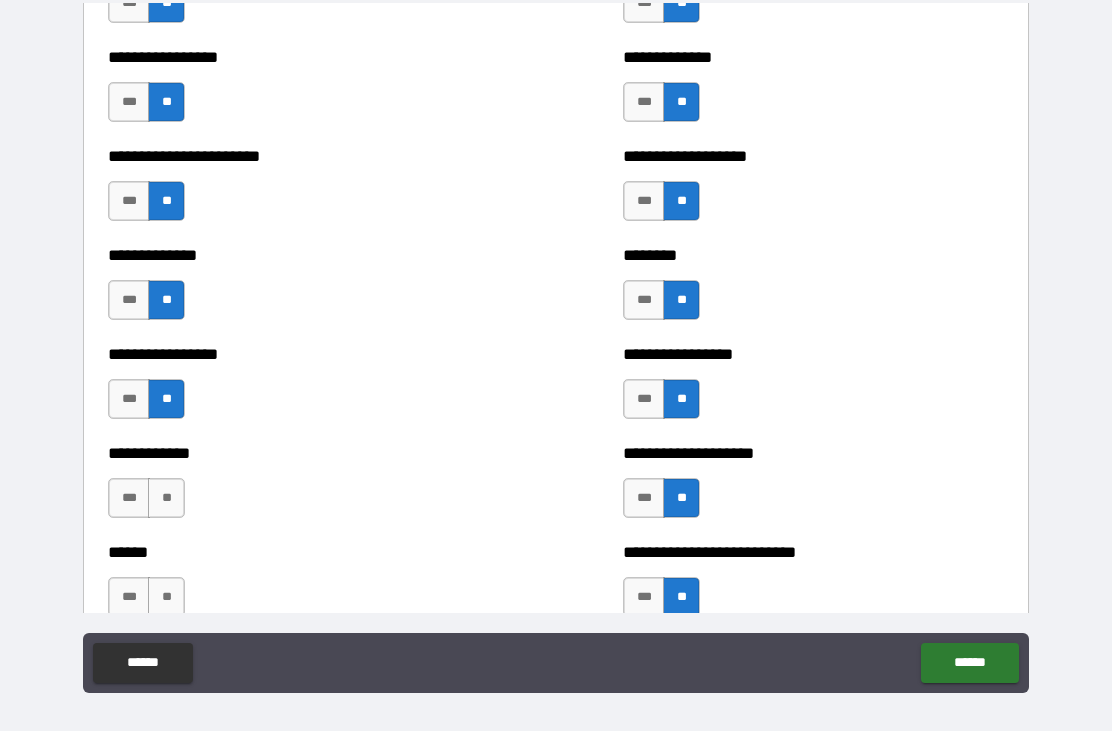 click on "**" at bounding box center (166, 498) 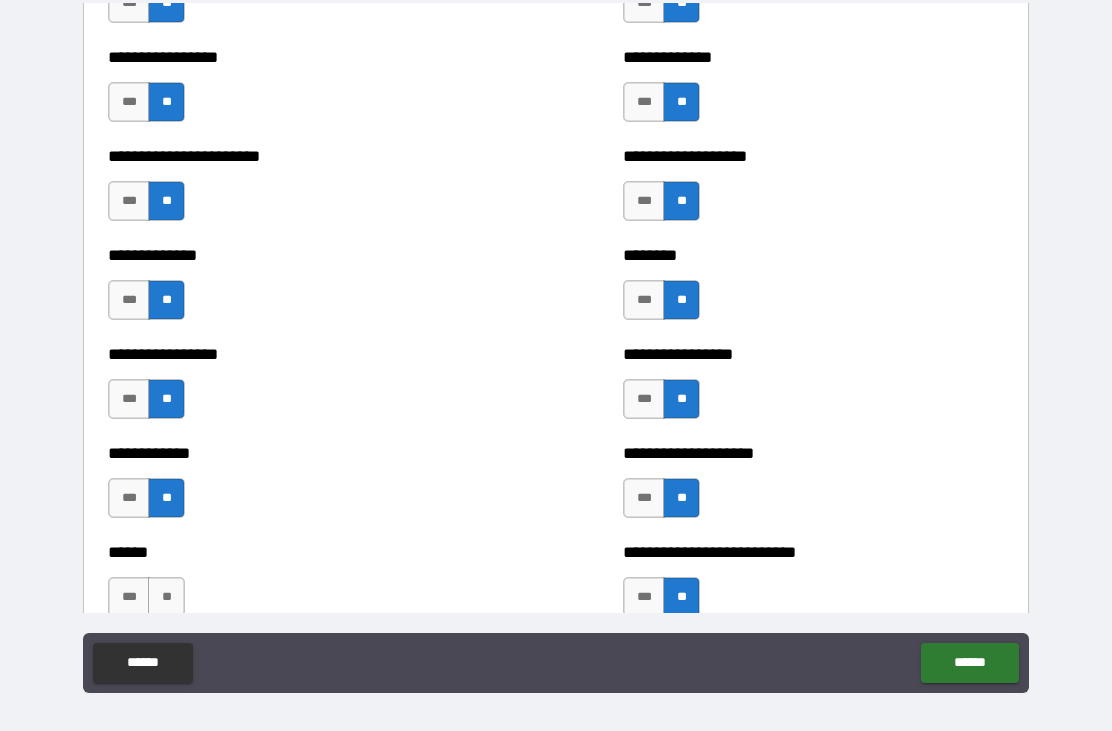 click on "**" at bounding box center [166, 597] 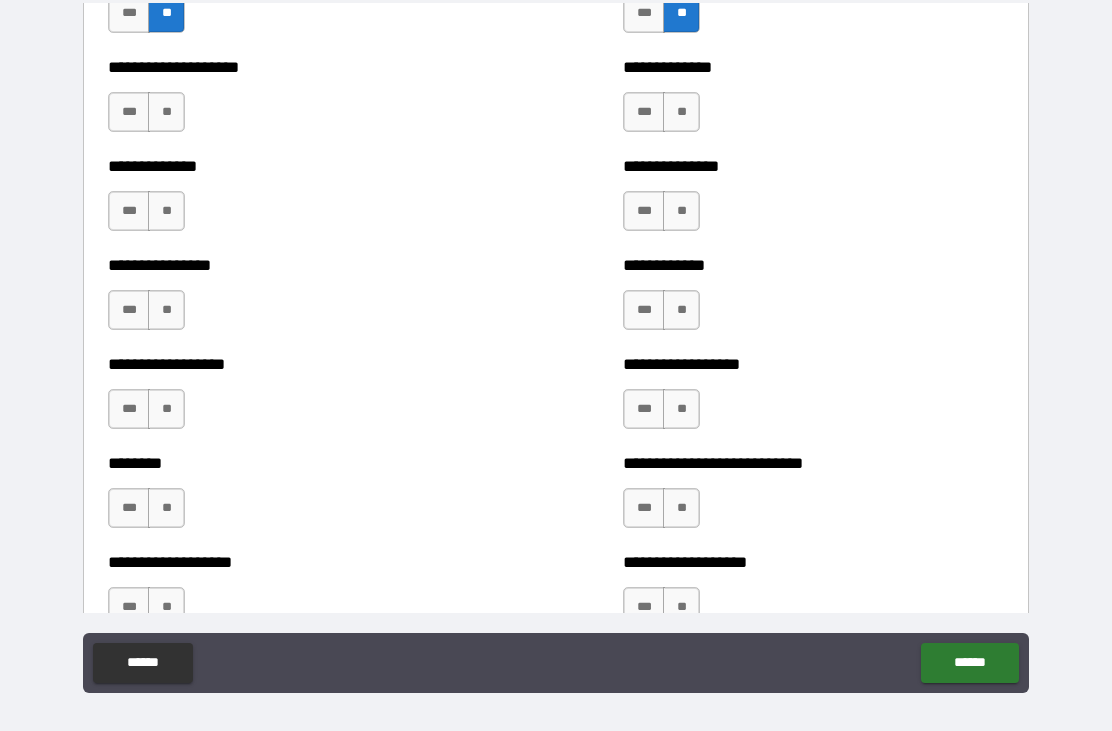 scroll, scrollTop: 4040, scrollLeft: 0, axis: vertical 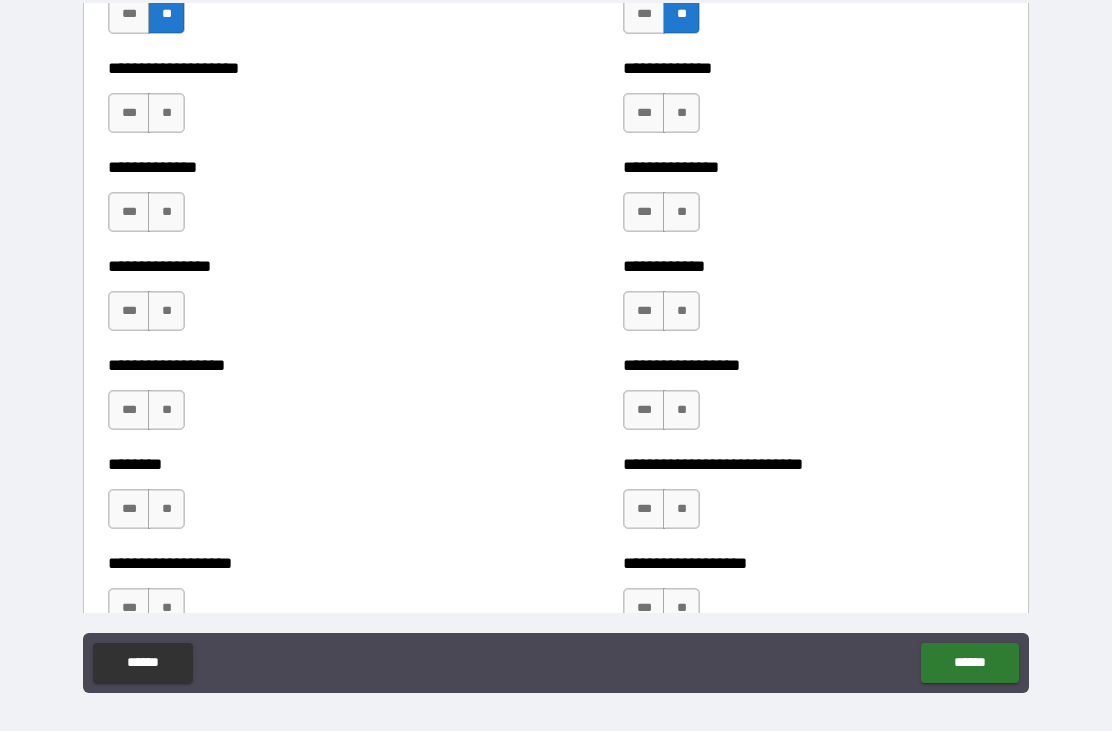 click on "**********" at bounding box center (298, 103) 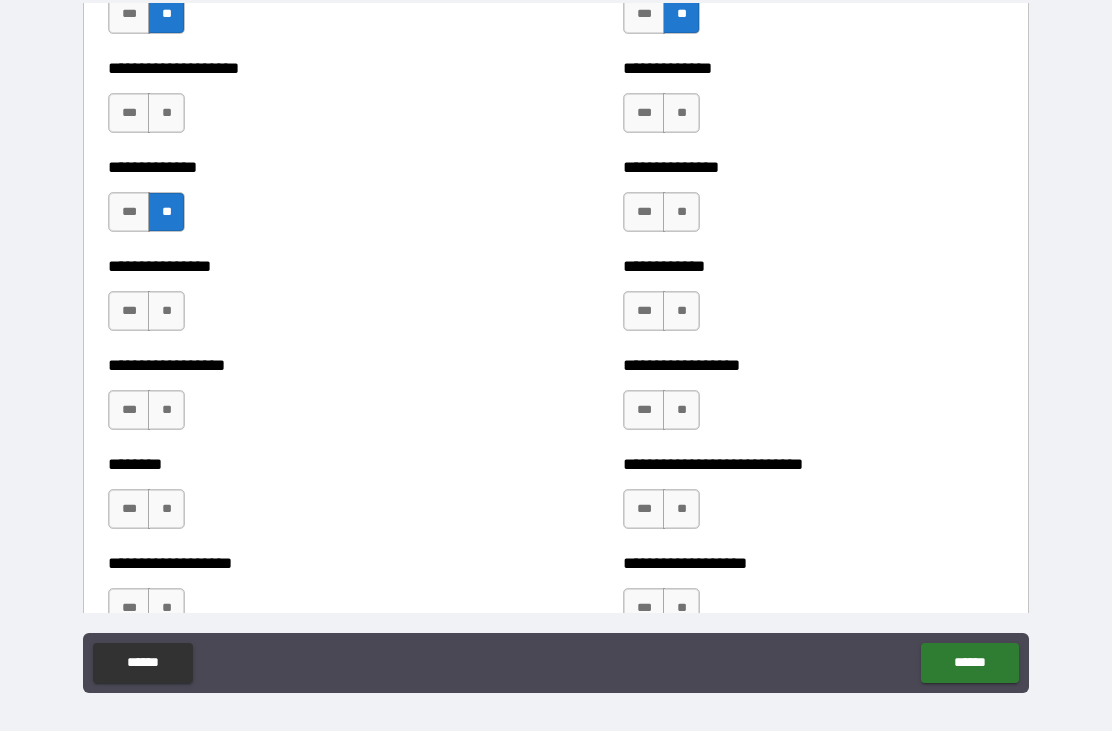 click on "**" at bounding box center [166, 311] 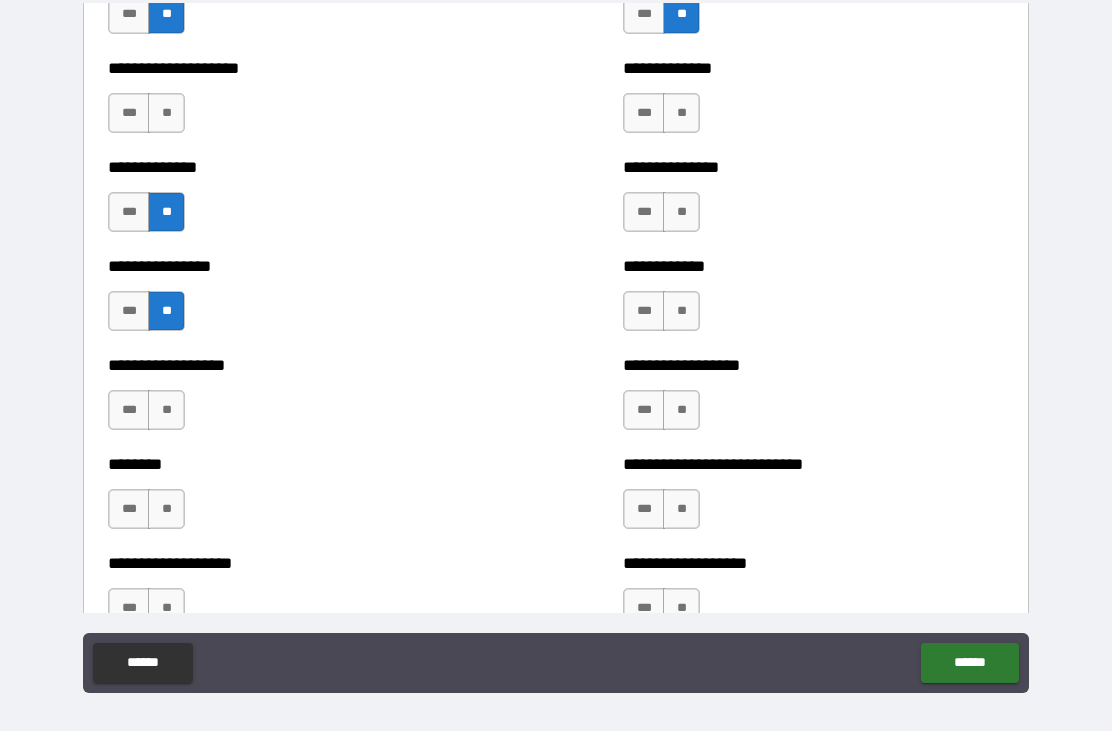 click on "**" at bounding box center (166, 410) 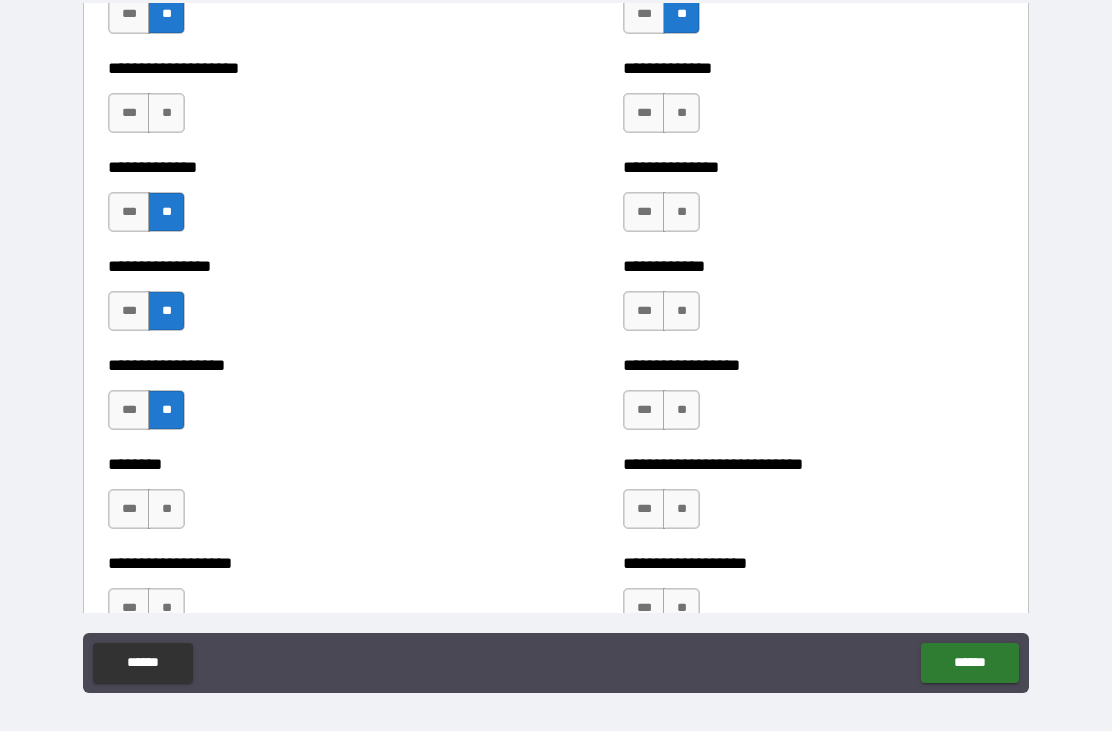 click on "**" at bounding box center [166, 509] 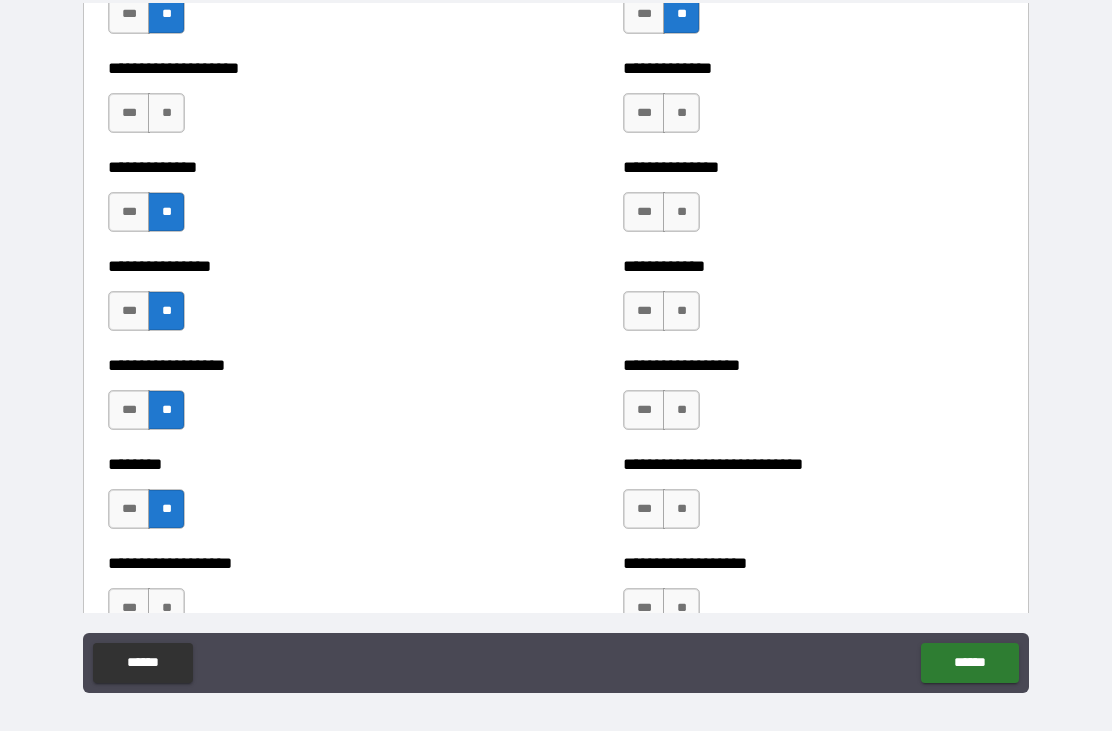 click on "**" at bounding box center (166, 608) 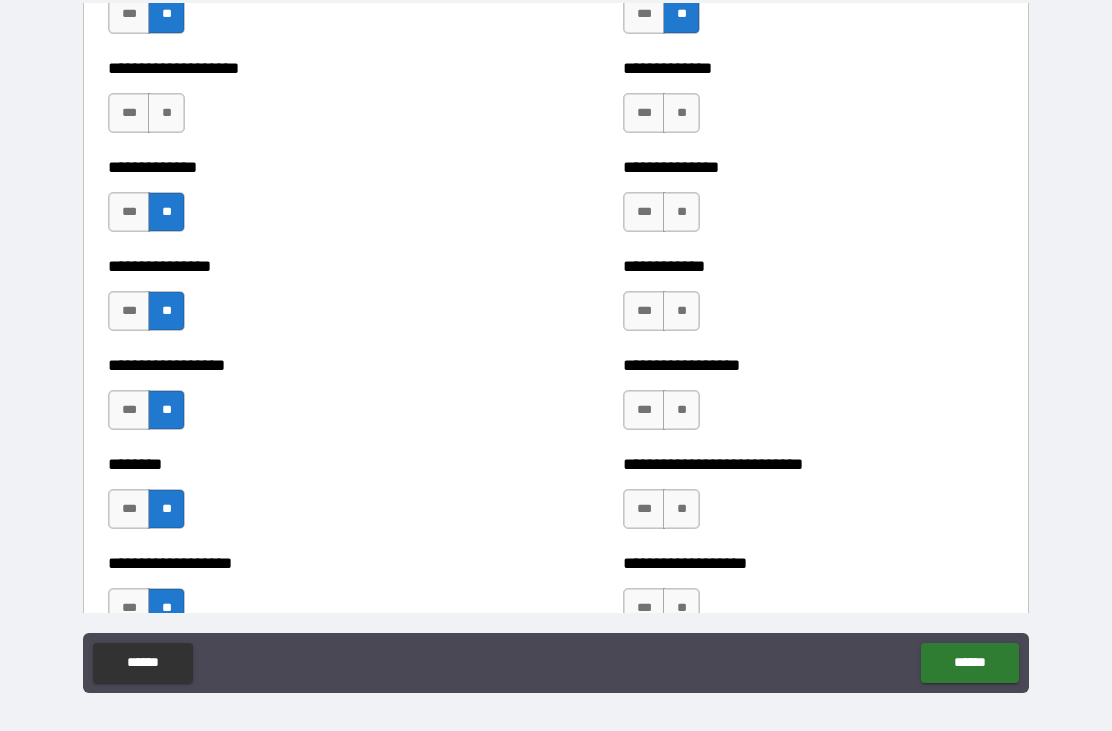 click on "**" at bounding box center (681, 113) 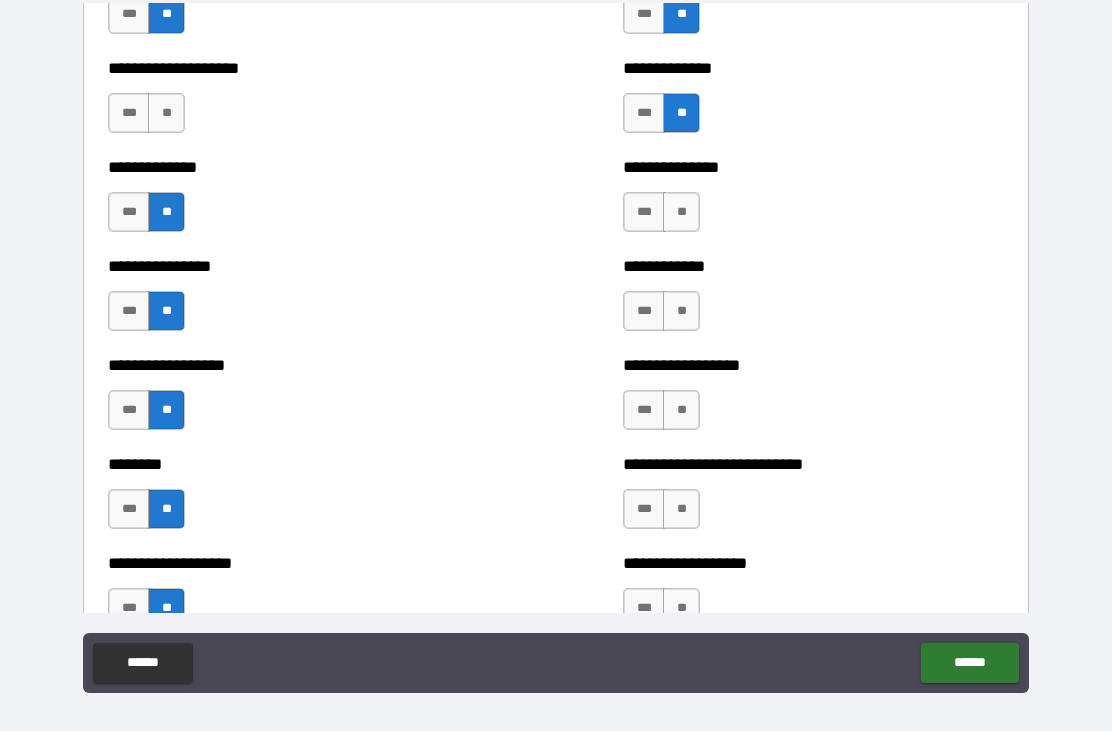 click on "**" at bounding box center (681, 212) 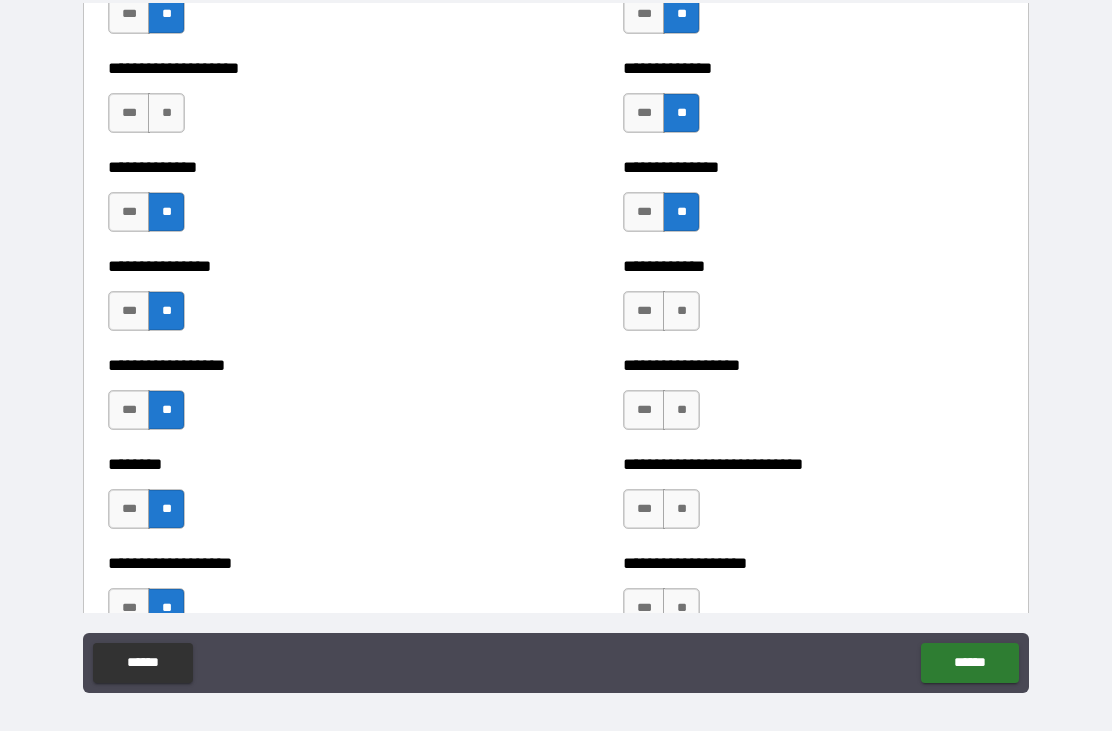 click on "**" at bounding box center (681, 311) 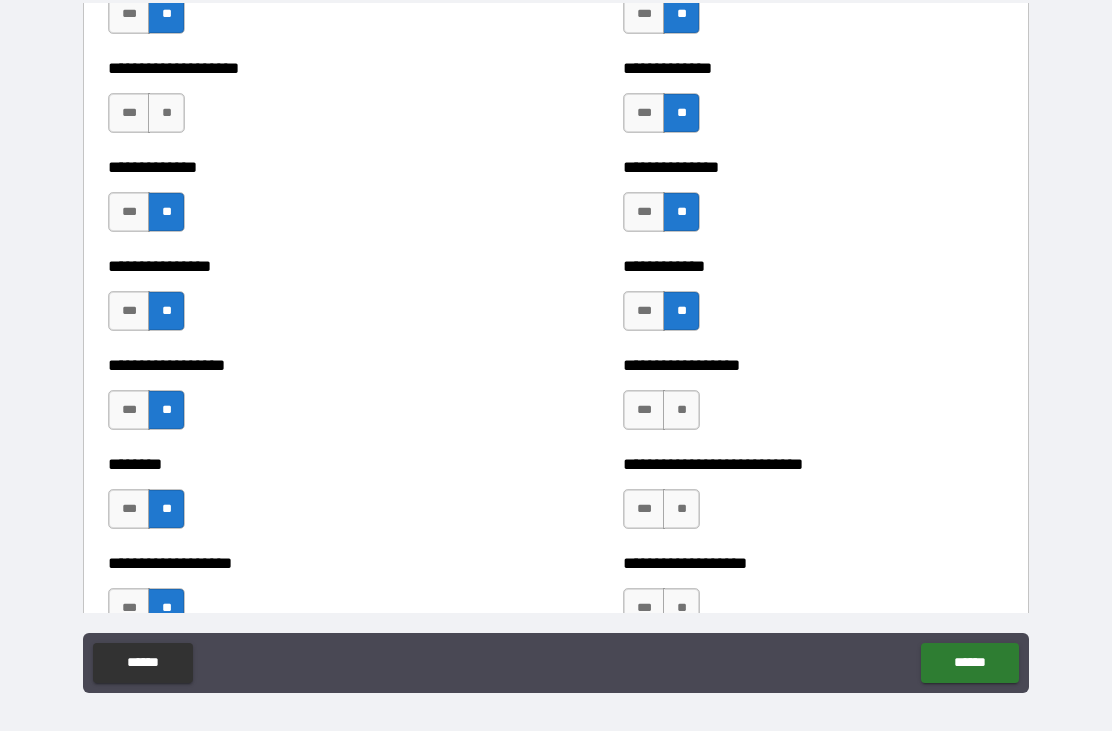 click on "**" at bounding box center (681, 410) 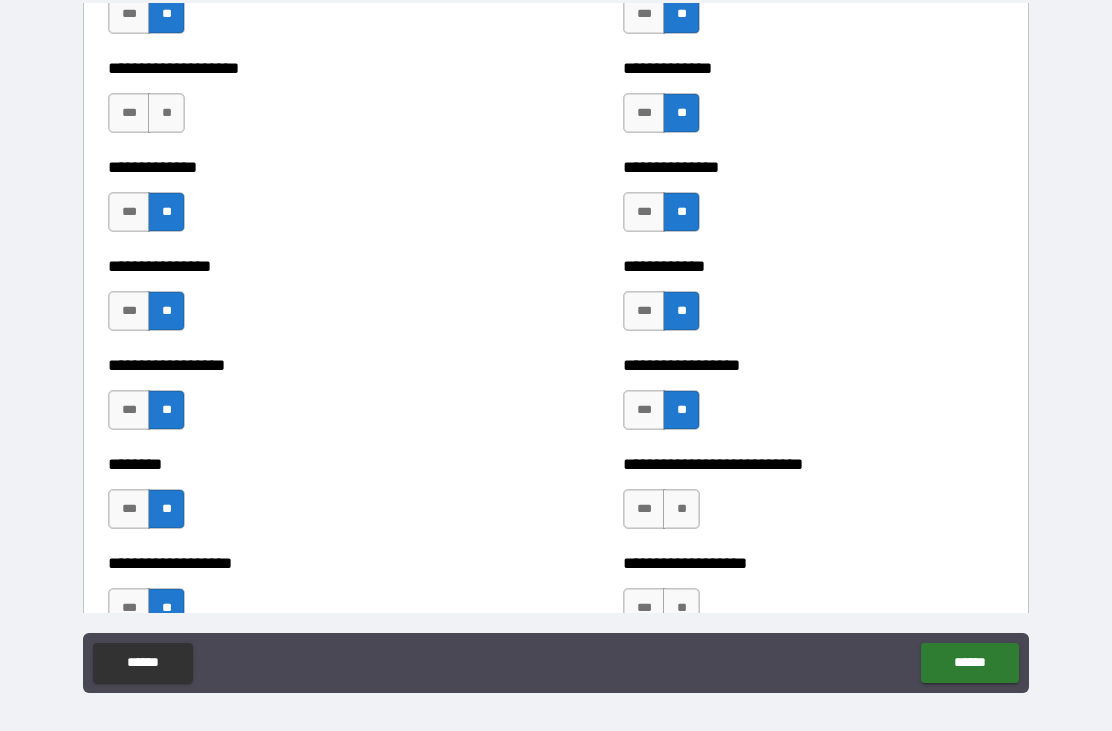 click on "**" at bounding box center [681, 509] 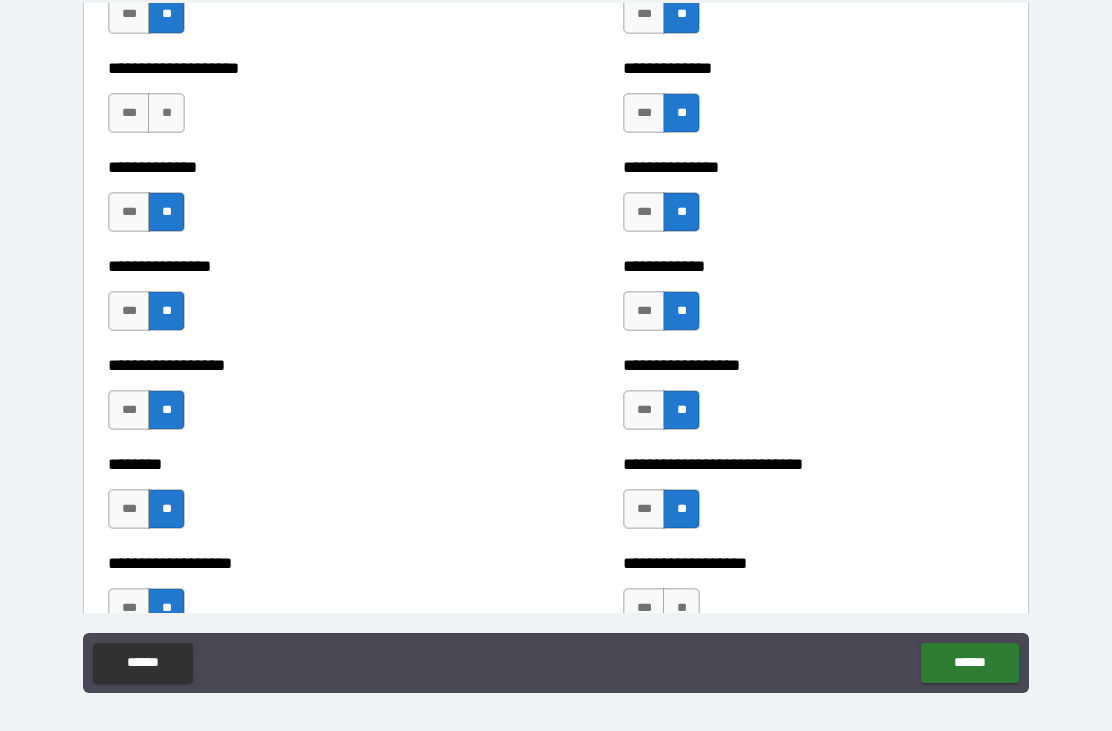 click on "**" at bounding box center [681, 608] 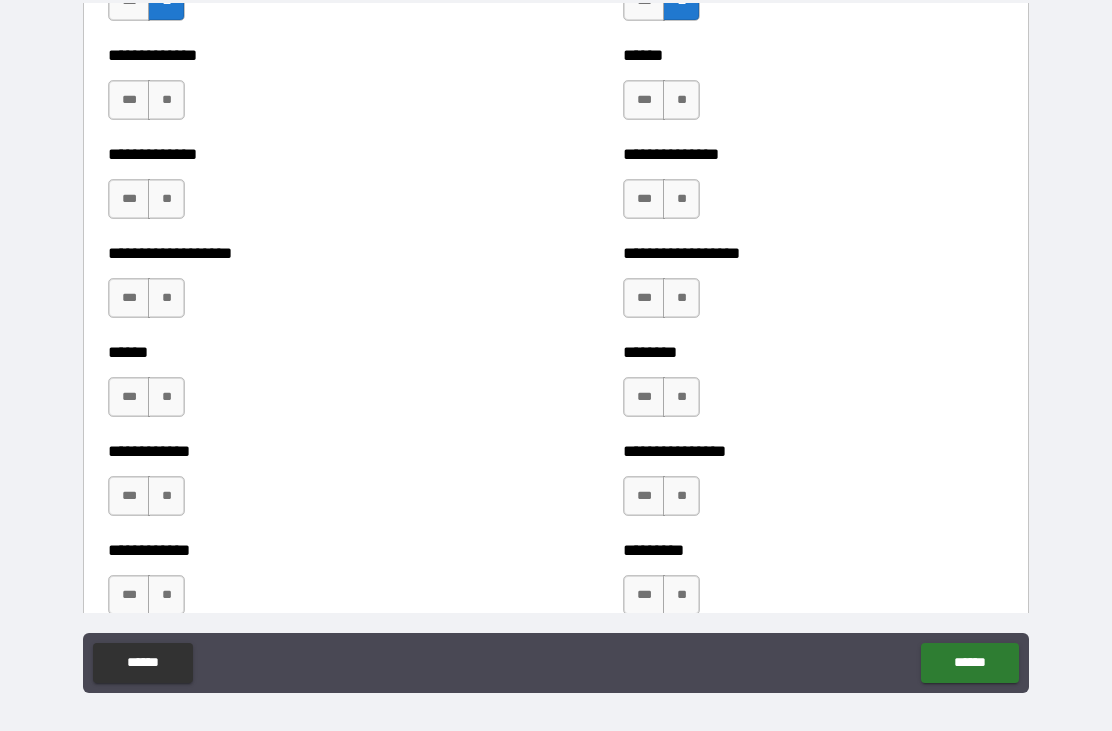 scroll, scrollTop: 4656, scrollLeft: 0, axis: vertical 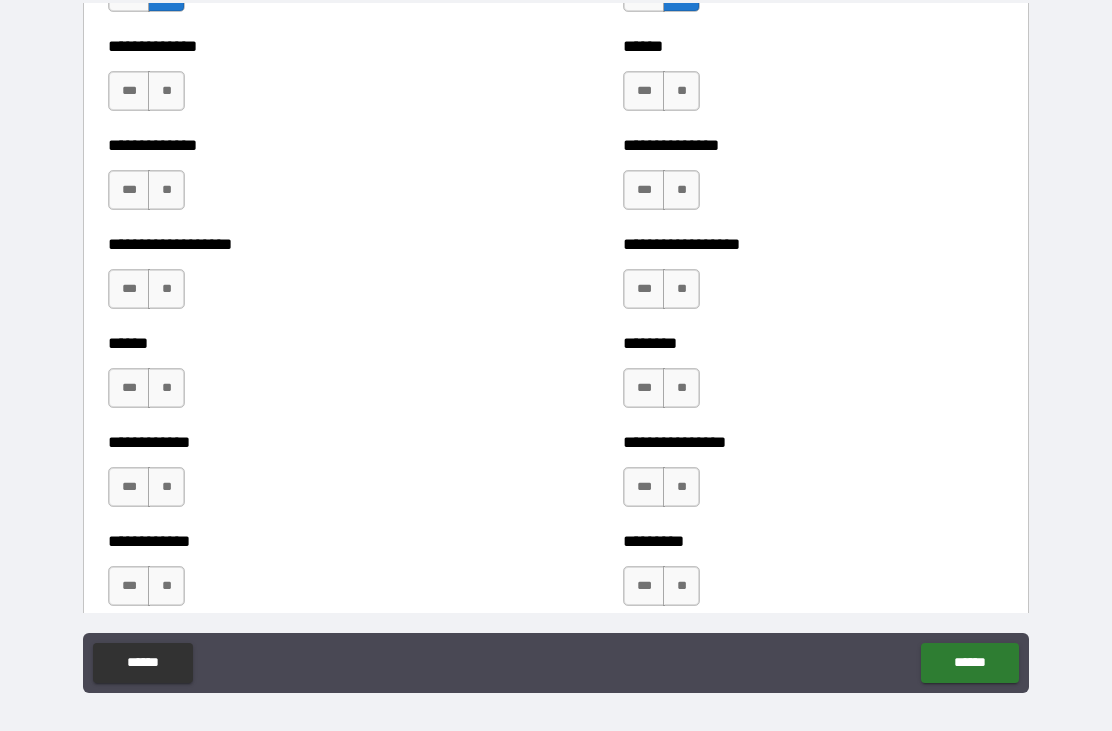 click on "**" at bounding box center (166, 91) 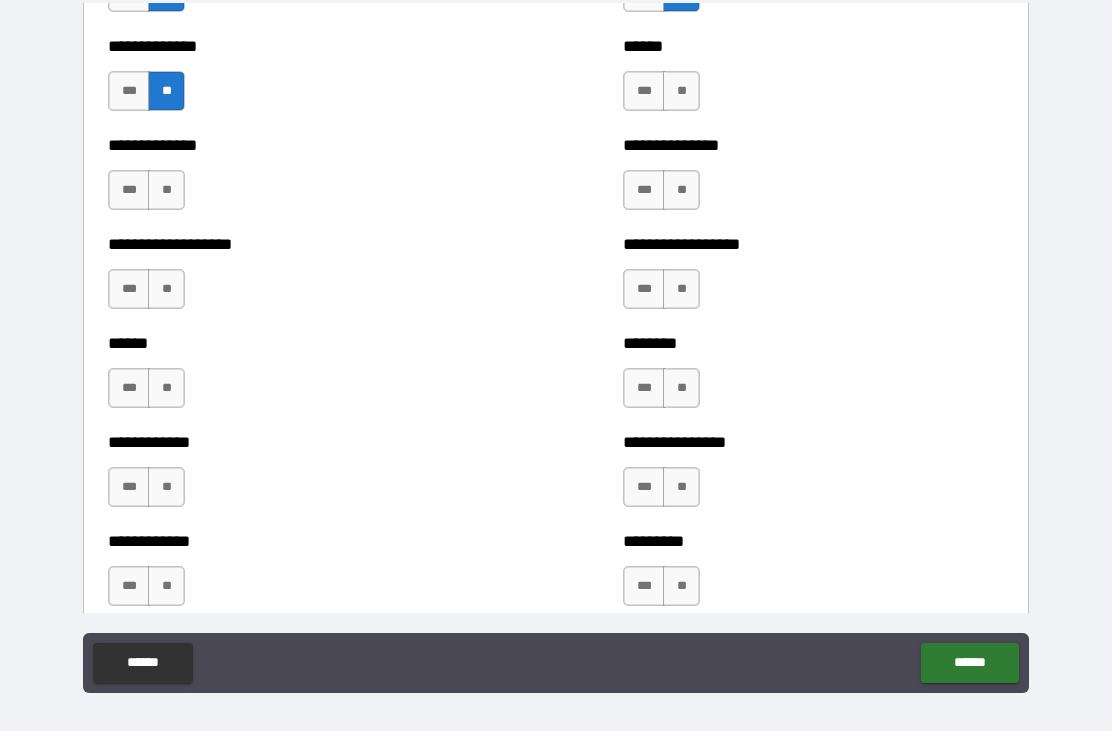 click on "**" at bounding box center [166, 190] 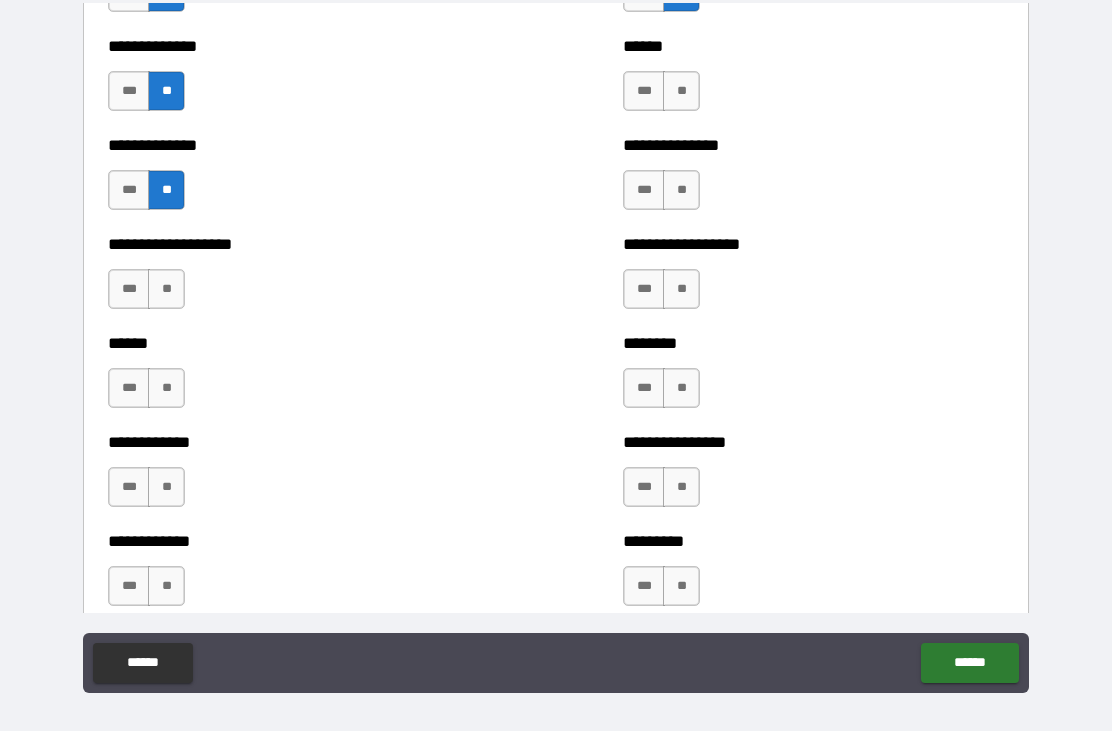 click on "**" at bounding box center (166, 289) 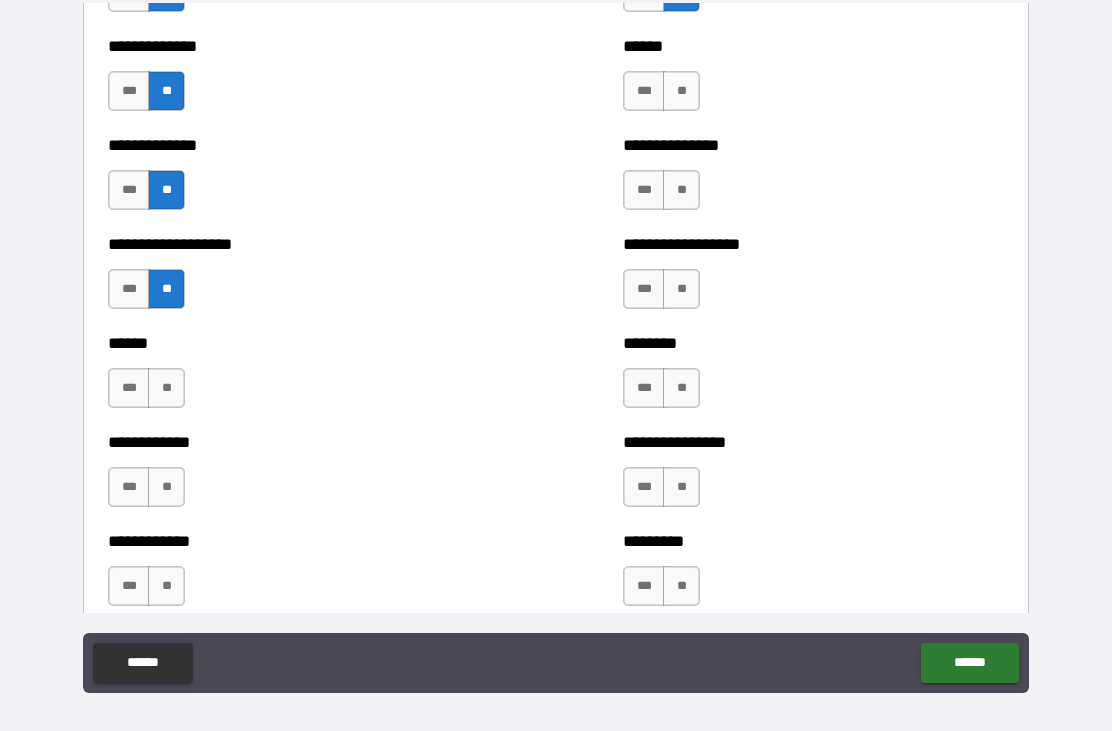 click on "**" at bounding box center (166, 388) 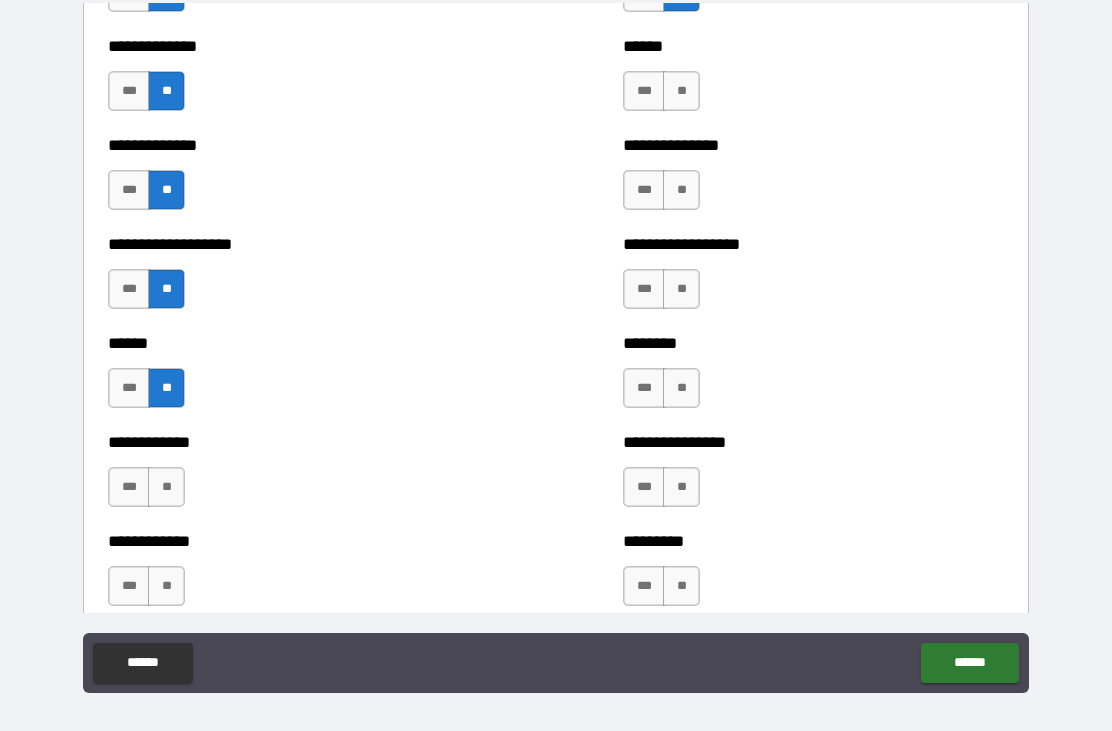 click on "**" at bounding box center [166, 487] 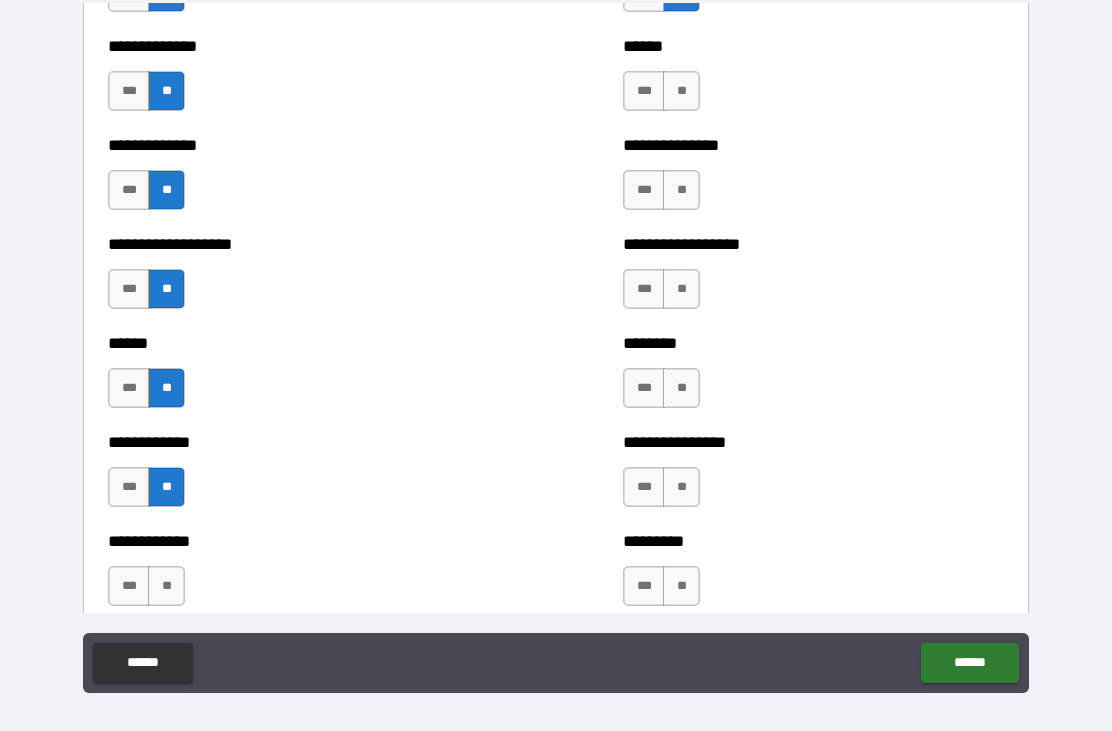 click on "**" at bounding box center [166, 586] 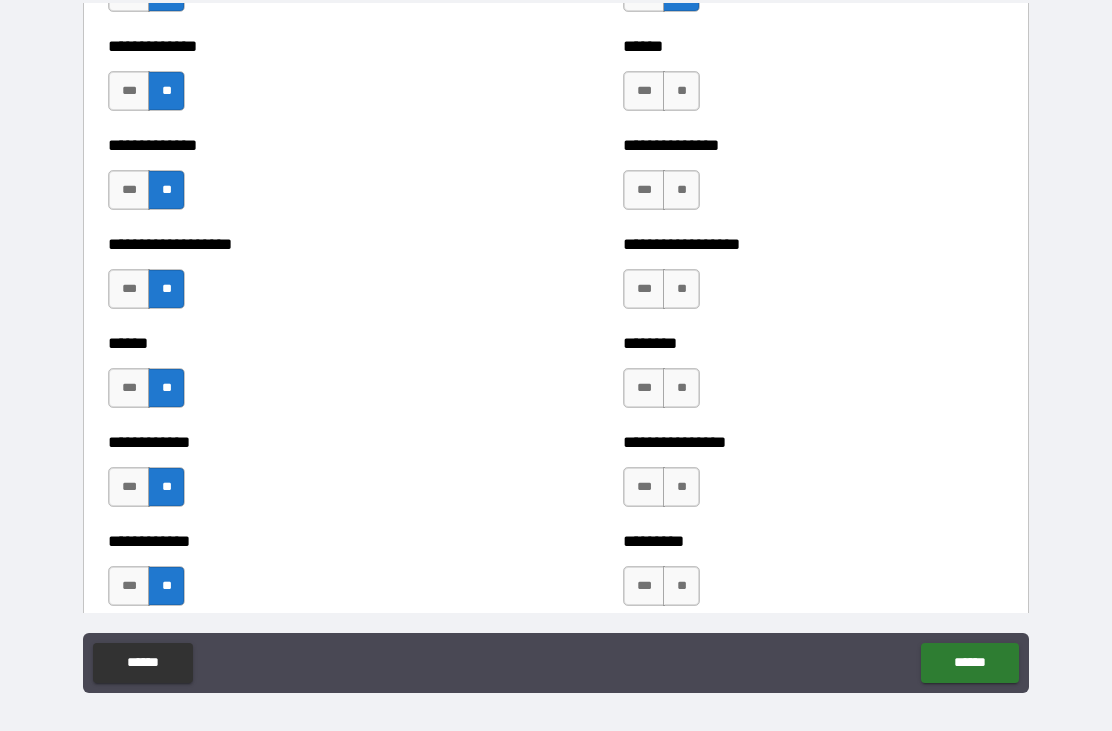 click on "**" at bounding box center (681, 91) 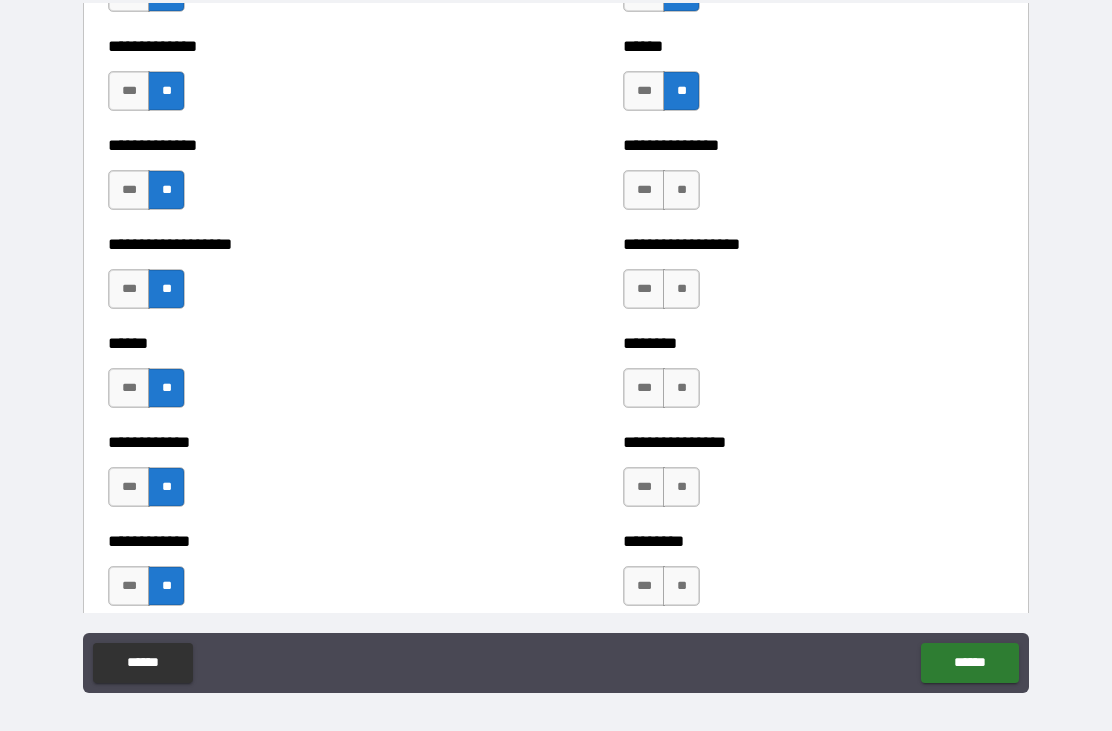 click on "**" at bounding box center (681, 190) 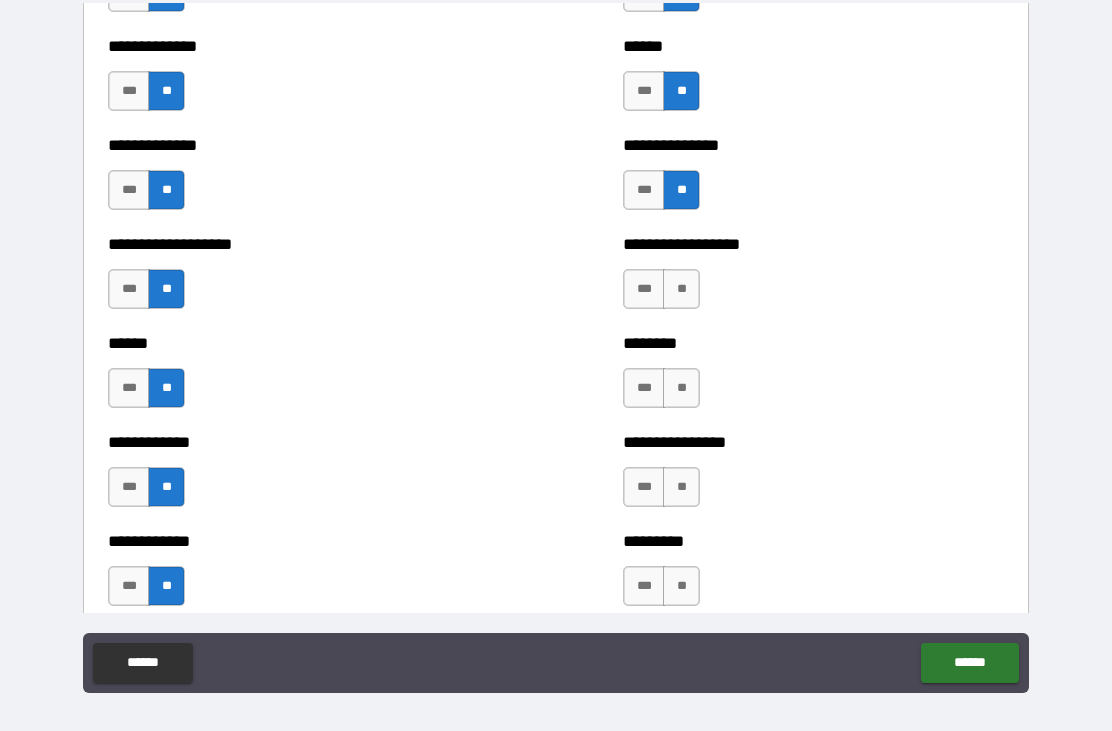 click on "**" at bounding box center (681, 289) 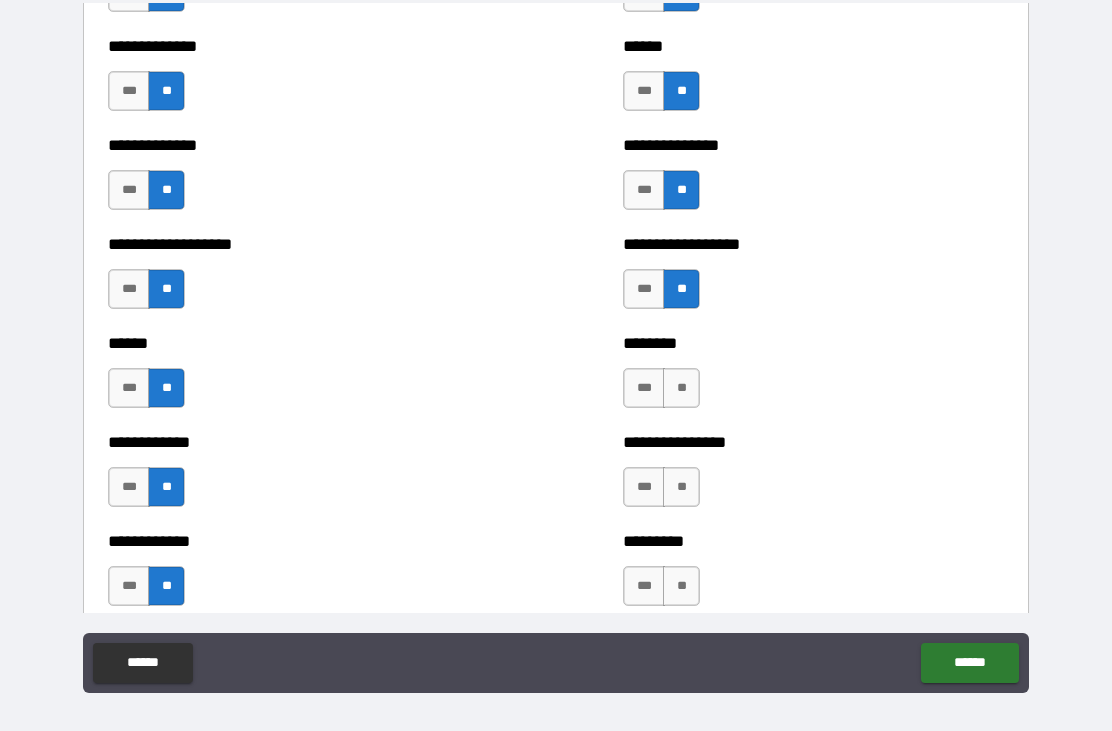 click on "******** *** **" at bounding box center [813, 378] 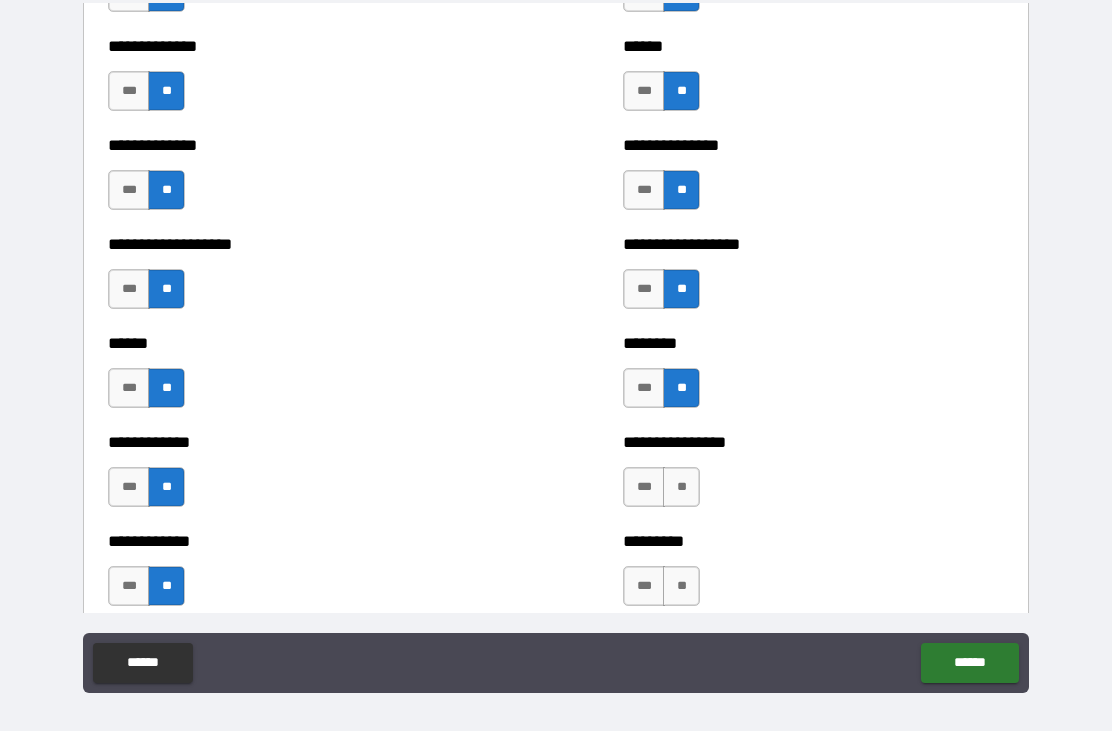 click on "**" at bounding box center [681, 487] 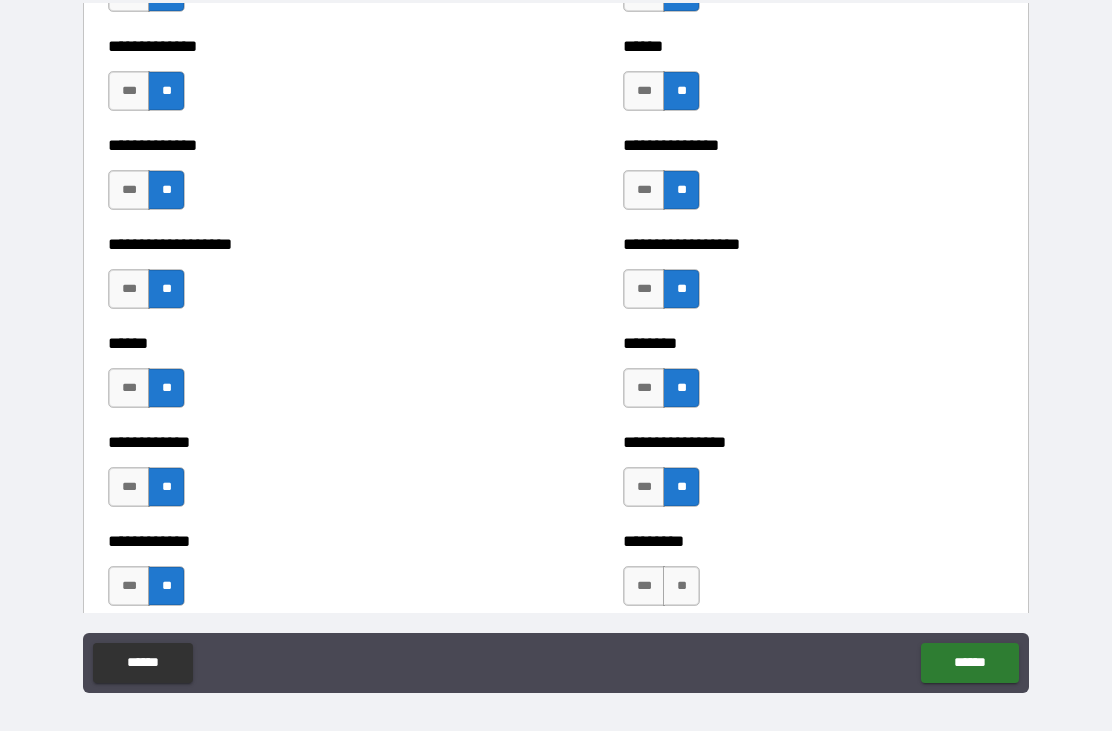 click on "**" at bounding box center [681, 586] 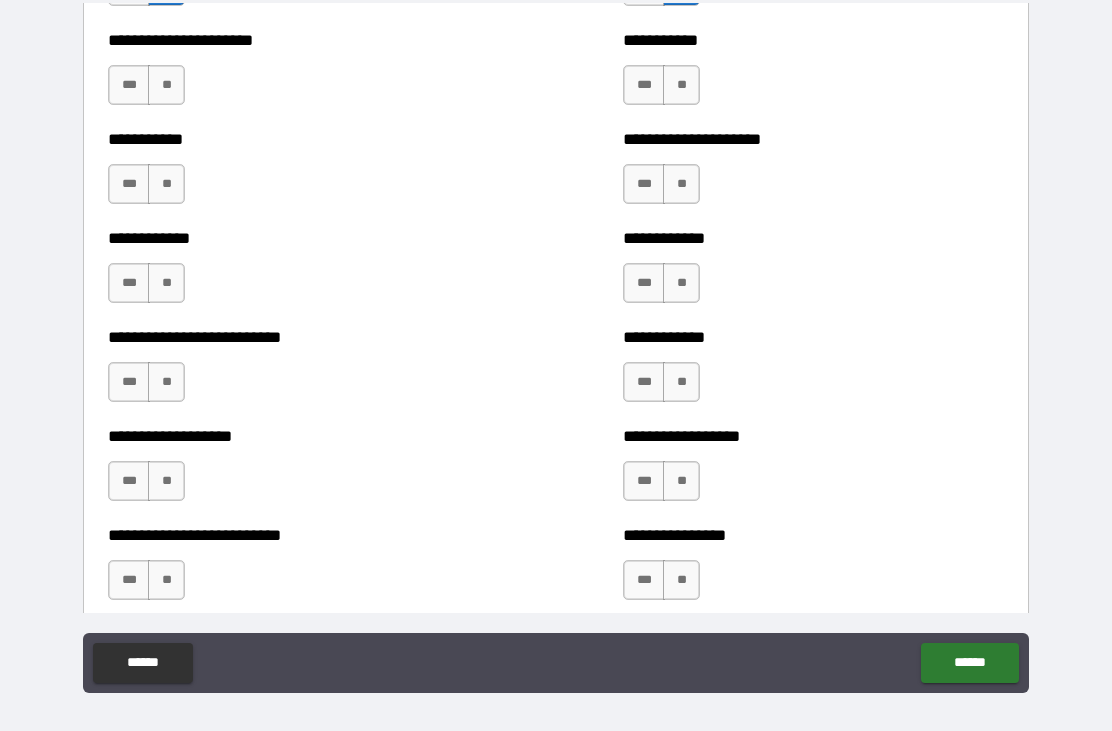 scroll, scrollTop: 5257, scrollLeft: 0, axis: vertical 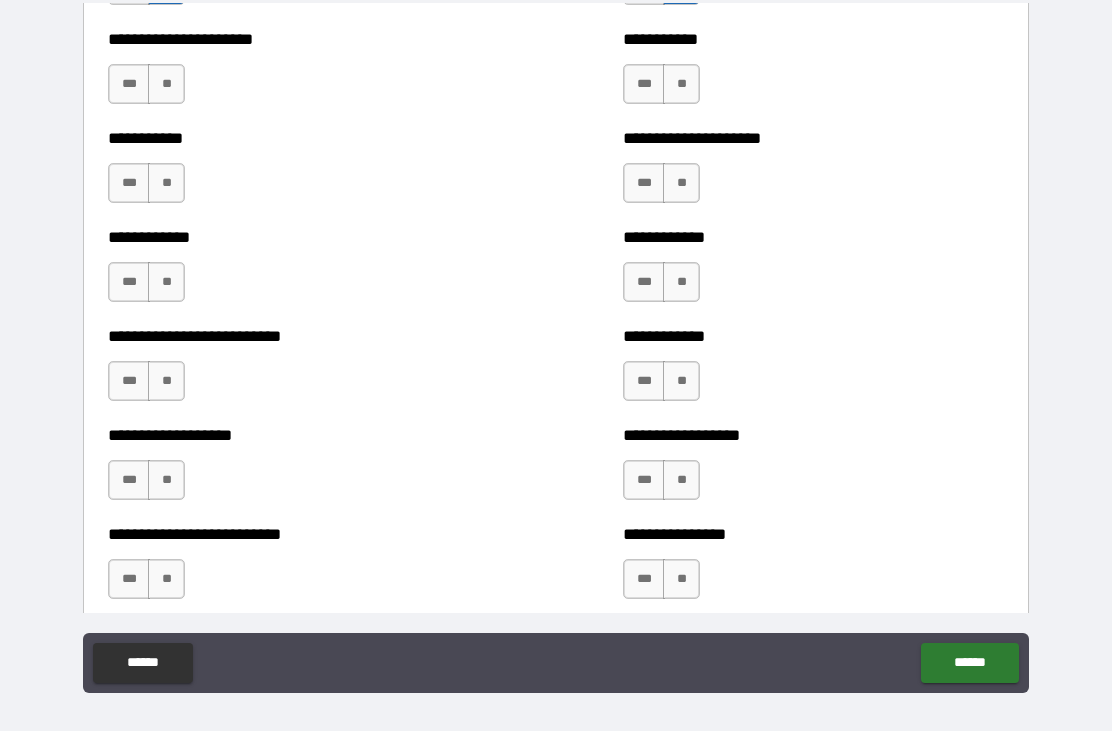 click on "**" at bounding box center (166, 84) 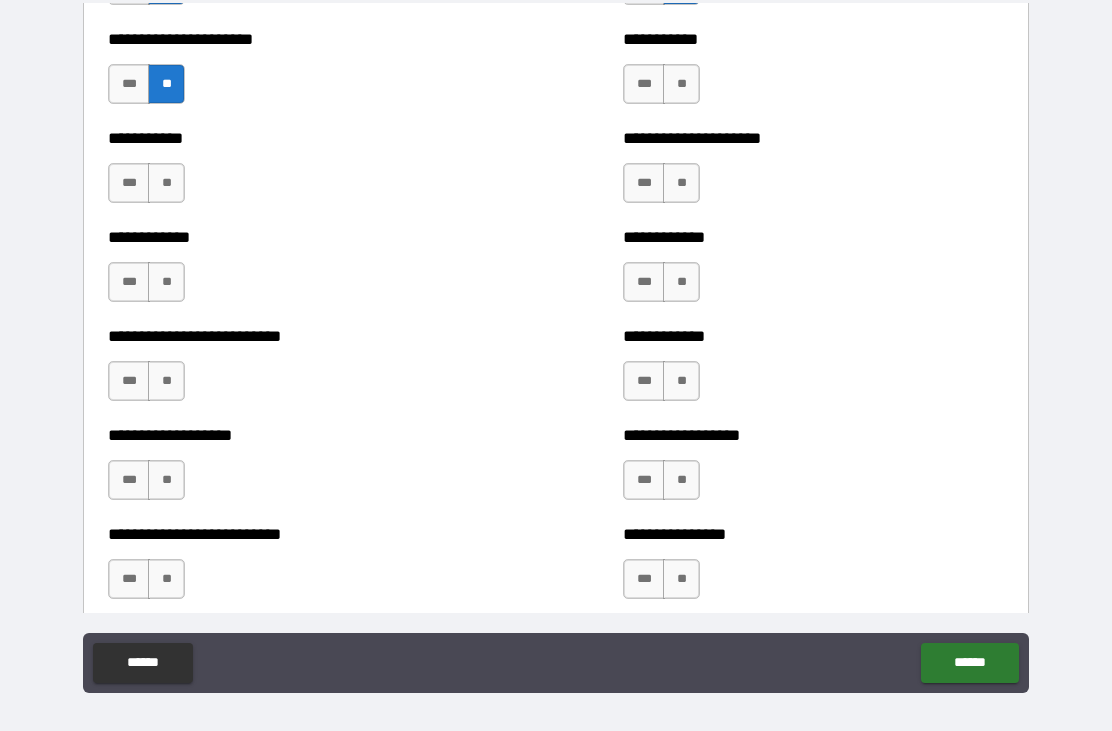 click on "**" at bounding box center [166, 183] 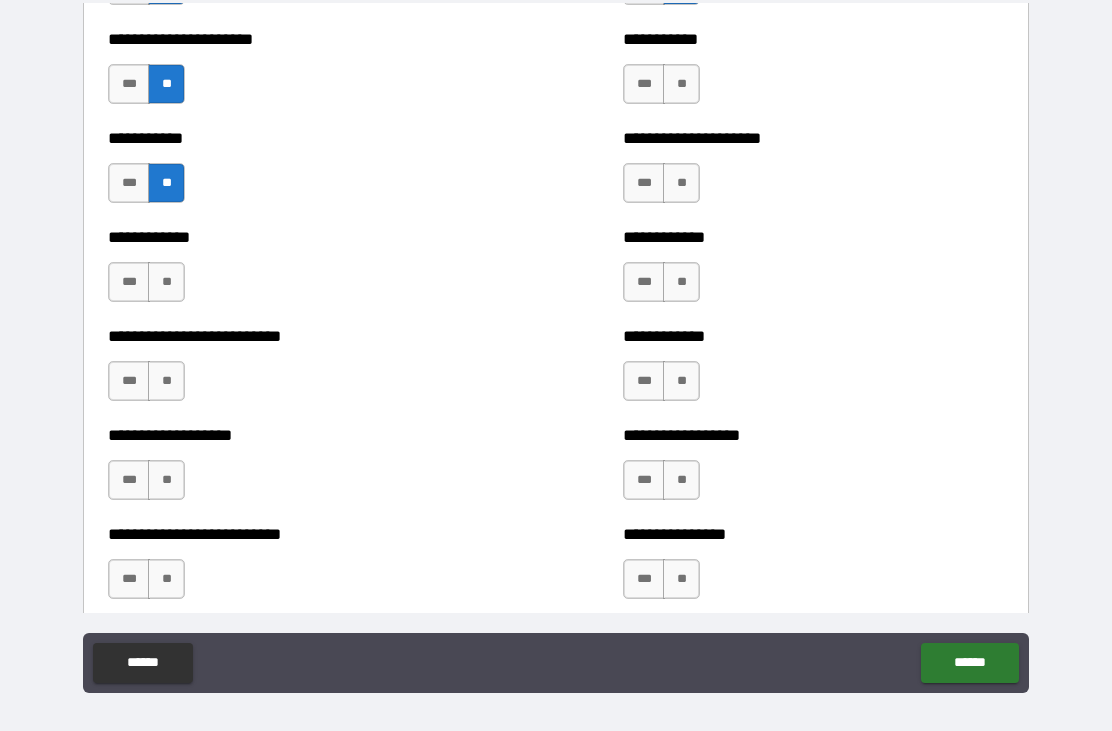 click on "**" at bounding box center (166, 282) 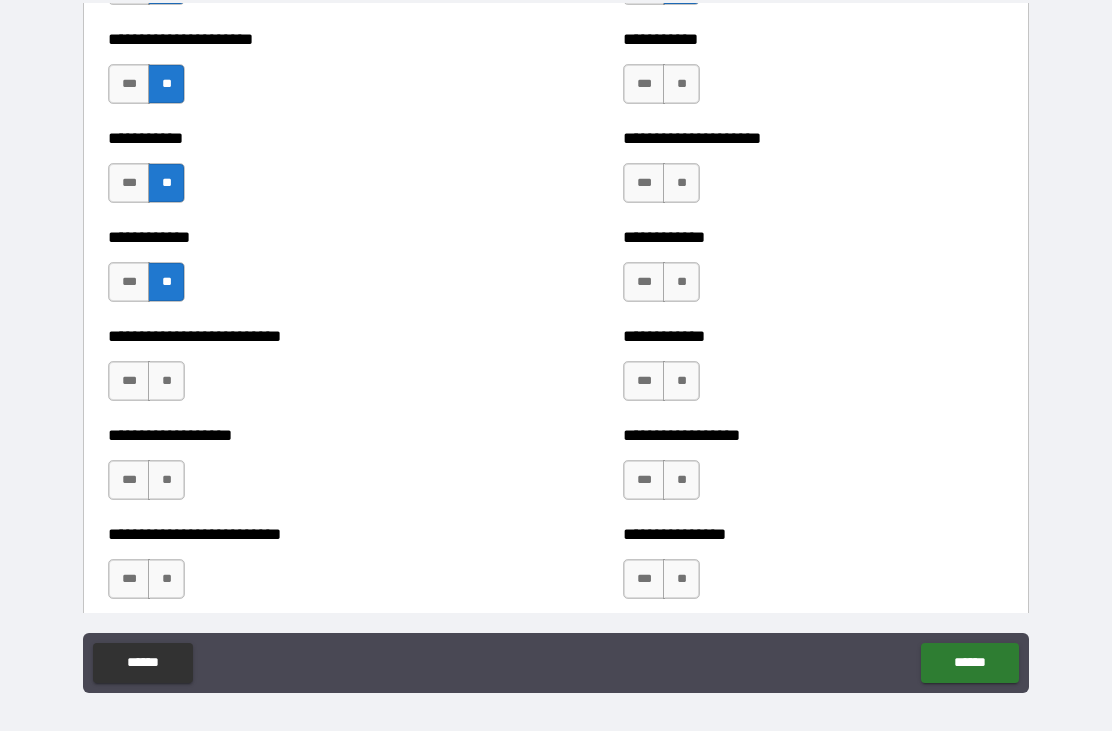 click on "**" at bounding box center (166, 381) 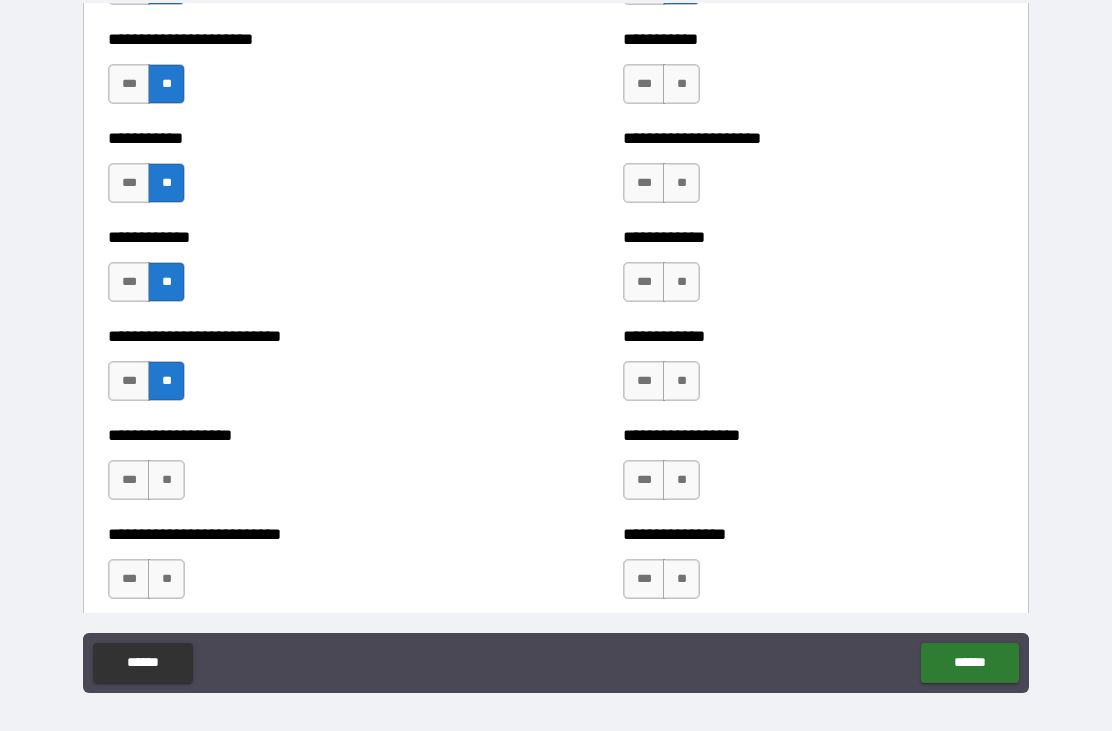 click on "**" at bounding box center (166, 480) 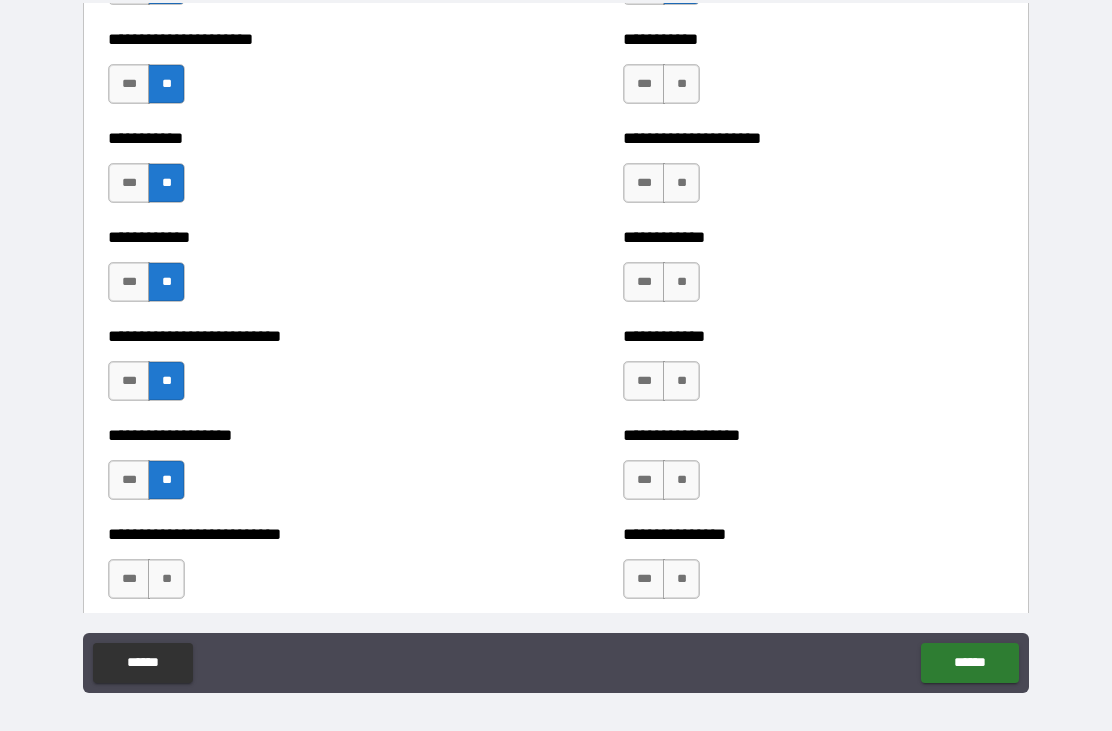 click on "**" at bounding box center (166, 579) 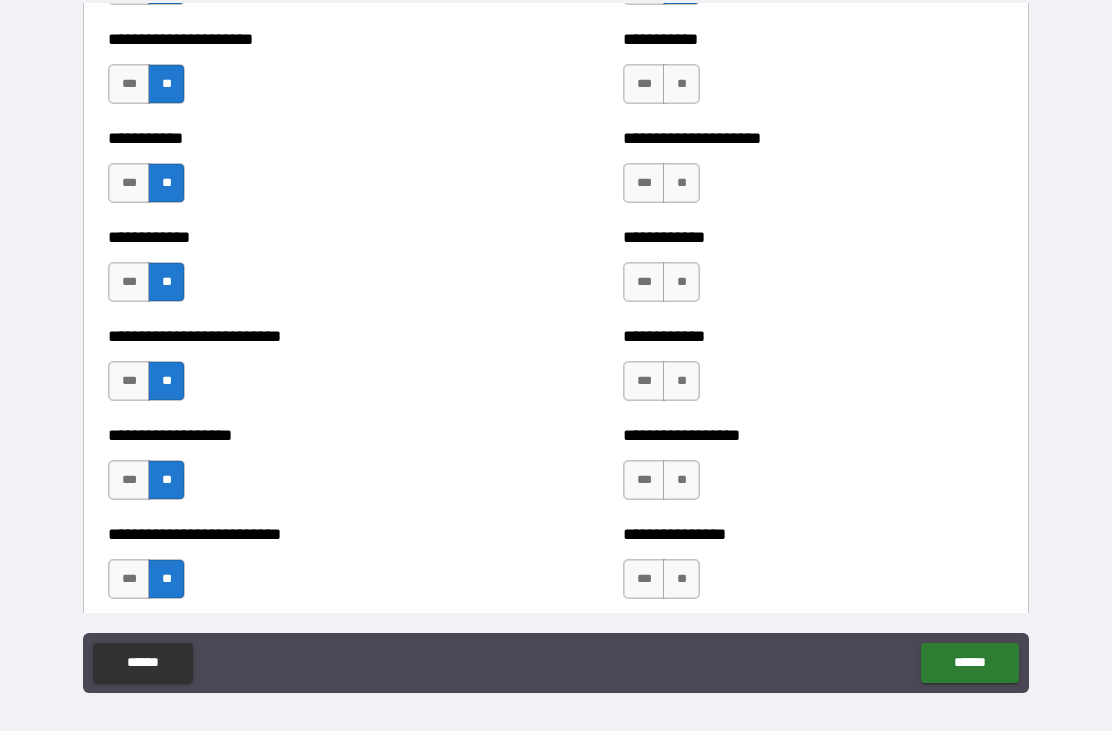 click on "**" at bounding box center (681, 84) 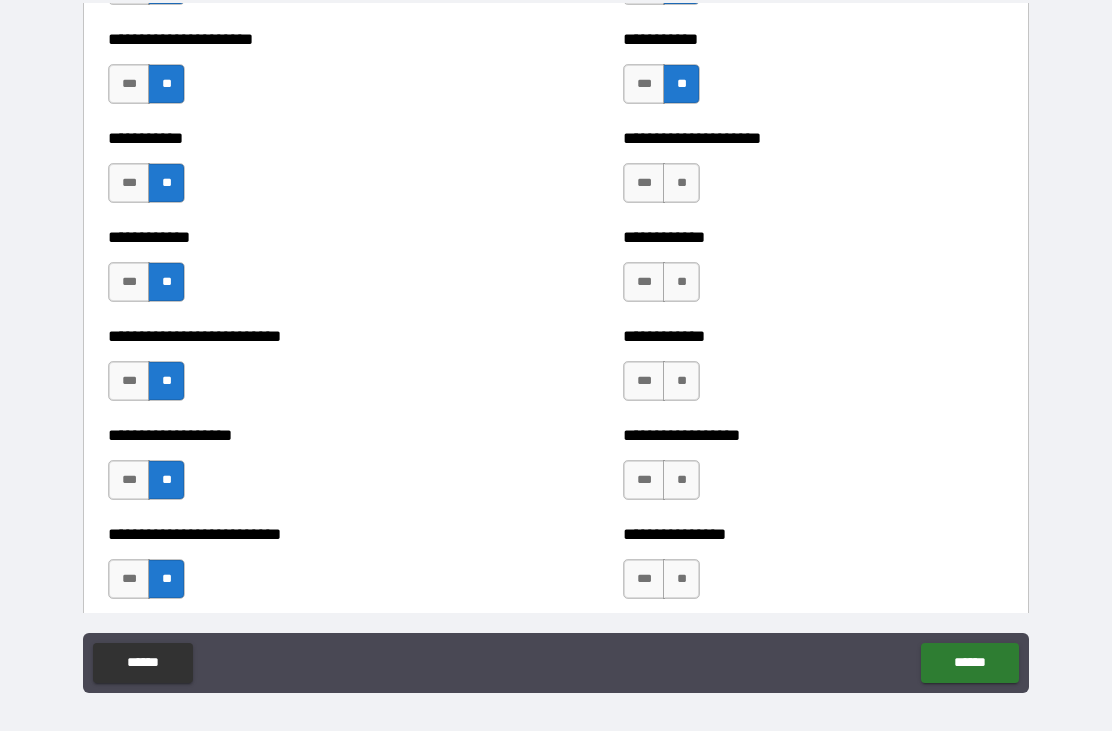 click on "**" at bounding box center [681, 282] 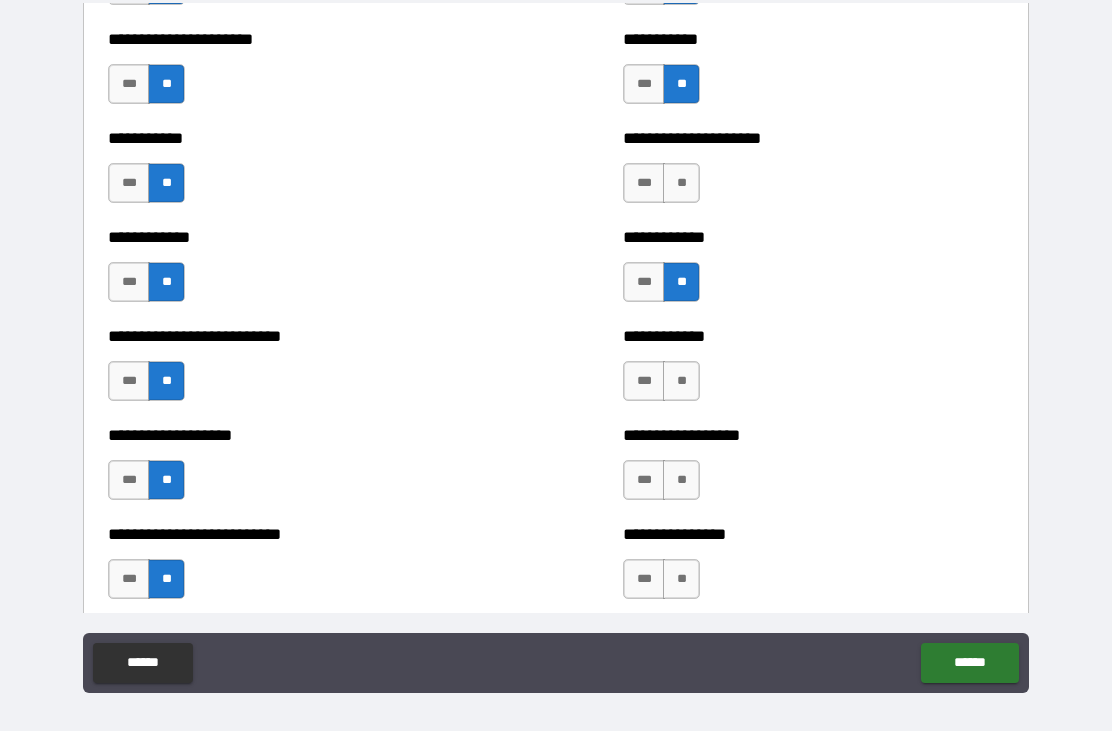 click on "**" at bounding box center (681, 381) 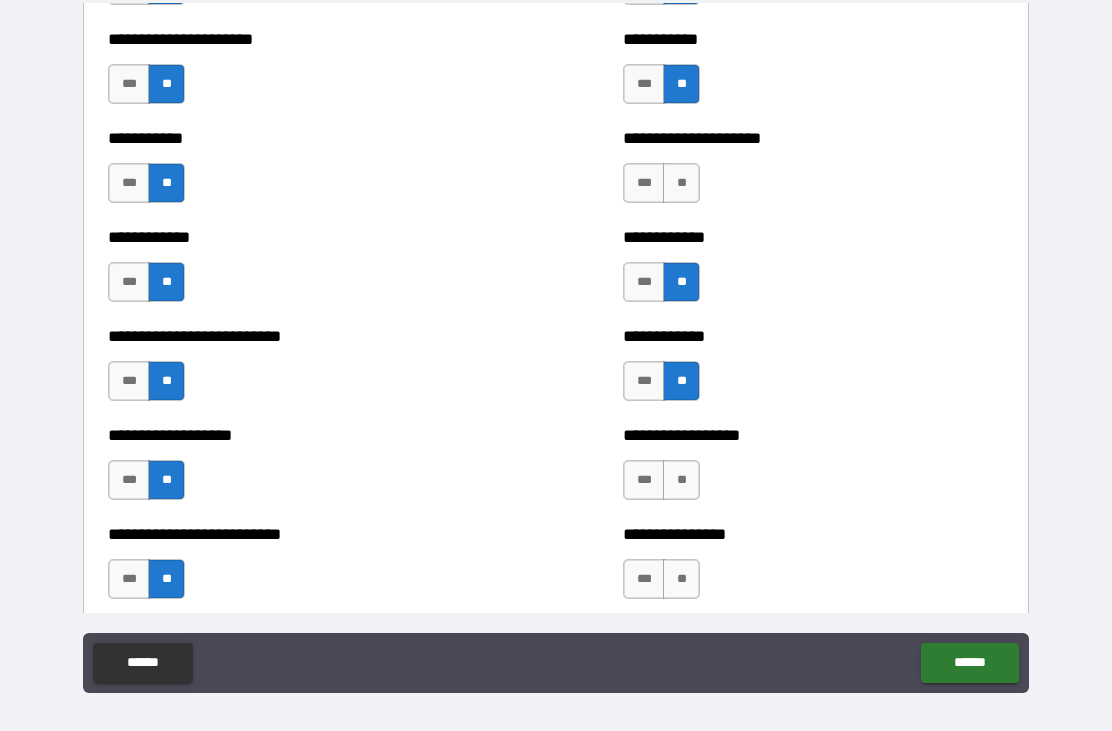 click on "**" at bounding box center [681, 183] 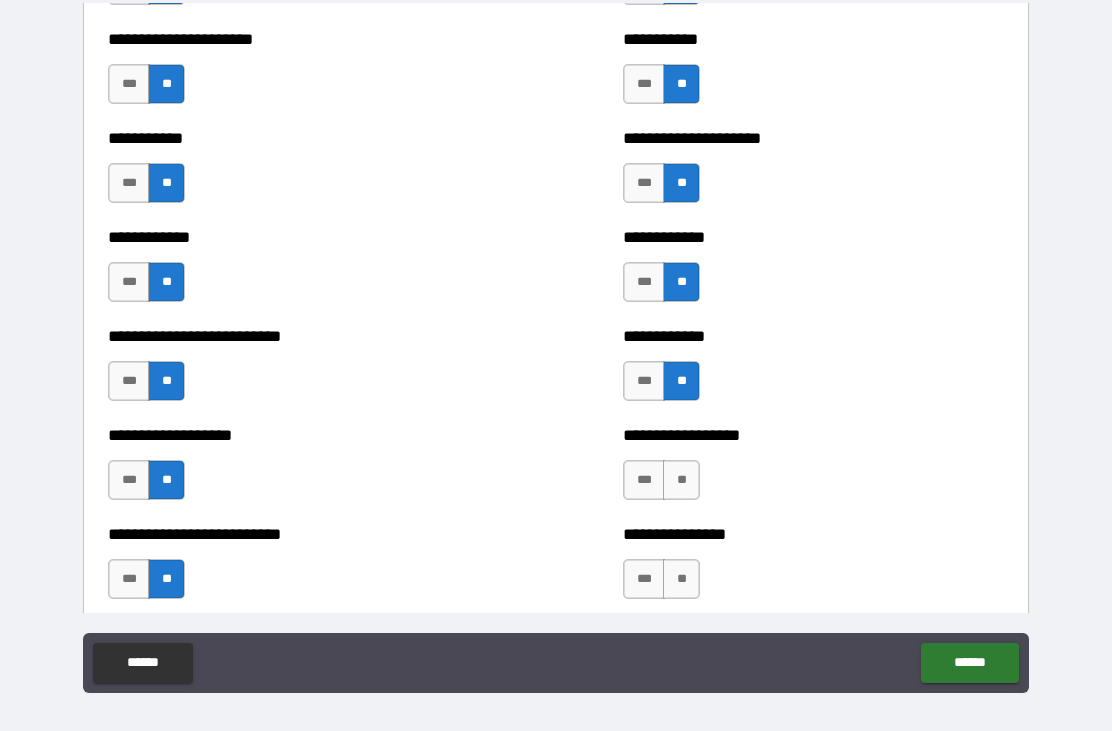 click on "**" at bounding box center [681, 480] 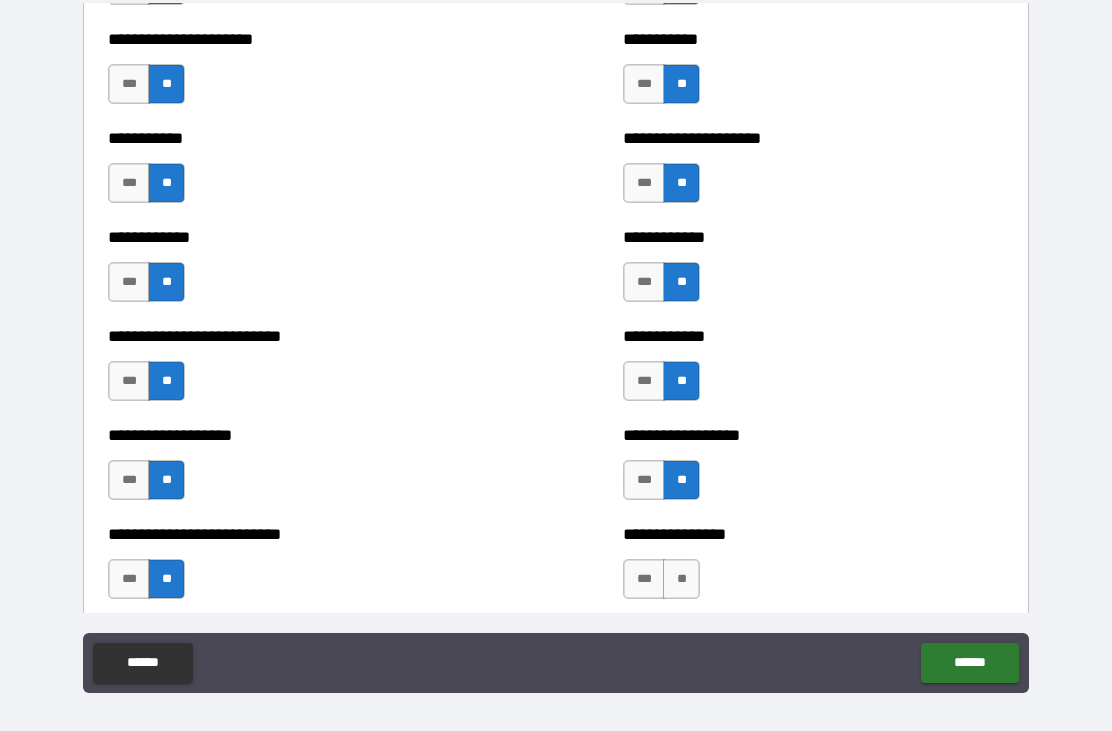 click on "**" at bounding box center (681, 579) 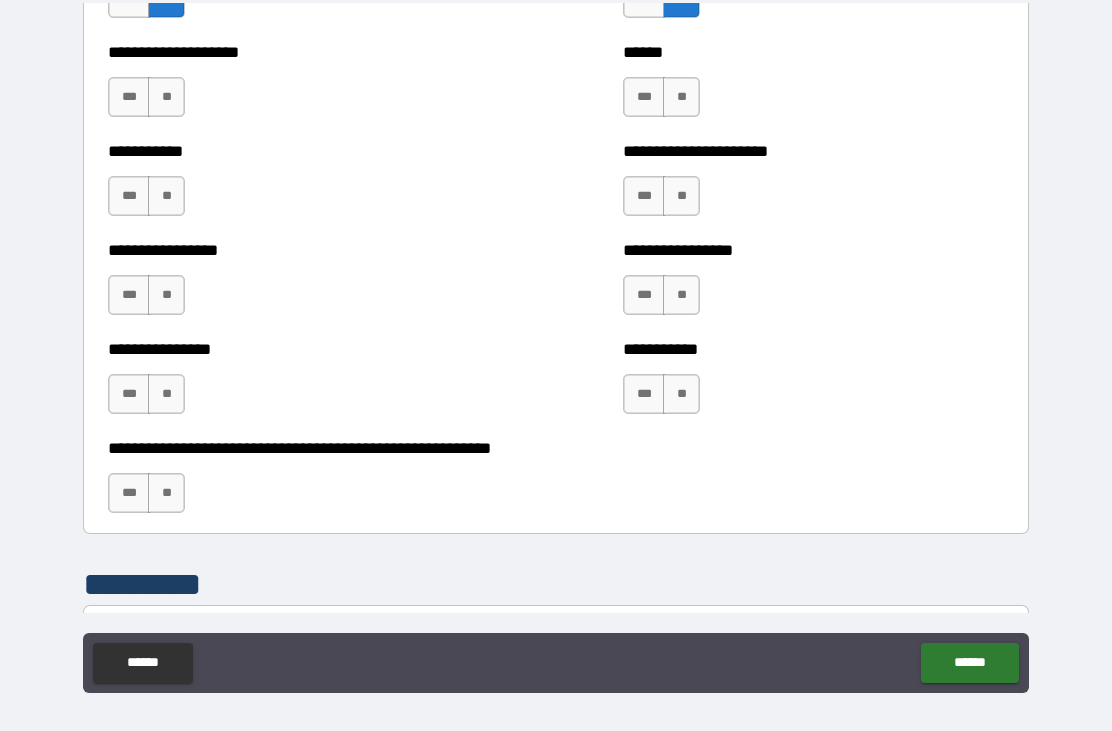 scroll, scrollTop: 5842, scrollLeft: 0, axis: vertical 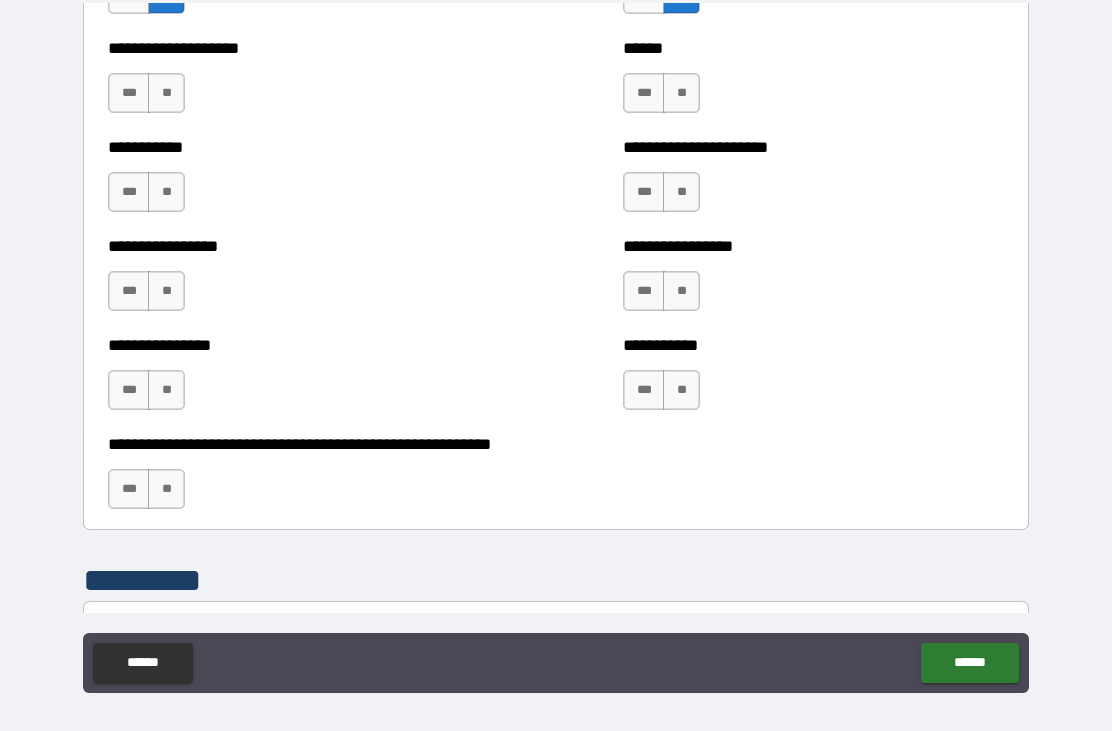 click on "**" at bounding box center [166, 93] 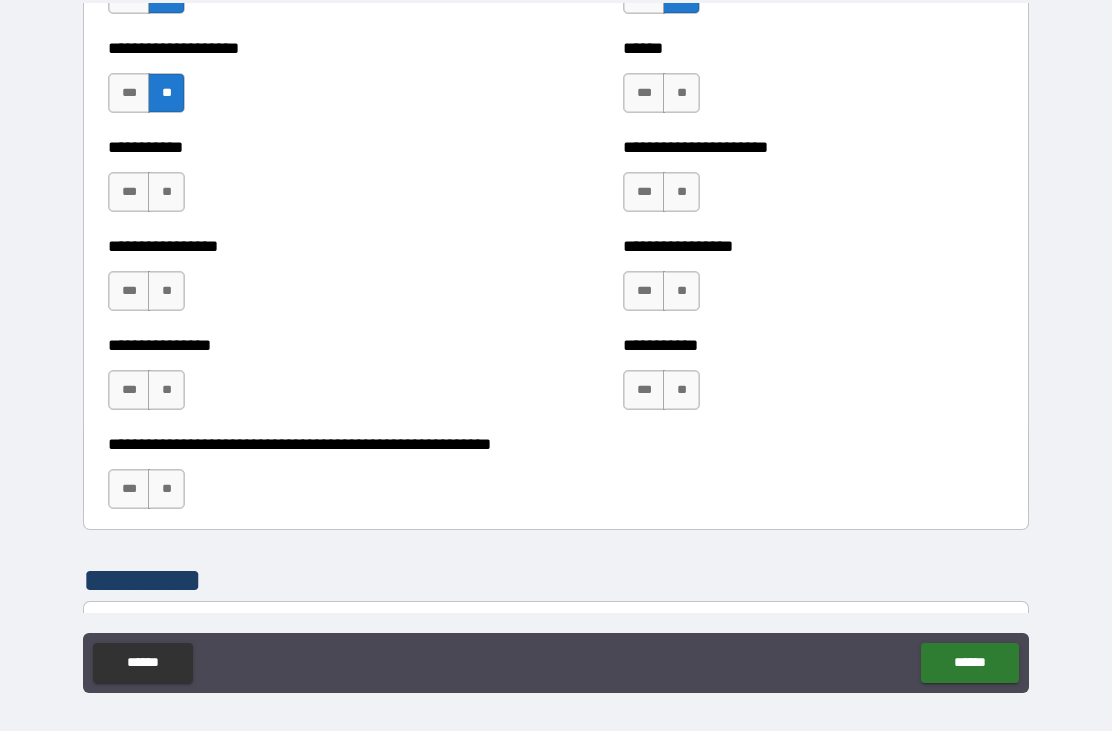click on "**" at bounding box center (166, 192) 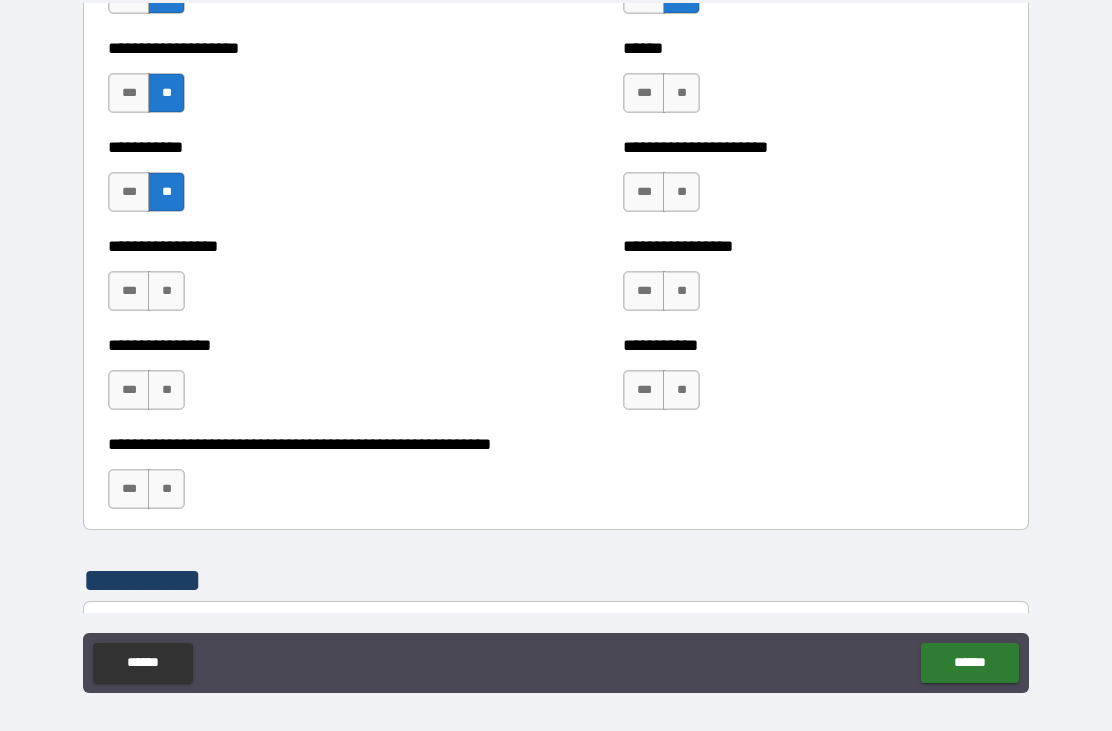 click on "**" at bounding box center [166, 291] 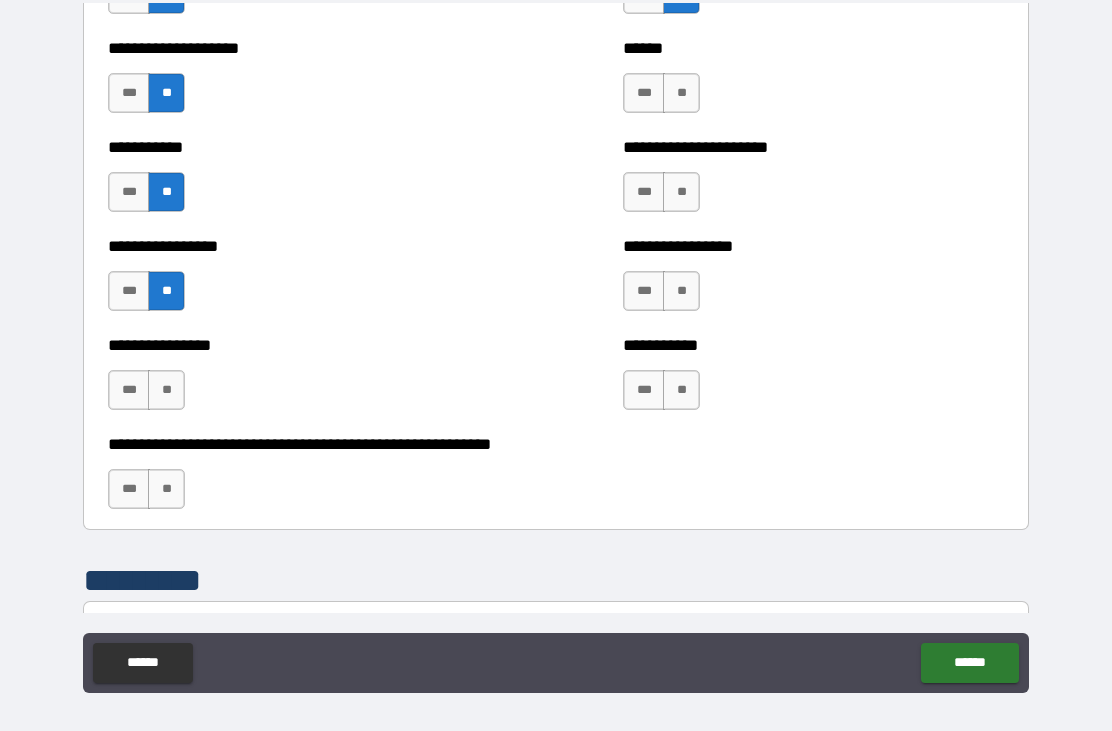 click on "**" at bounding box center (166, 390) 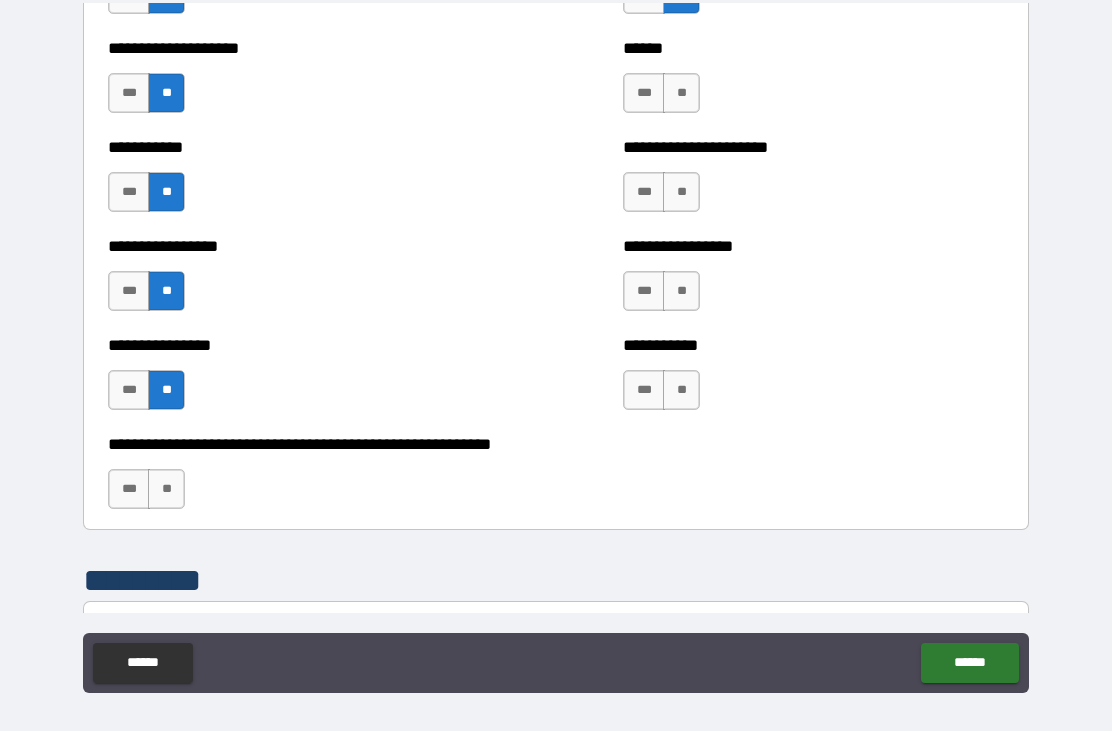 click on "**********" at bounding box center [556, 479] 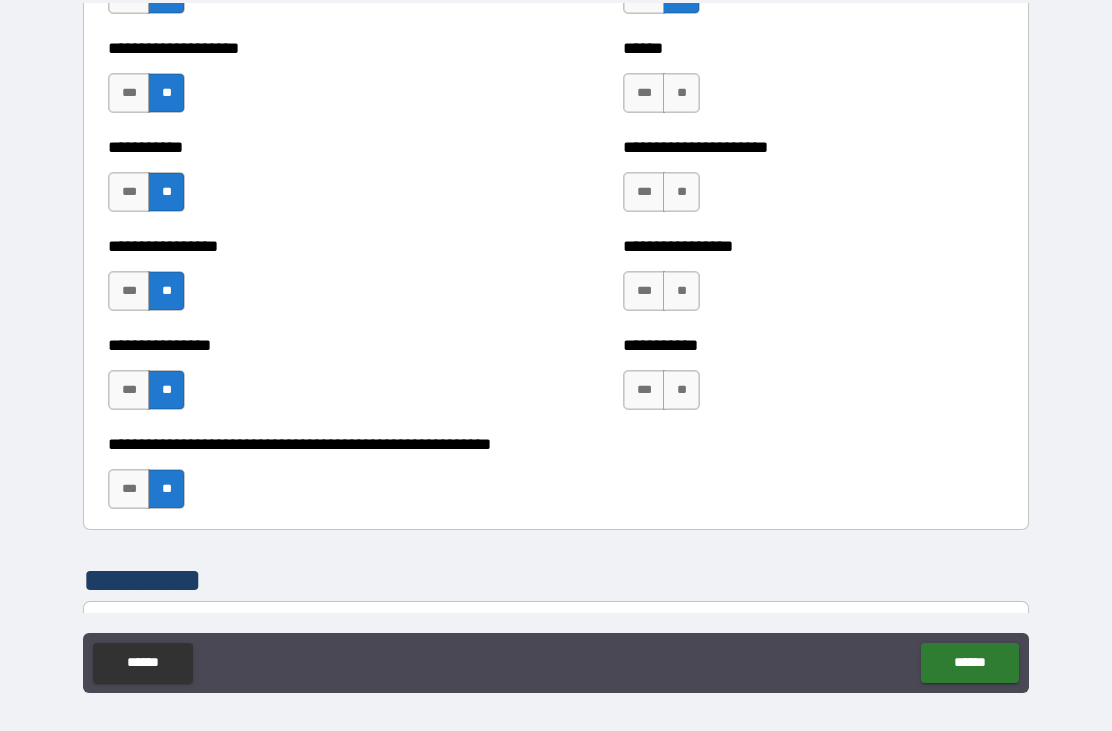 click on "**" at bounding box center [681, 93] 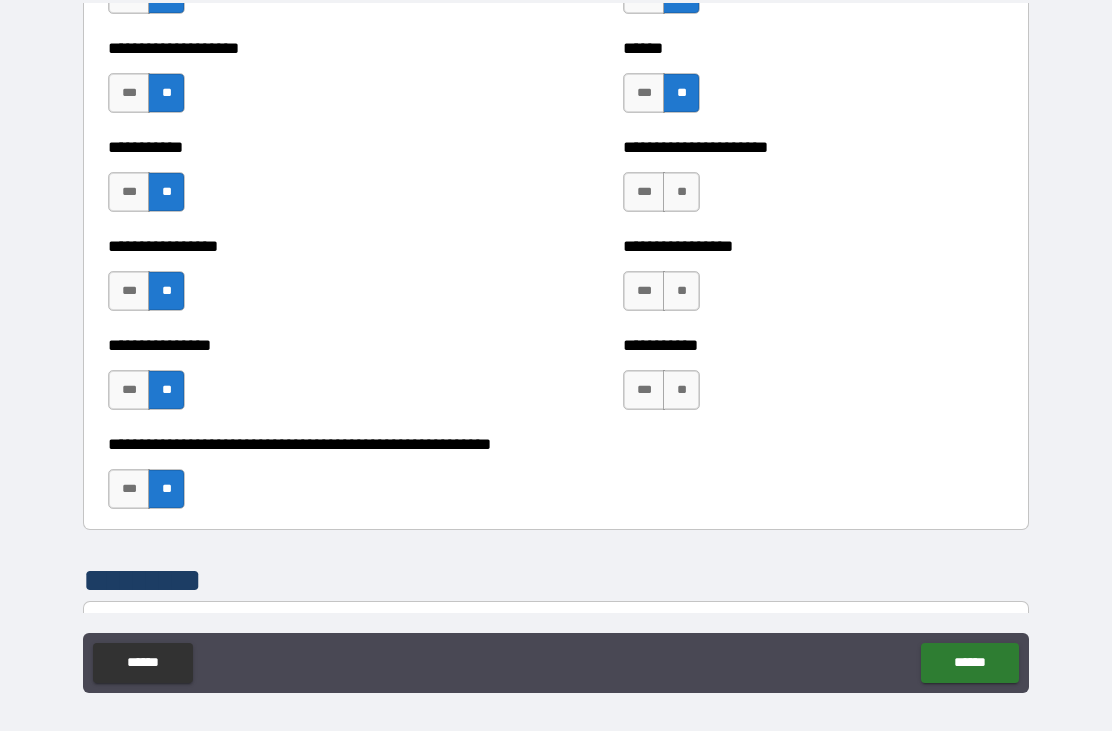 click on "**" at bounding box center (681, 192) 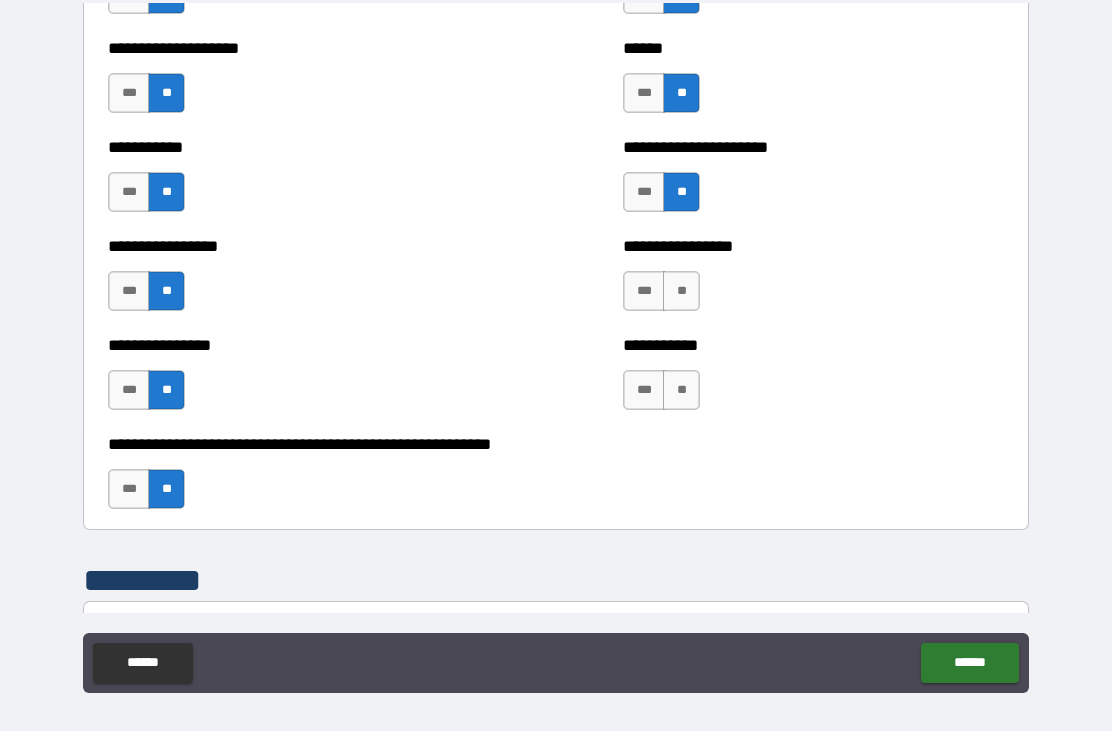 click on "**" at bounding box center (681, 291) 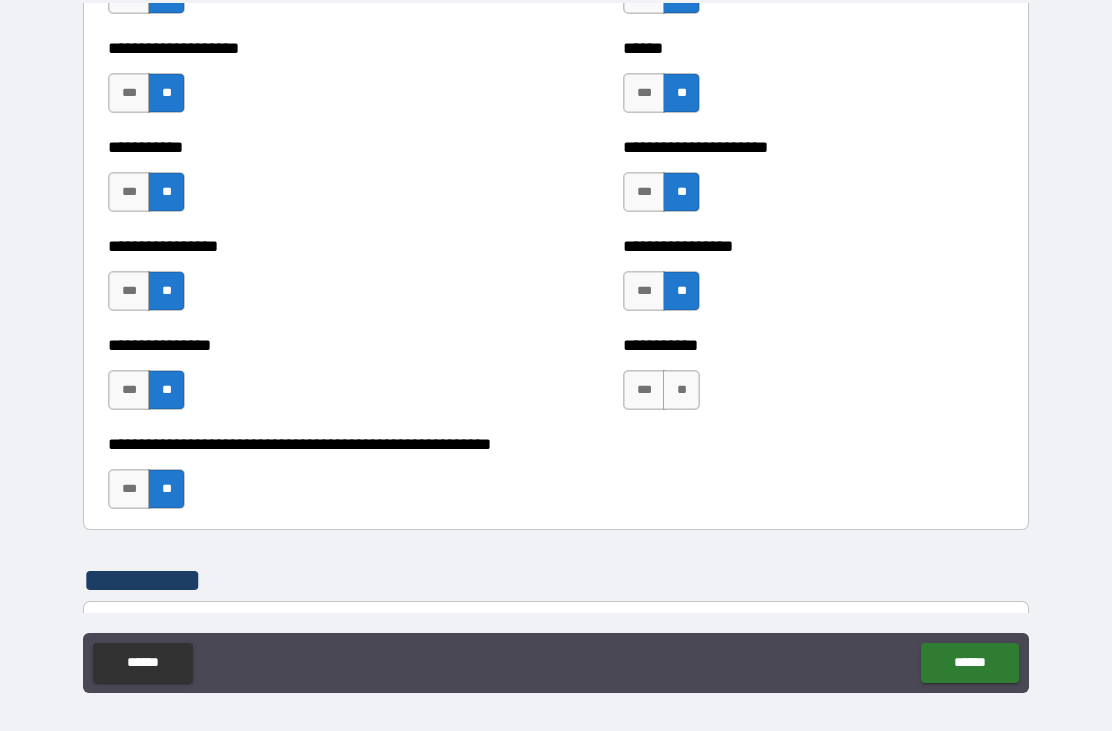click on "**********" at bounding box center [813, 380] 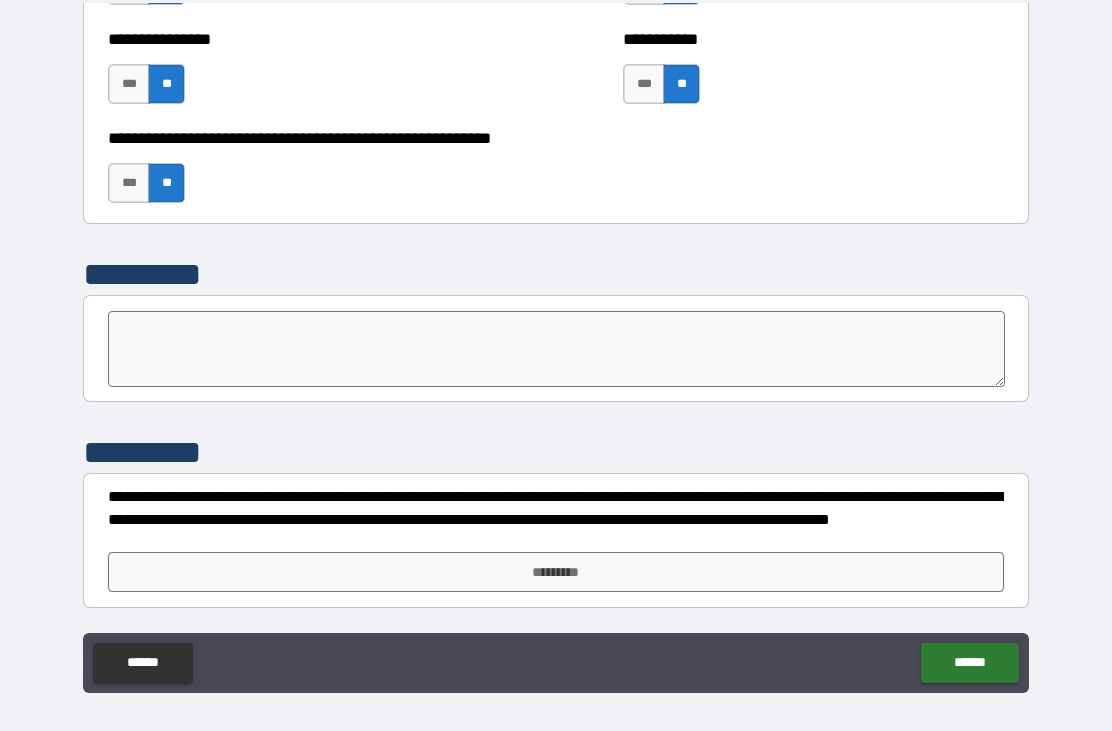 scroll, scrollTop: 6148, scrollLeft: 0, axis: vertical 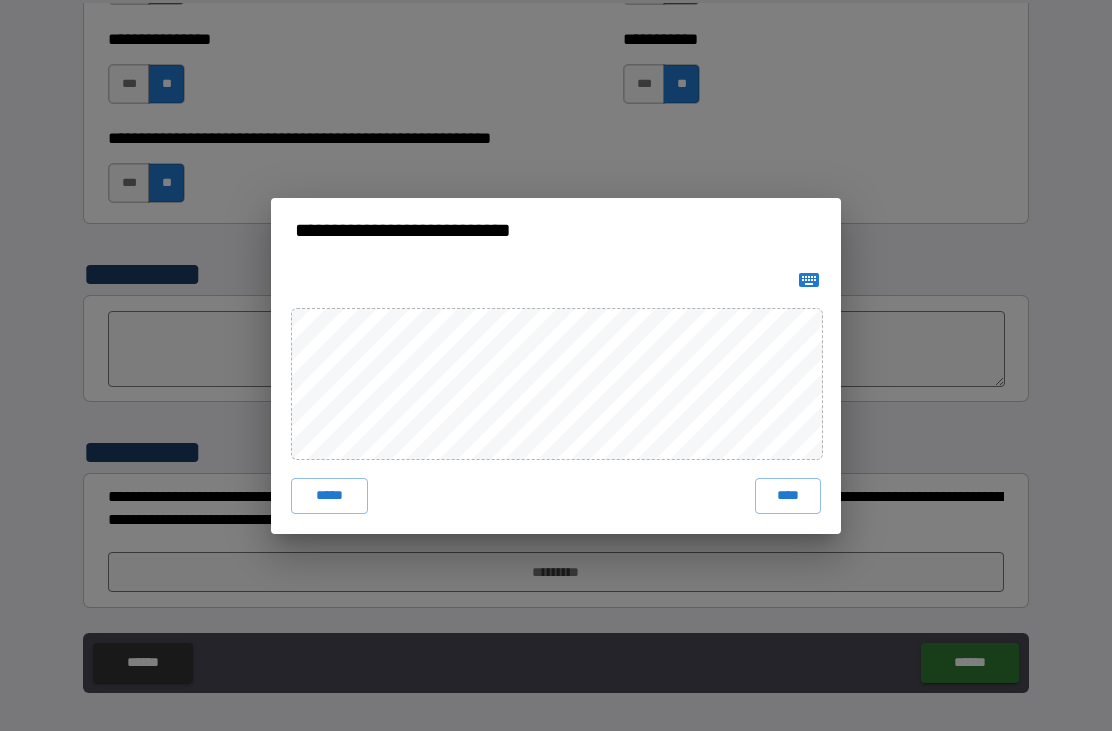 click on "****" at bounding box center (788, 496) 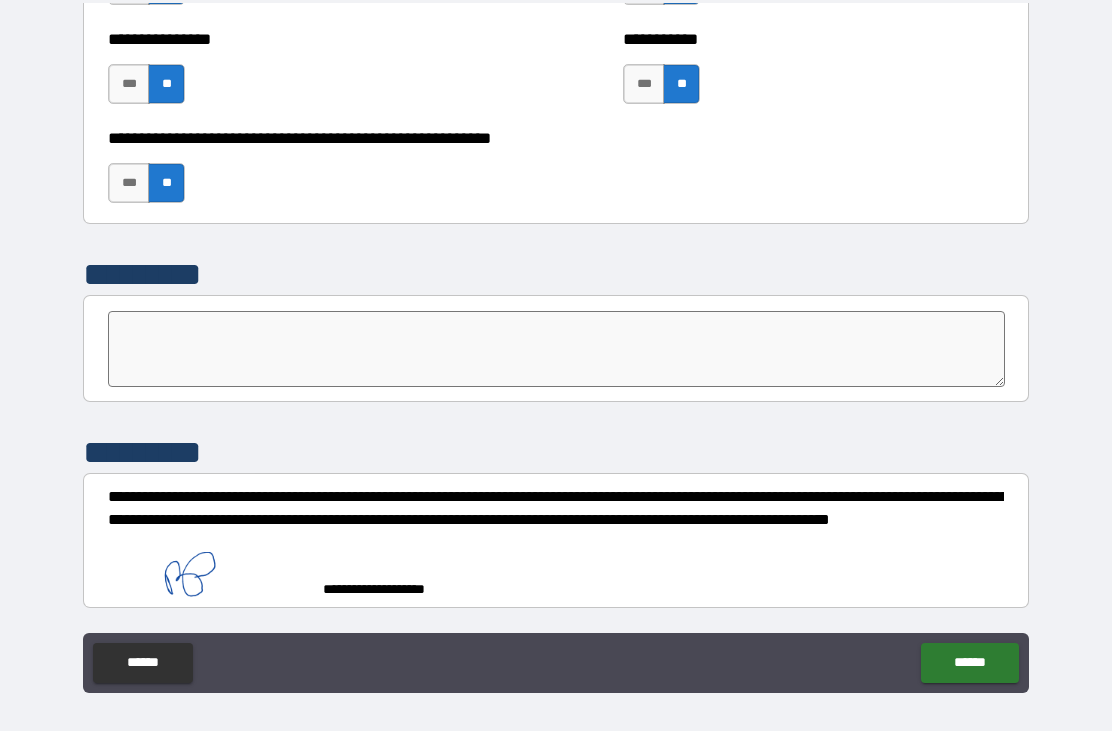 scroll, scrollTop: 6138, scrollLeft: 0, axis: vertical 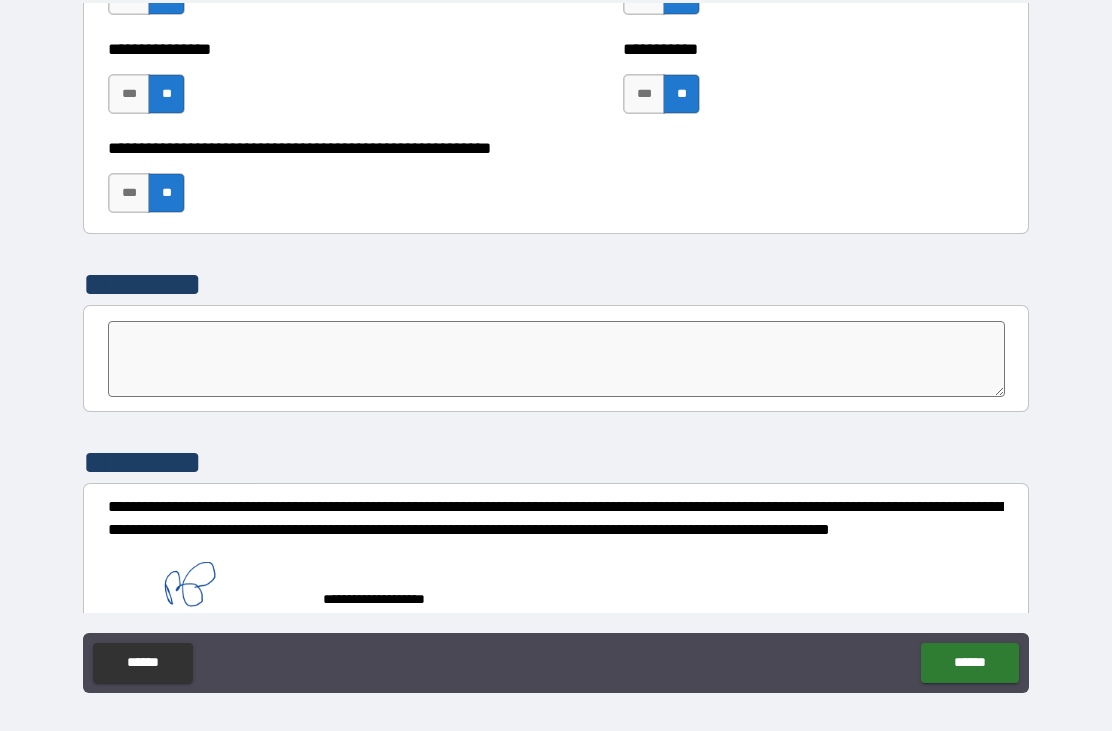 click on "******" at bounding box center [969, 663] 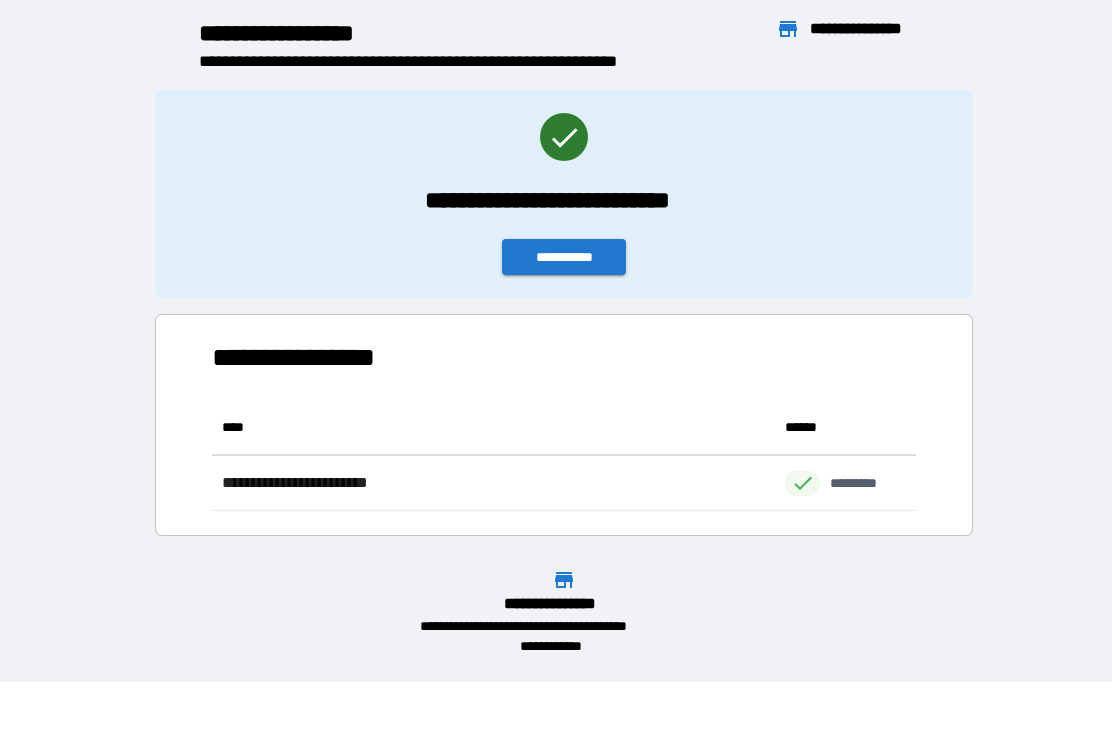 scroll, scrollTop: 1, scrollLeft: 1, axis: both 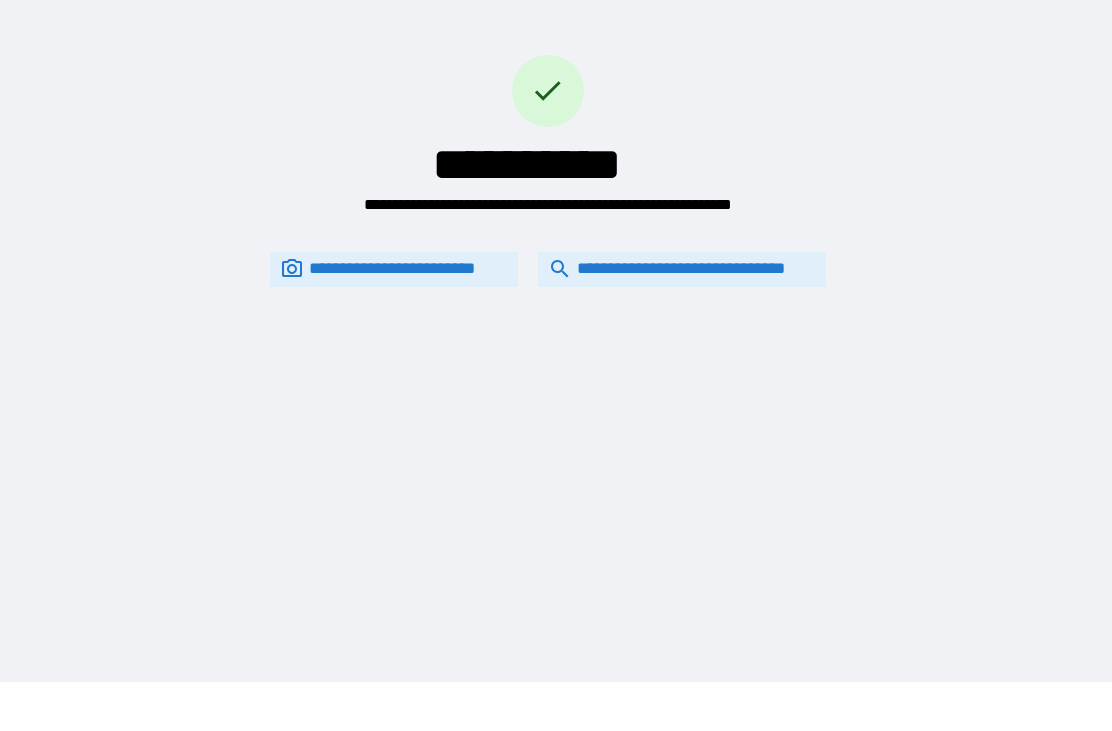 click on "**********" at bounding box center (682, 269) 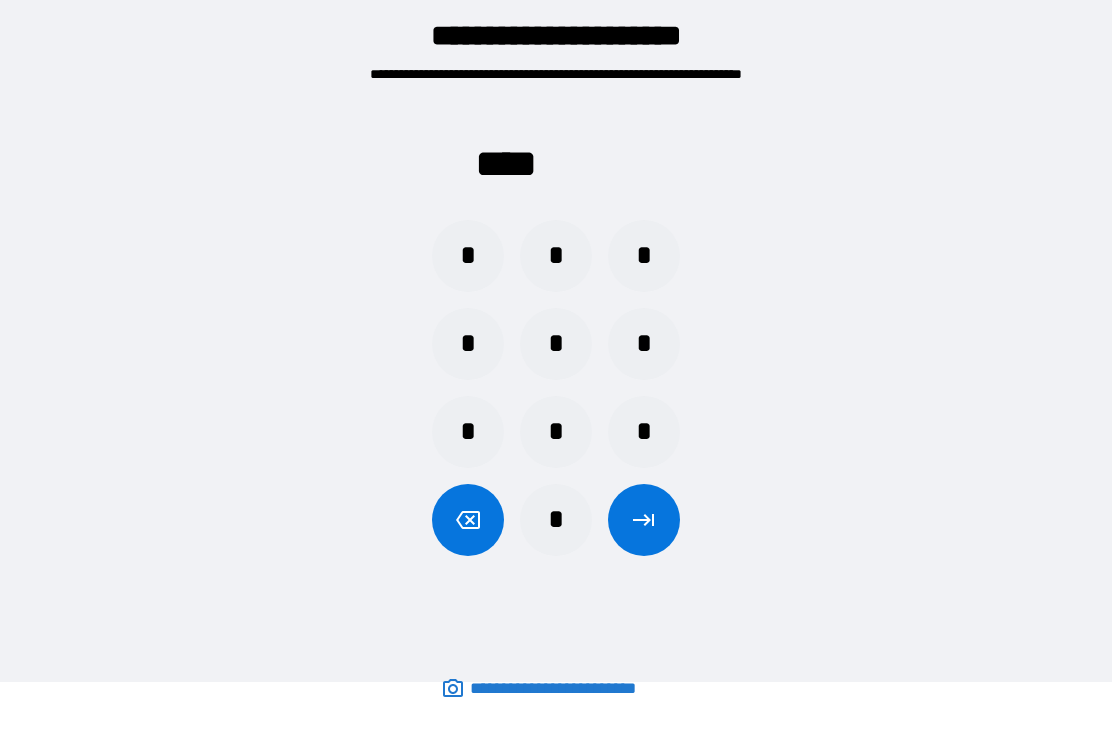 click on "*" at bounding box center (556, 256) 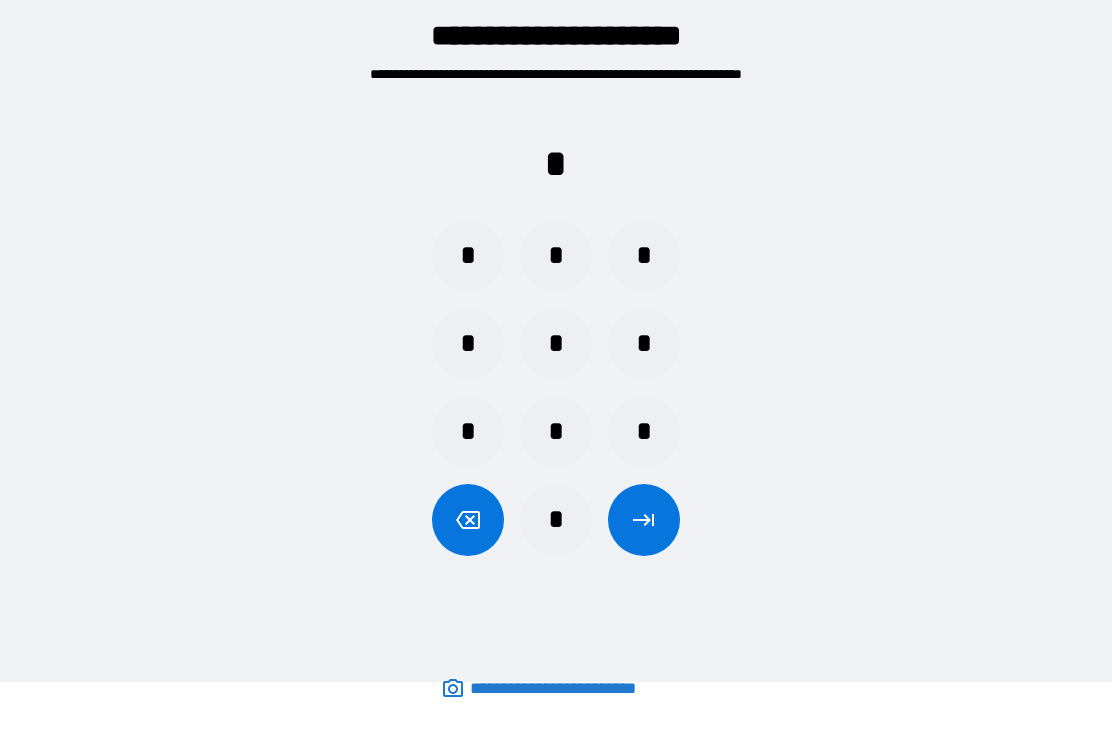 click on "*" at bounding box center [556, 344] 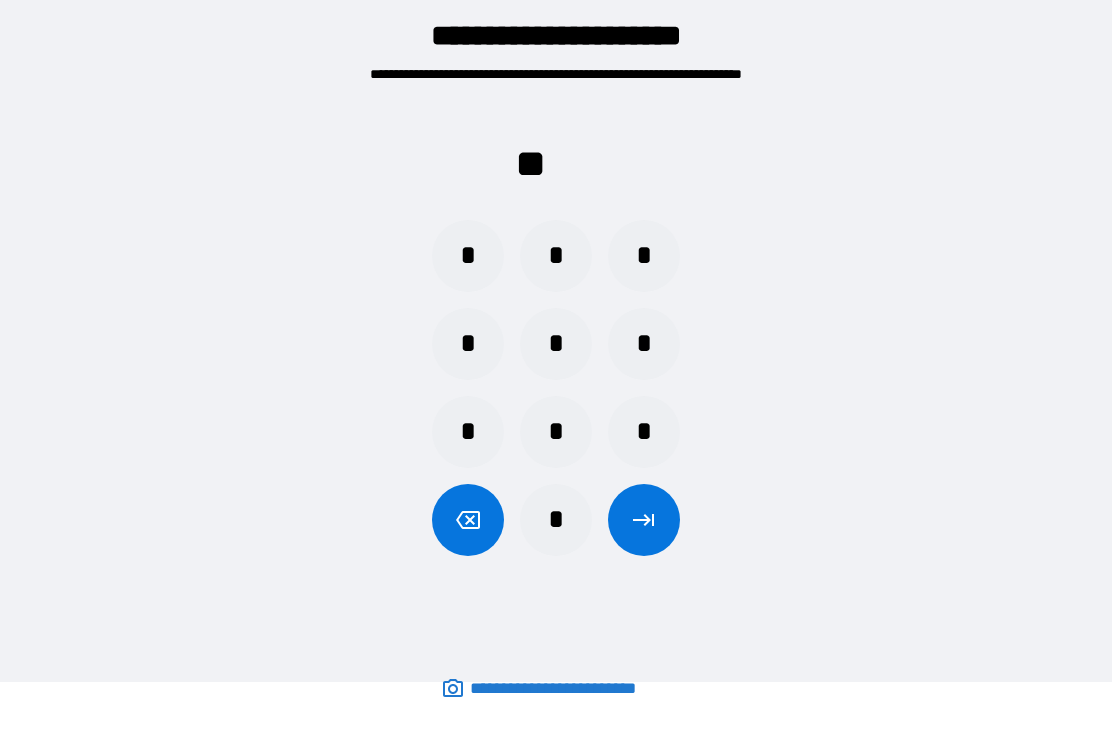 click on "*" at bounding box center [468, 256] 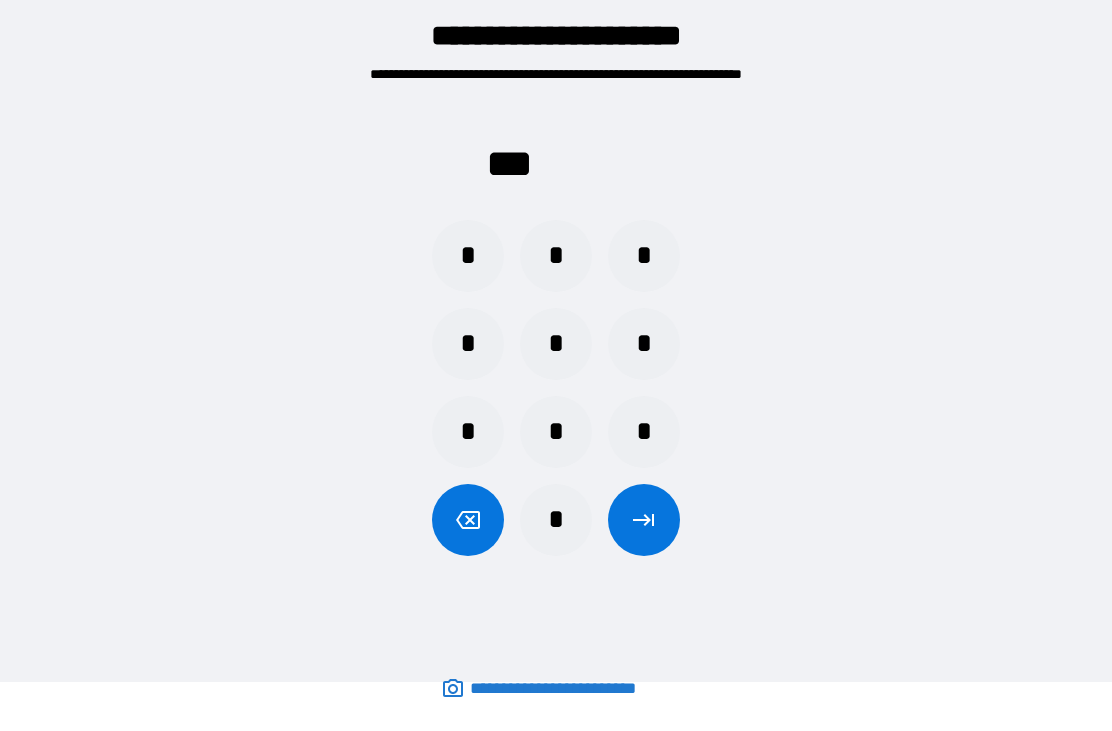 click on "*" at bounding box center [644, 432] 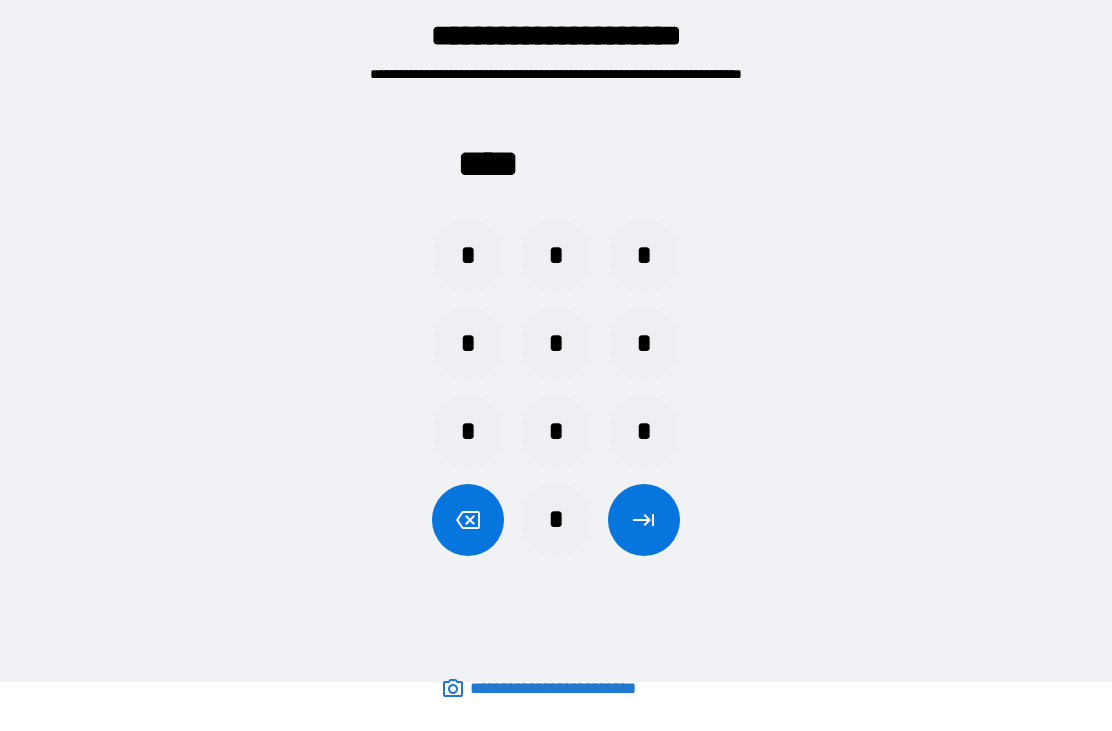 click at bounding box center [644, 520] 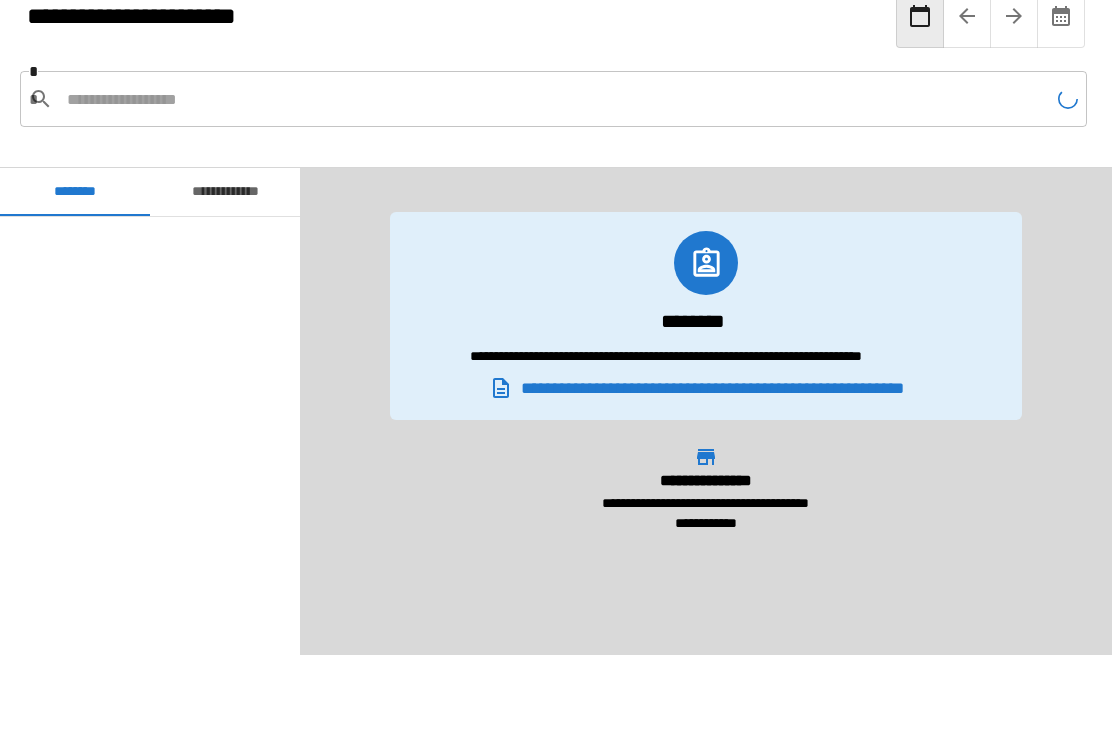 scroll, scrollTop: 1147, scrollLeft: 0, axis: vertical 